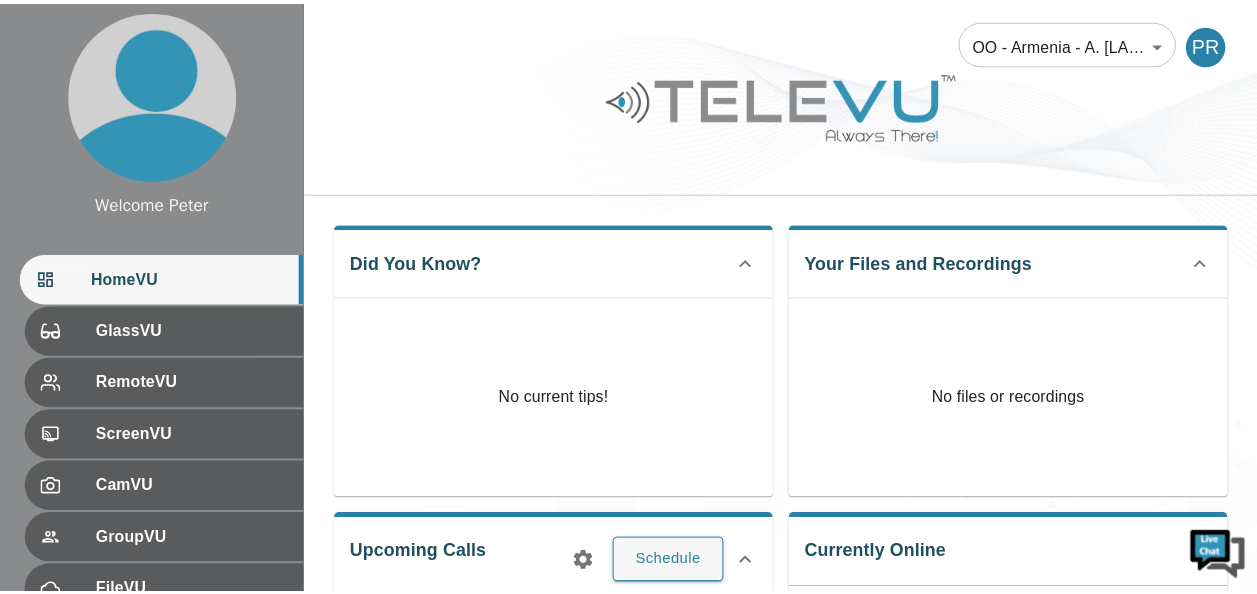 scroll, scrollTop: 0, scrollLeft: 0, axis: both 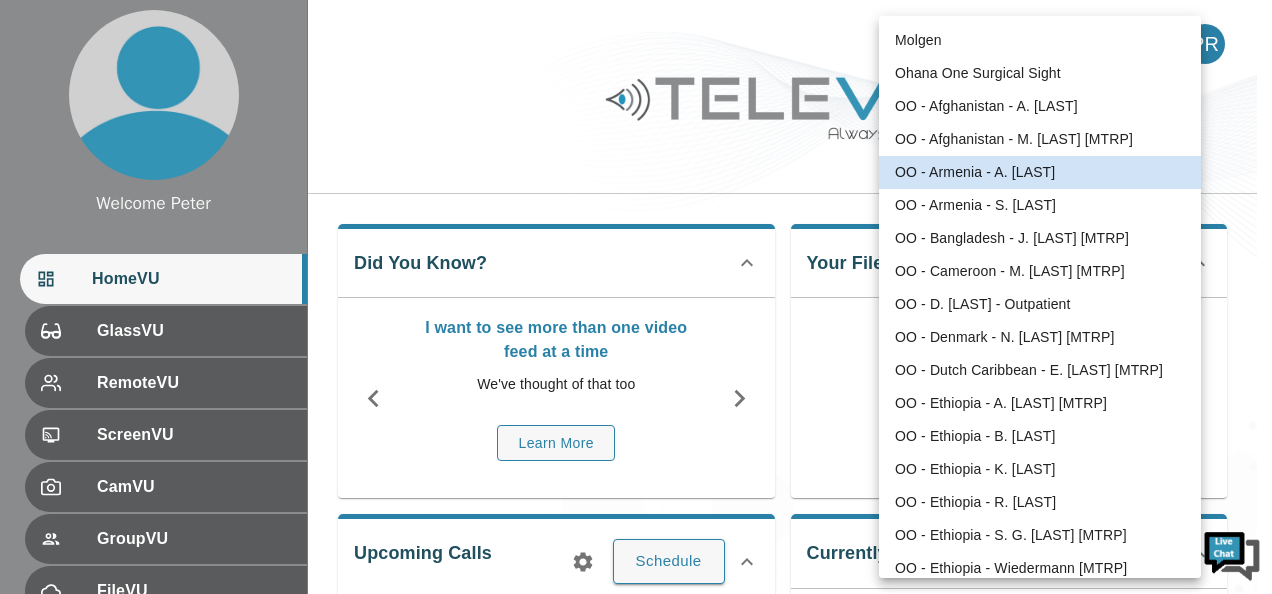 click on "Welcome Peter HomeVU GlassVU RemoteVU ScreenVU CamVU GroupVU FileVU ChatVU Settings Logout Refresh © 2025 TeleVU Innovation Ltd. All Rights Reserved OO - Armenia - A. [LAST] 209 ​ PR Did You Know? I want to see more than one video feed at a time We've thought of that too Learn More Your Files and Recordings No files or recordings Upcoming Calls Schedule Currently Online No one is currently online! Past Calls Calls this month : Not Available You have not been in any calls this month! Molgen Ohana One Surgical Sight OO - Afghanistan - A. [LAST] OO - Afghanistan - M. [LAST] [MTRP] OO - Armenia - A. [LAST] OO - Armenia - S. [LAST] OO - Bangladesh - J. [LAST] [MTRP] OO - Cameroon - M. [LAST] [MTRP] OO - D. [LAST] - Outpatient OO - Denmark - N. [LAST] [MTRP] OO - Dutch Caribbean - E. [LAST] [MTRP] OO - Ethiopia - A. [LAST] [MTRP] OO - Ethiopia - B. [LAST] OO - Ethiopia - K. [LAST] OO - Ethiopia - R. [LAST] OO - Ethiopia - S. G. [LAST] [MTRP] OO - Ethiopia - Wiedermann [MTRP]" at bounding box center [636, 534] 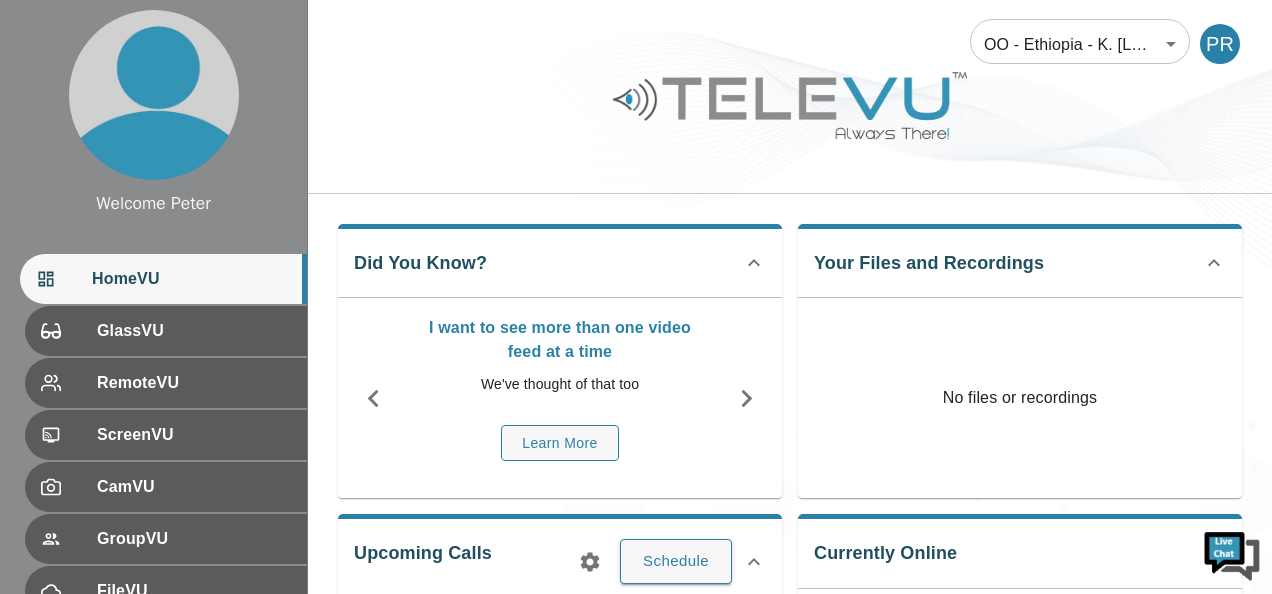 click on "OO - Ethiopia - K. [LAST]" at bounding box center (1046, 295) 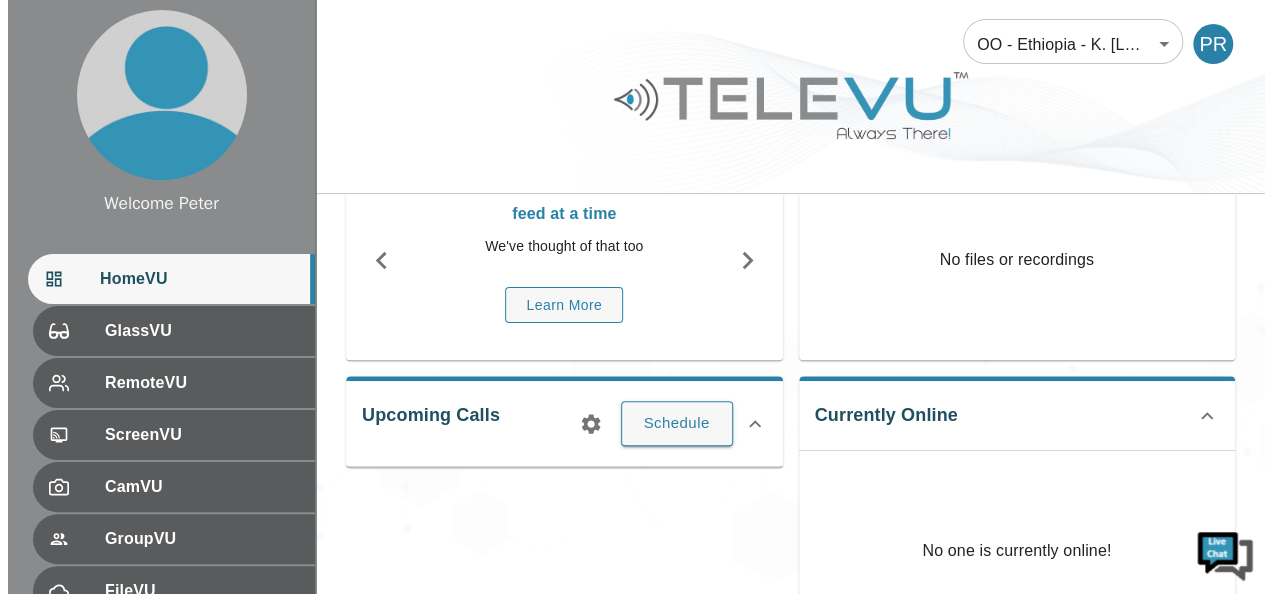 scroll, scrollTop: 160, scrollLeft: 0, axis: vertical 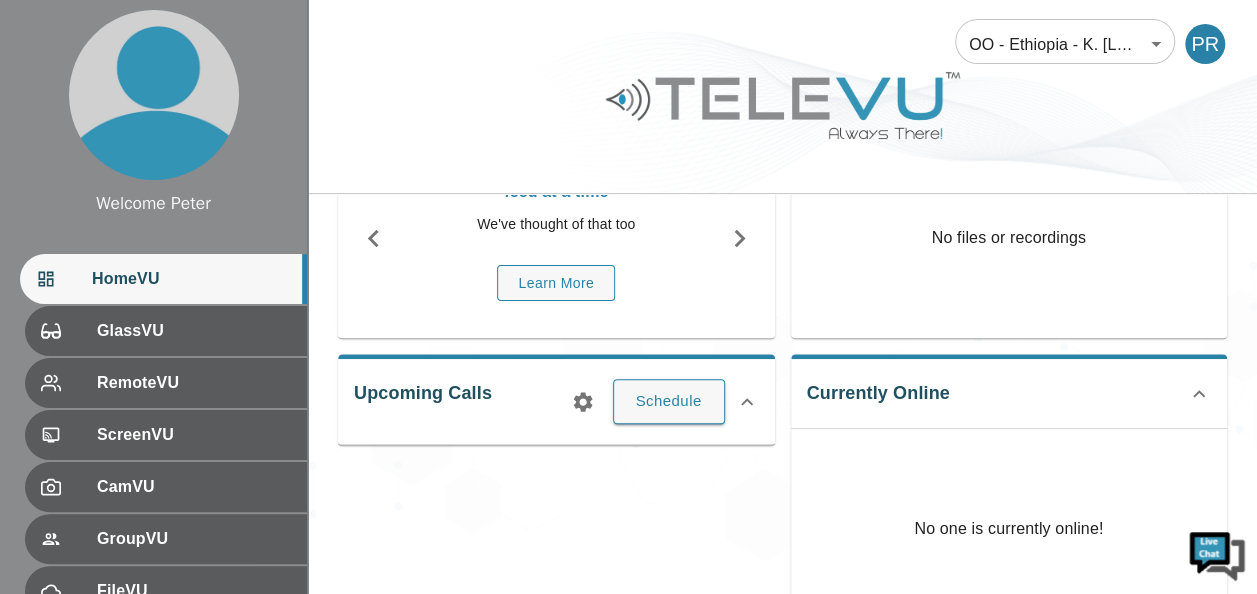 click on "Upcoming Calls Schedule" at bounding box center [548, 483] 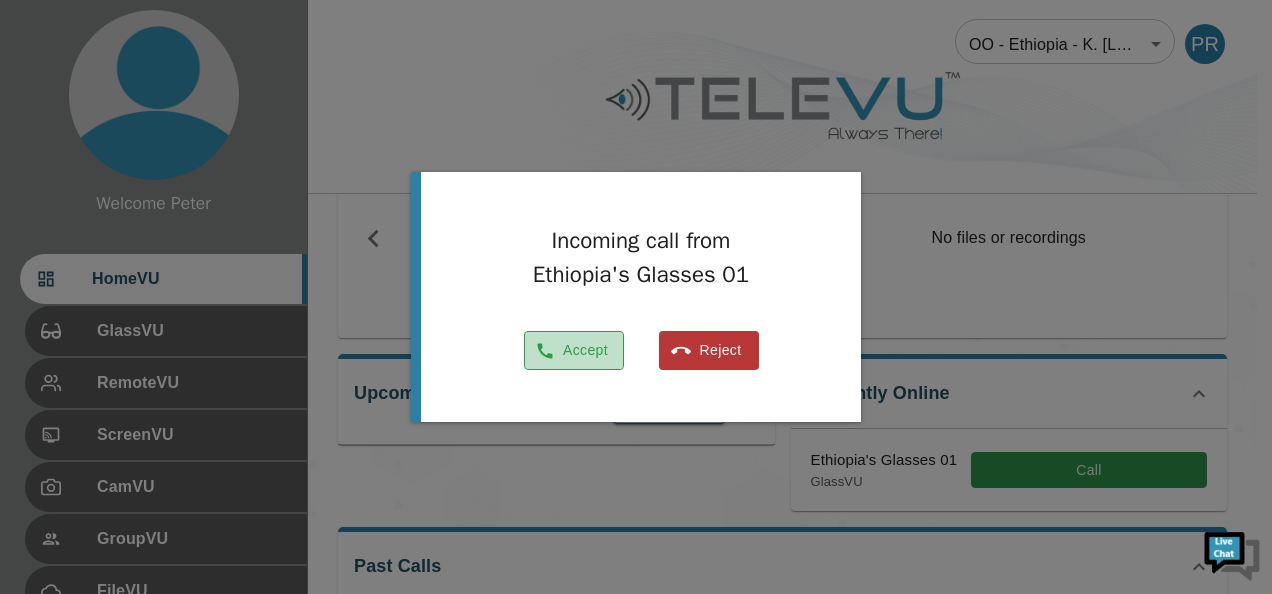 click on "Accept" at bounding box center (574, 350) 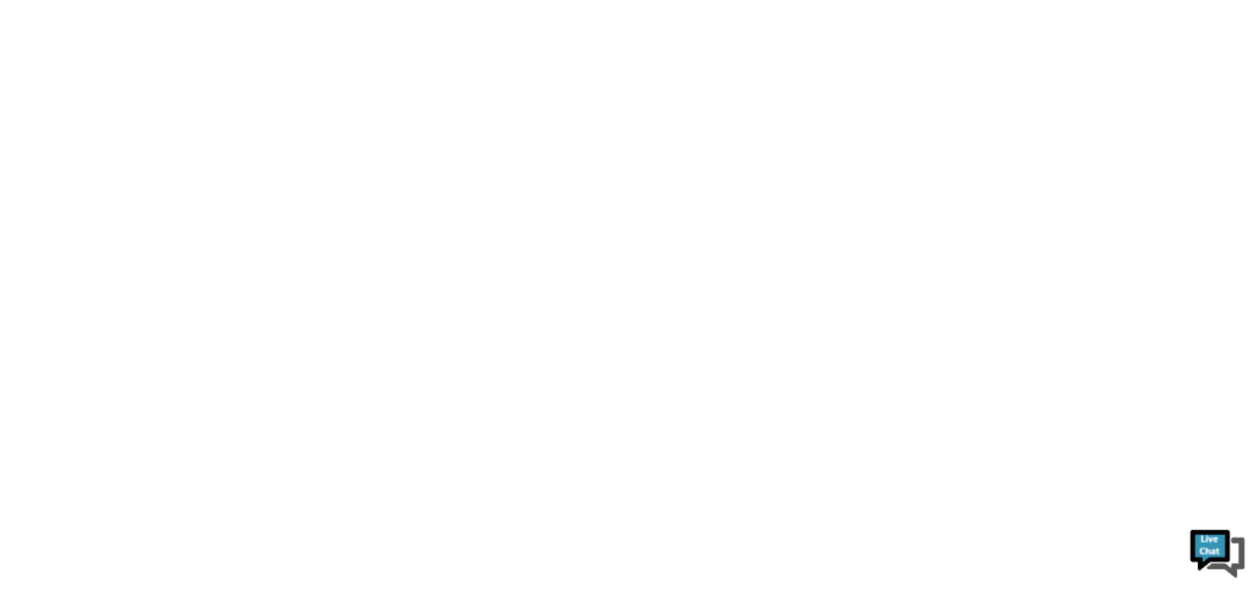 scroll, scrollTop: 0, scrollLeft: 0, axis: both 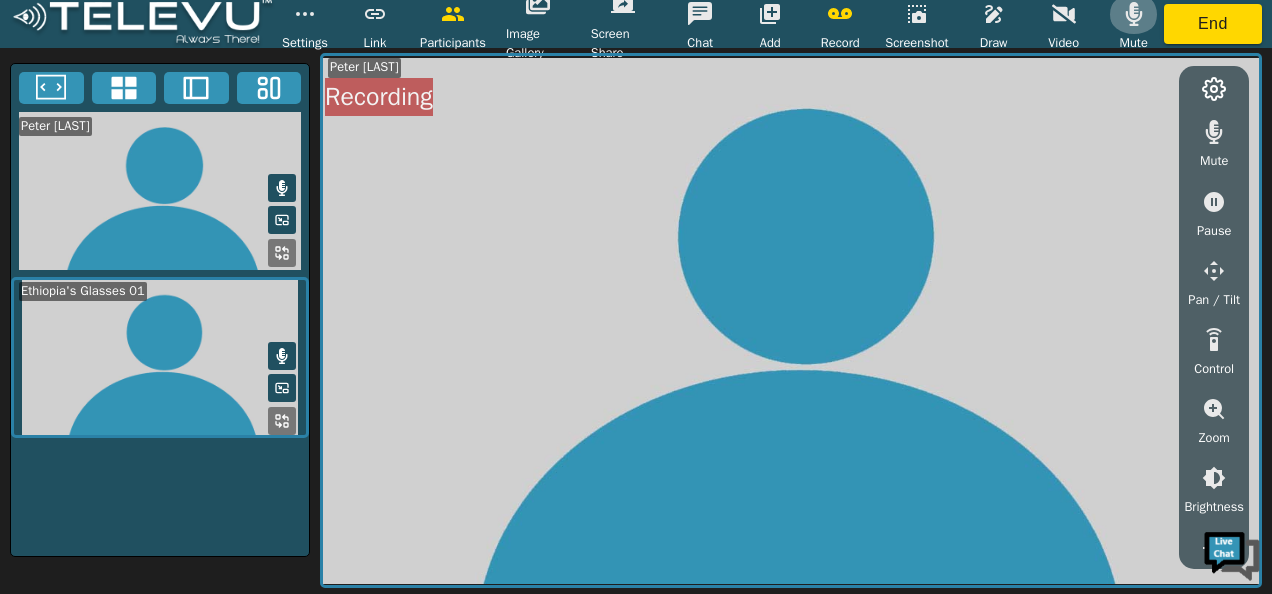 click at bounding box center [1134, 14] 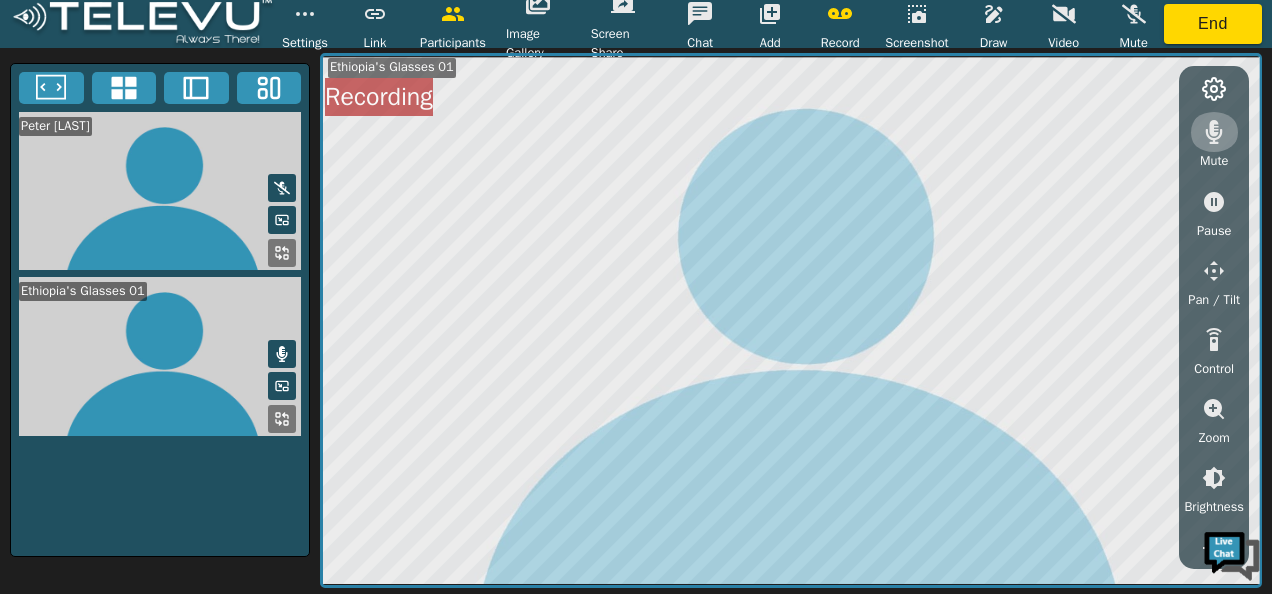 click 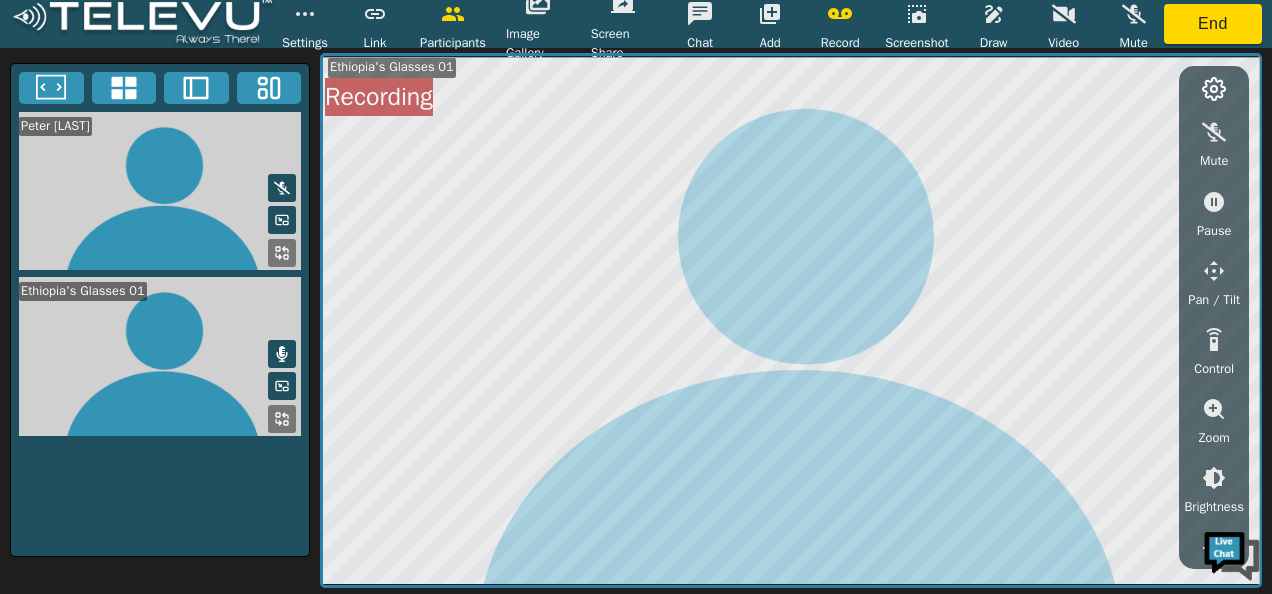 click 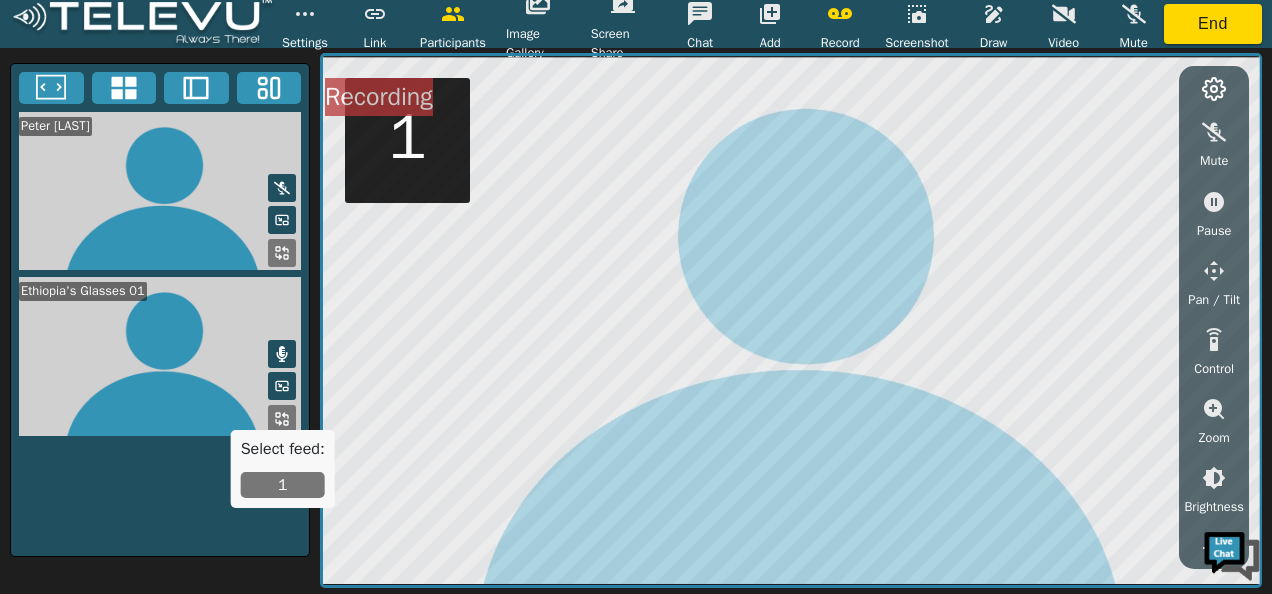 click on "1" at bounding box center [283, 485] 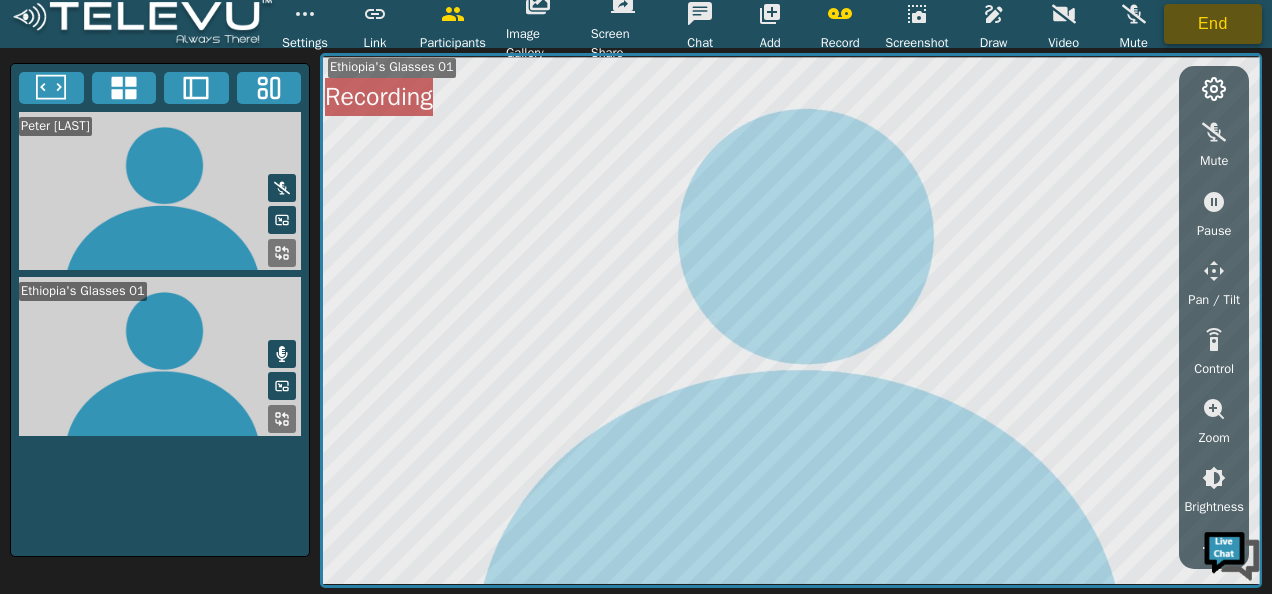 click on "End" at bounding box center [1213, 24] 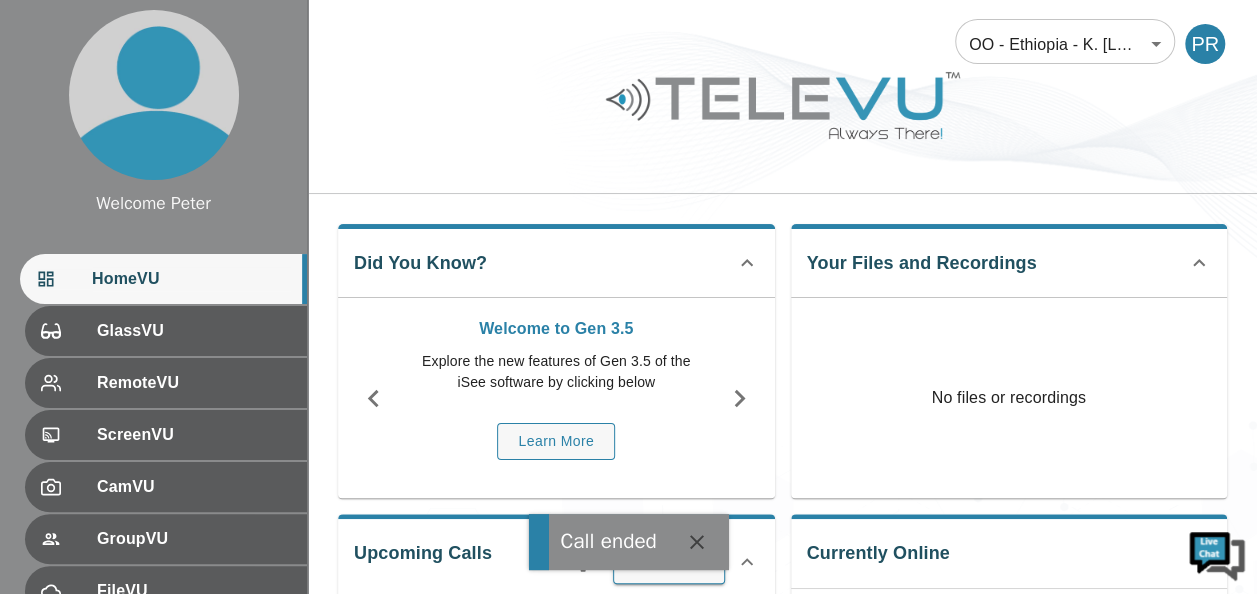 click on "No files or recordings" at bounding box center [1009, 398] 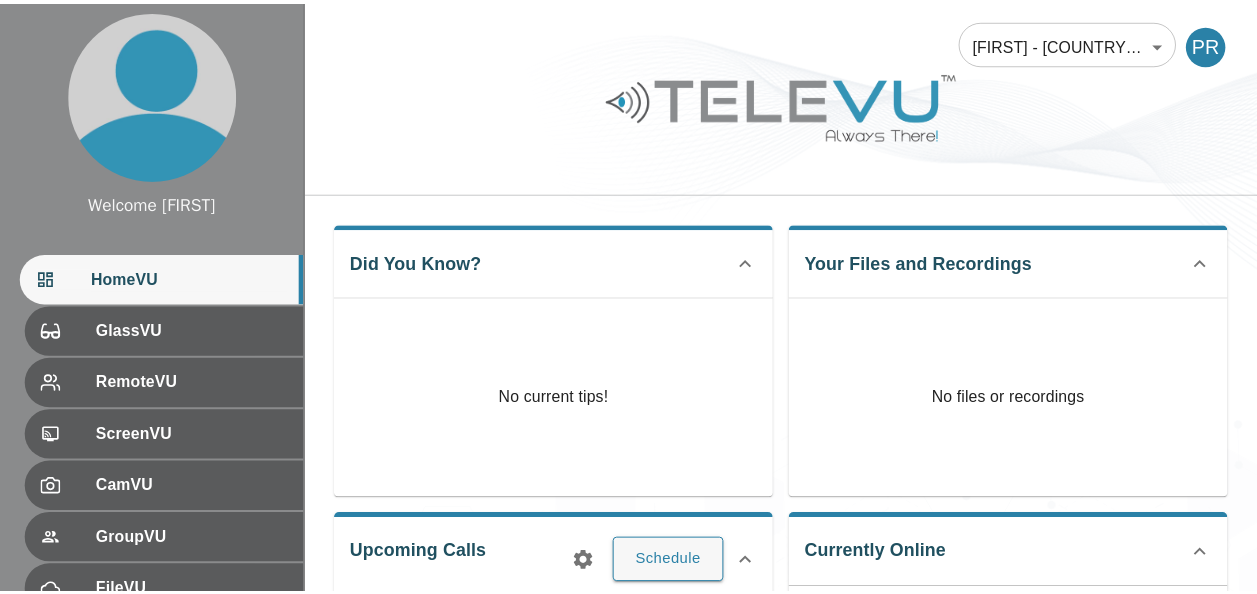 scroll, scrollTop: 0, scrollLeft: 0, axis: both 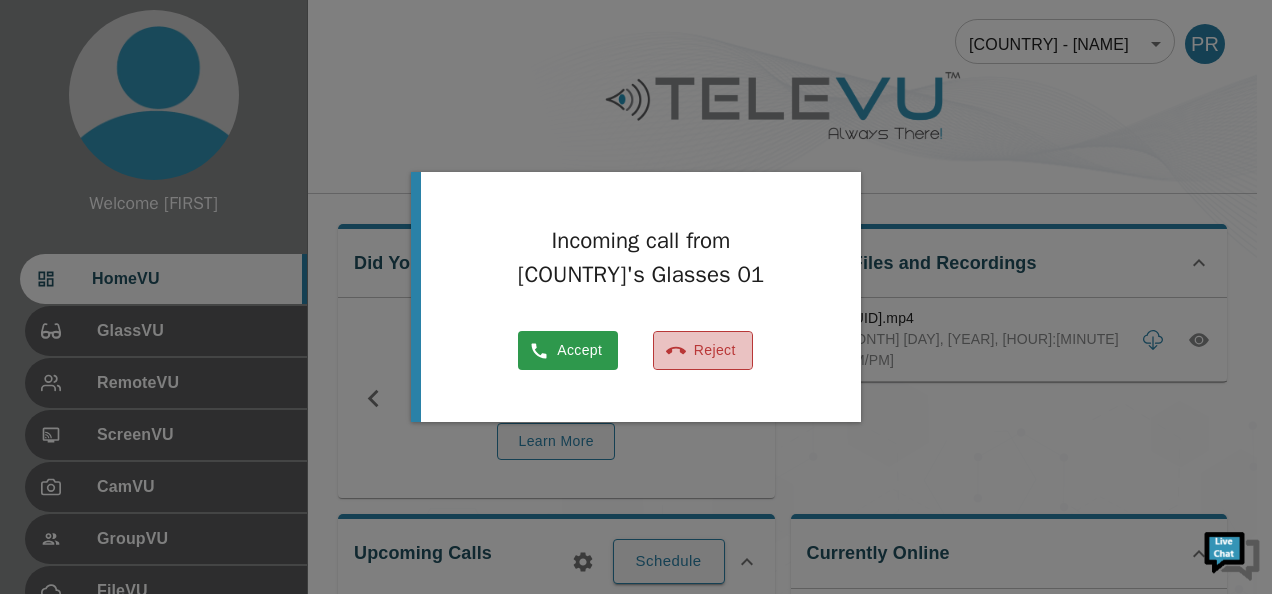 click on "Reject" at bounding box center (703, 350) 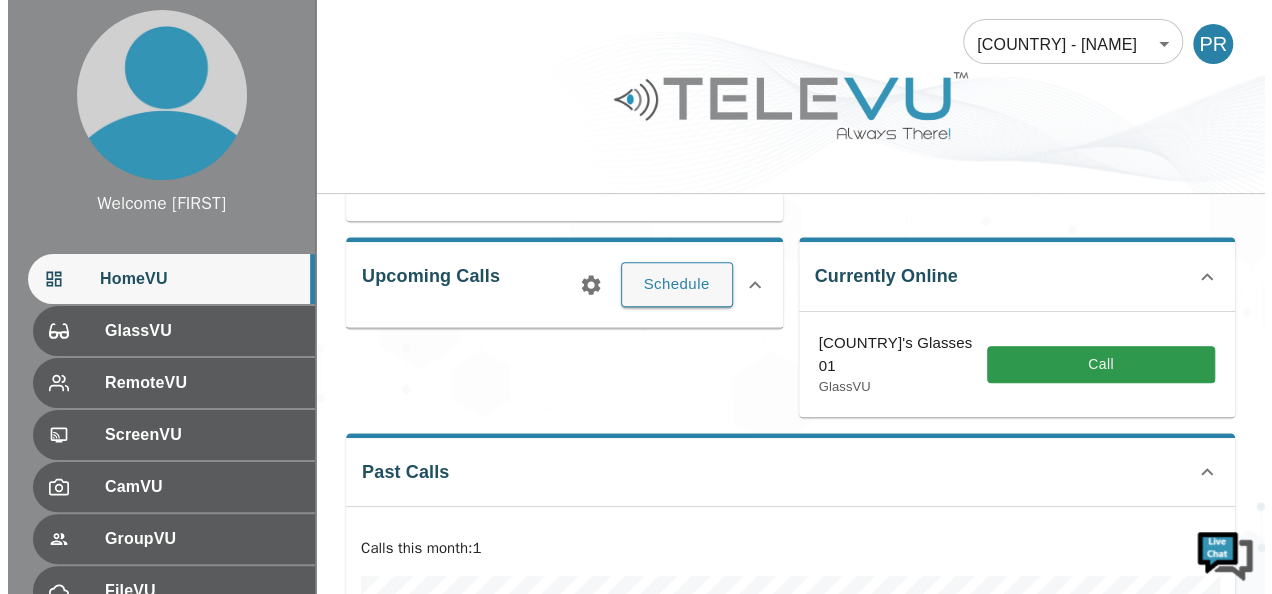 scroll, scrollTop: 280, scrollLeft: 0, axis: vertical 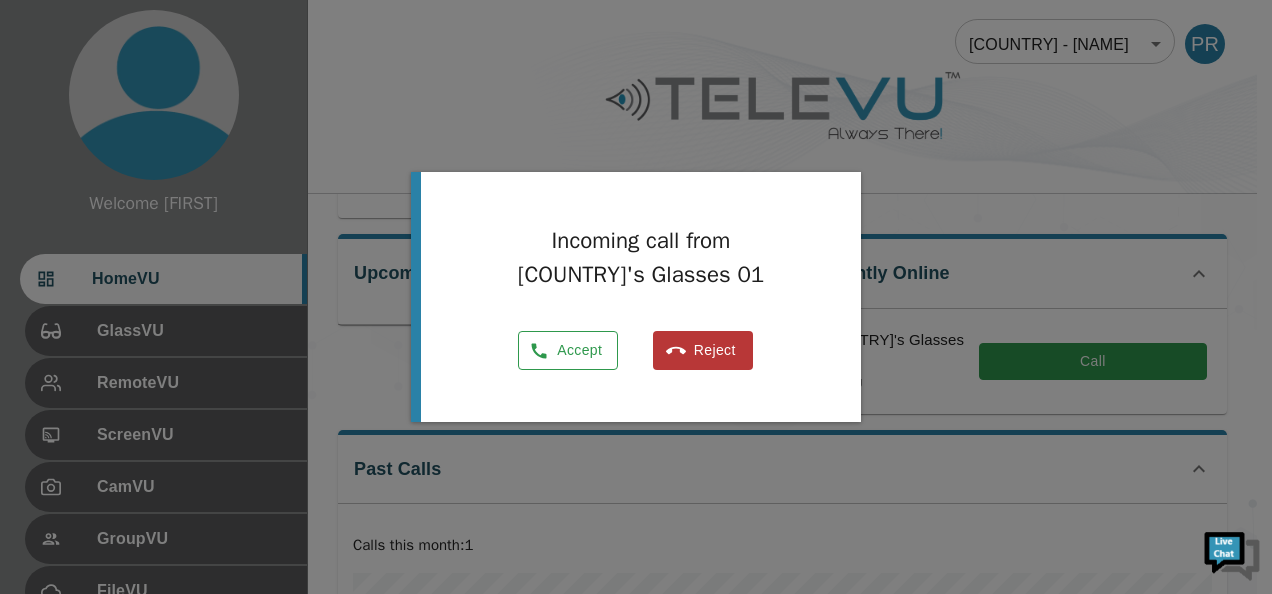click on "Accept" at bounding box center (568, 350) 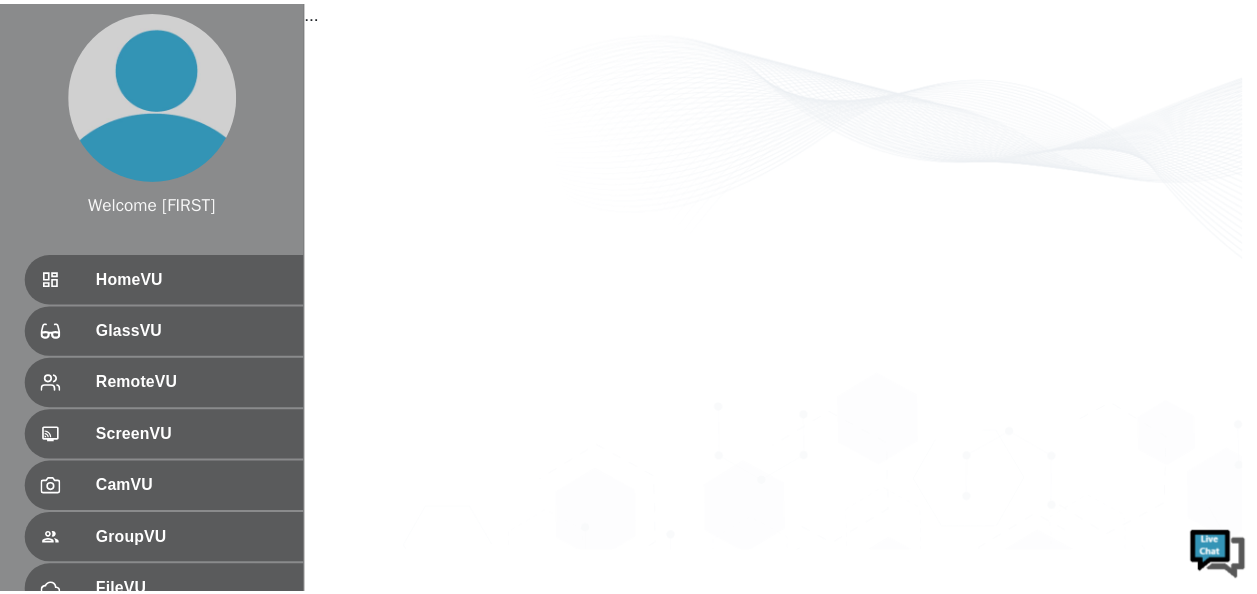 scroll, scrollTop: 0, scrollLeft: 0, axis: both 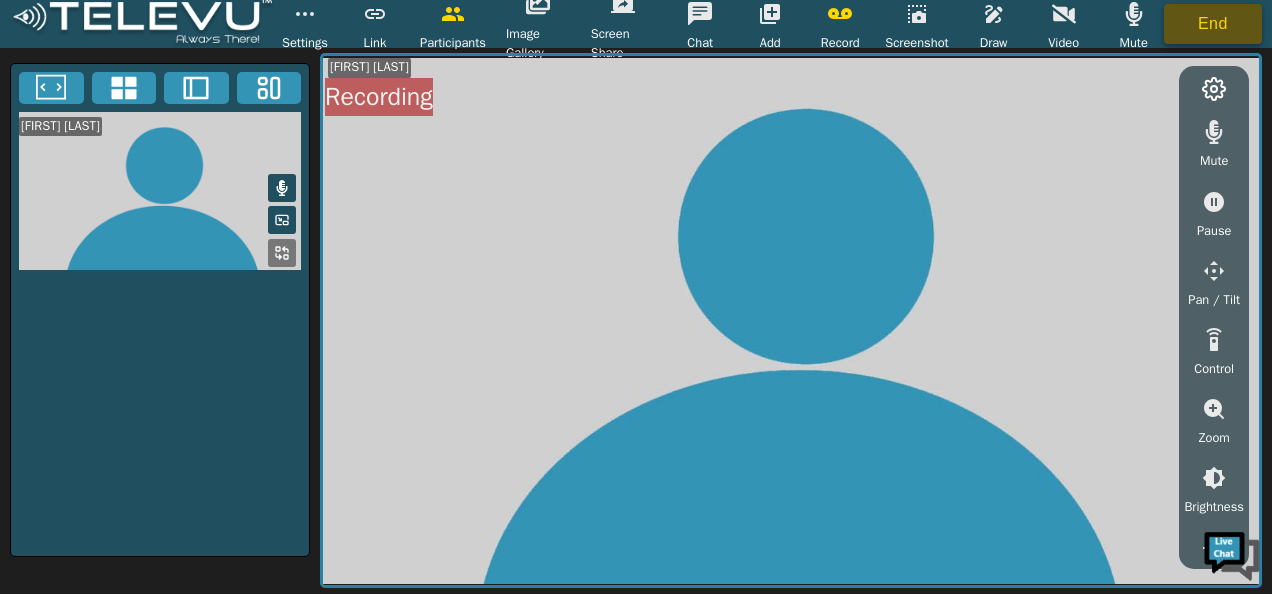 click on "End" at bounding box center (1213, 24) 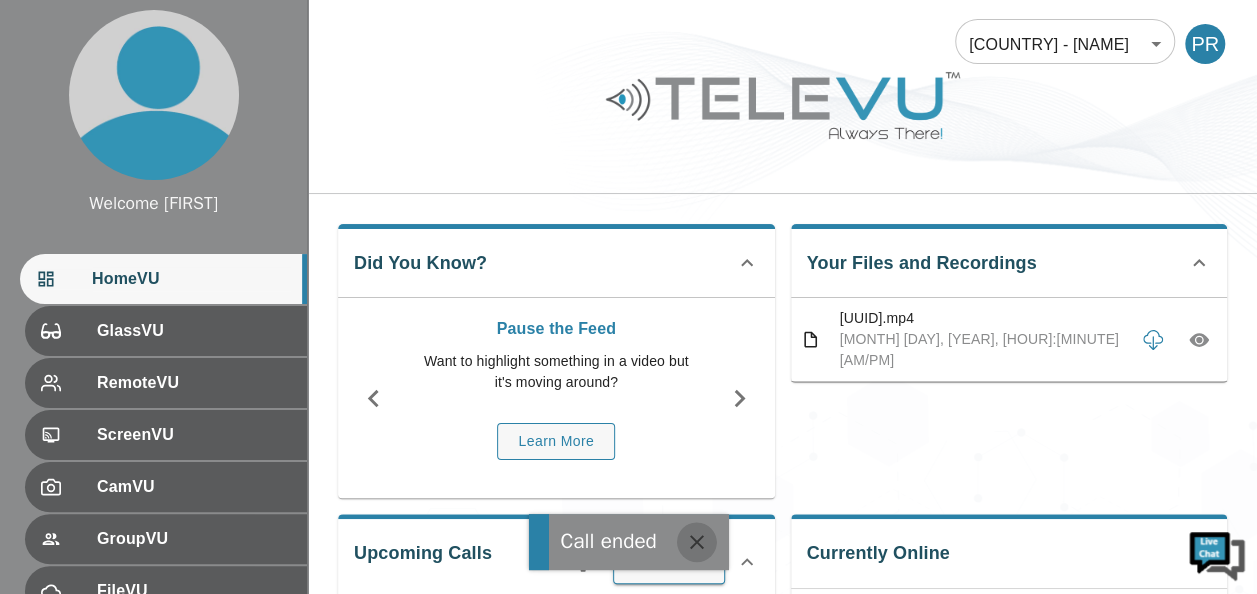 click 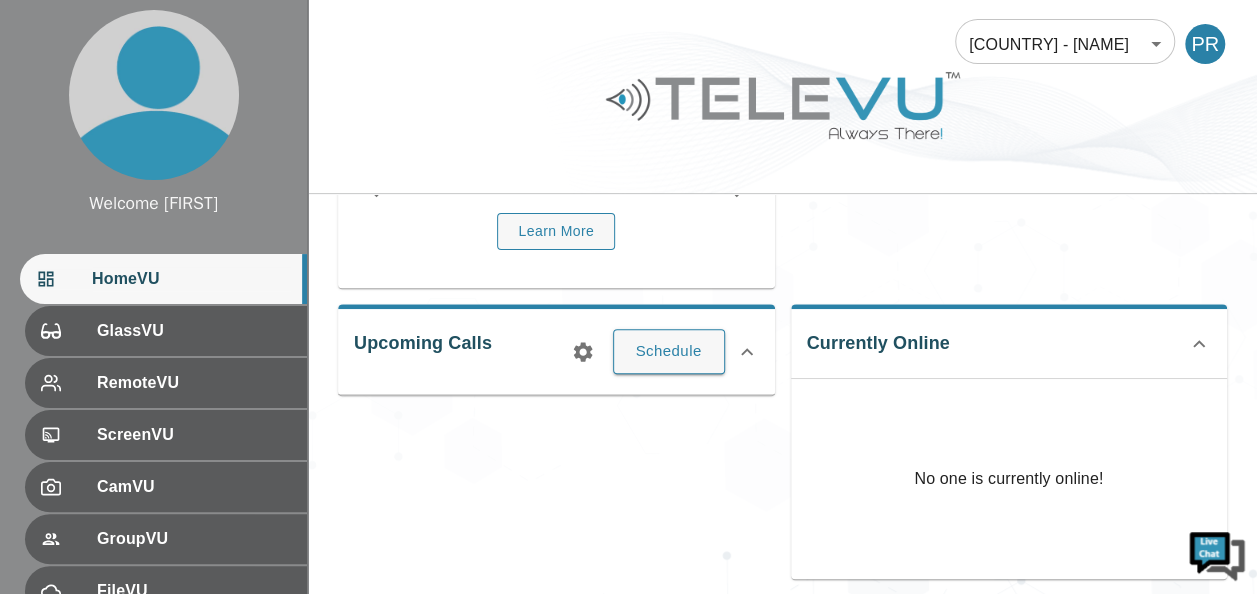 scroll, scrollTop: 240, scrollLeft: 0, axis: vertical 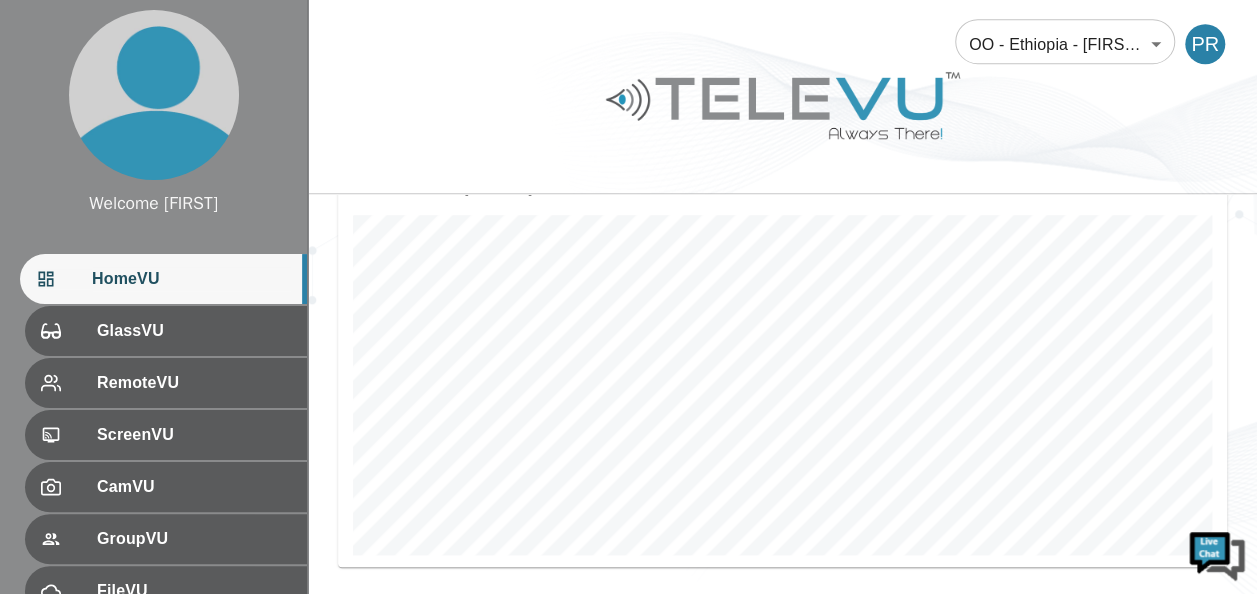 click on "HomeVU" at bounding box center (191, 279) 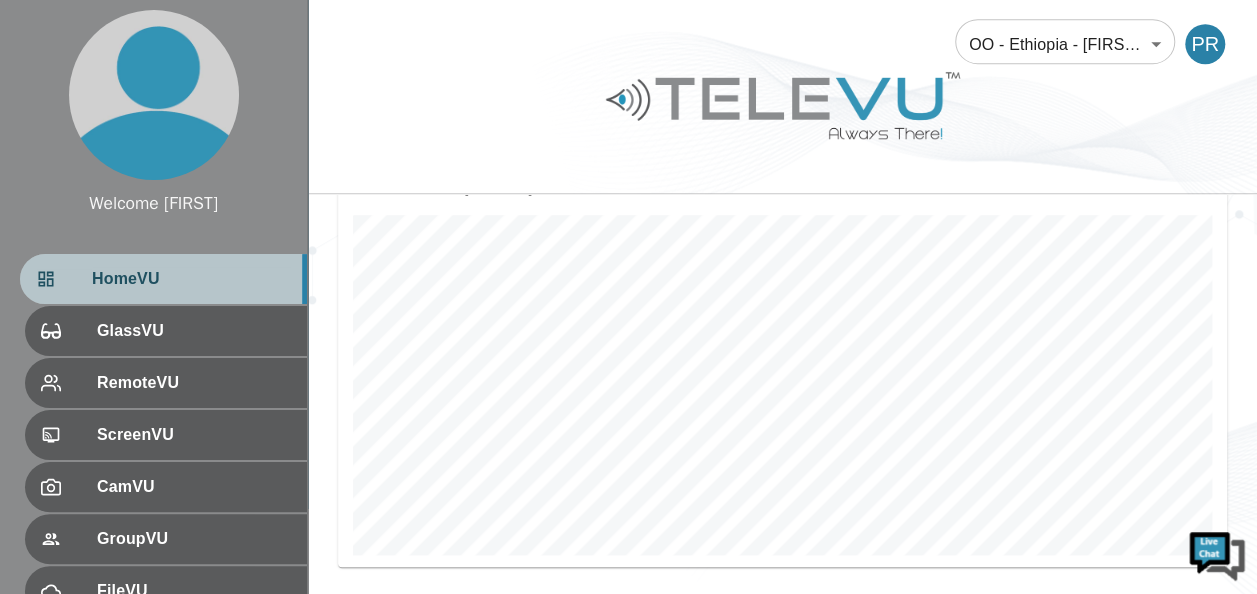 click on "HomeVU" at bounding box center (191, 279) 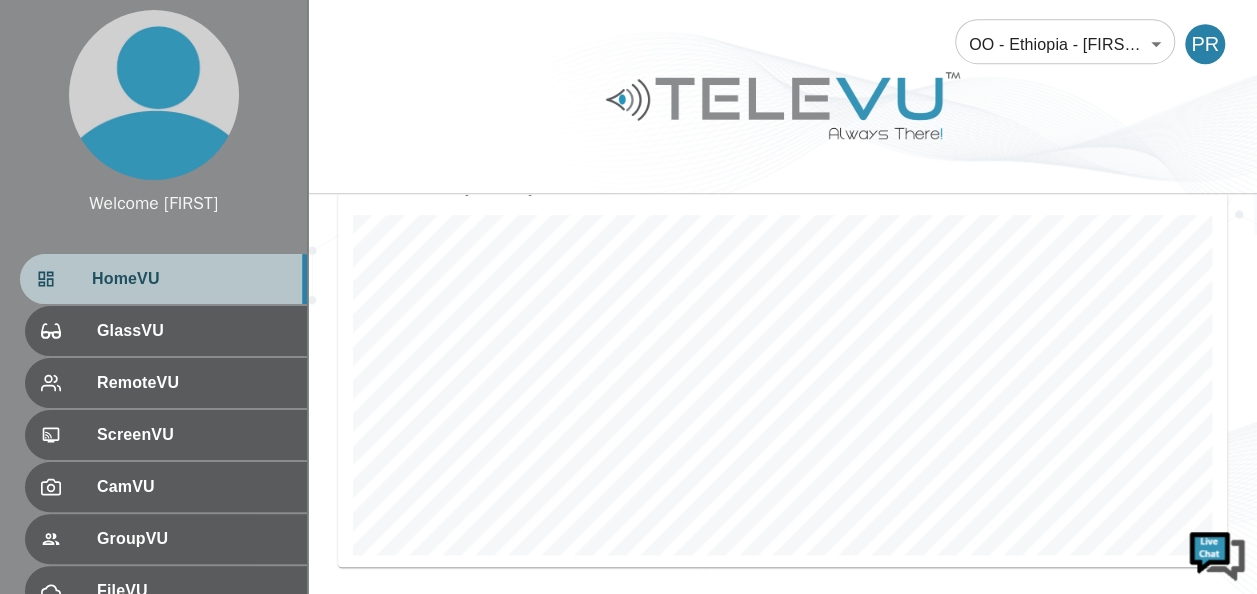 click on "HomeVU" at bounding box center (191, 279) 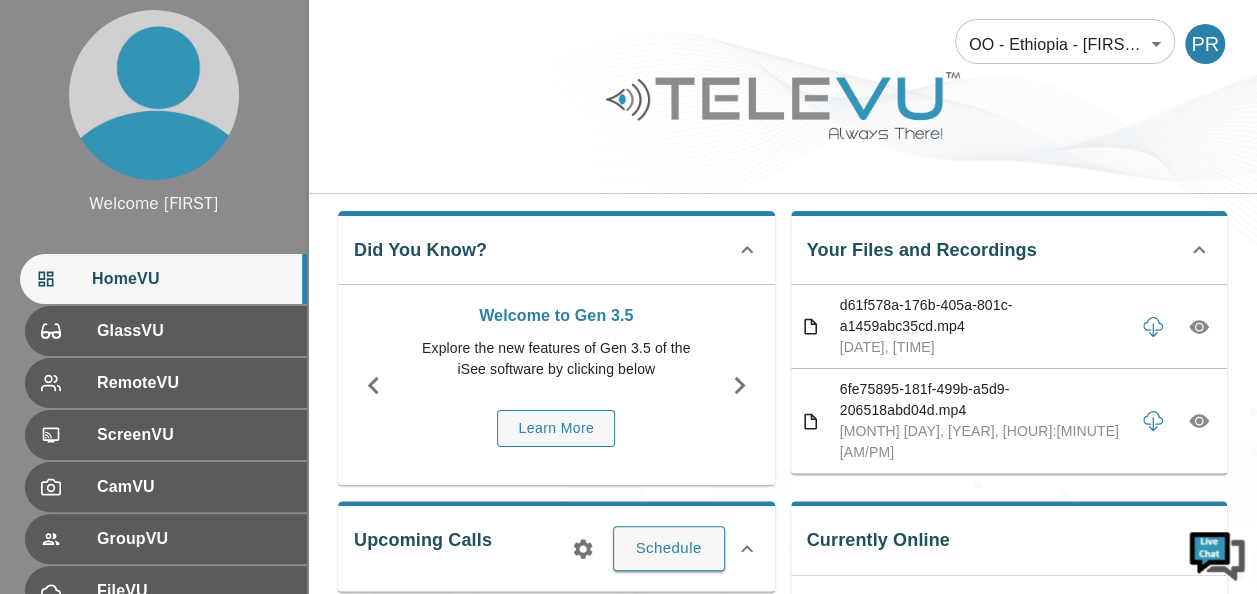 scroll, scrollTop: 0, scrollLeft: 0, axis: both 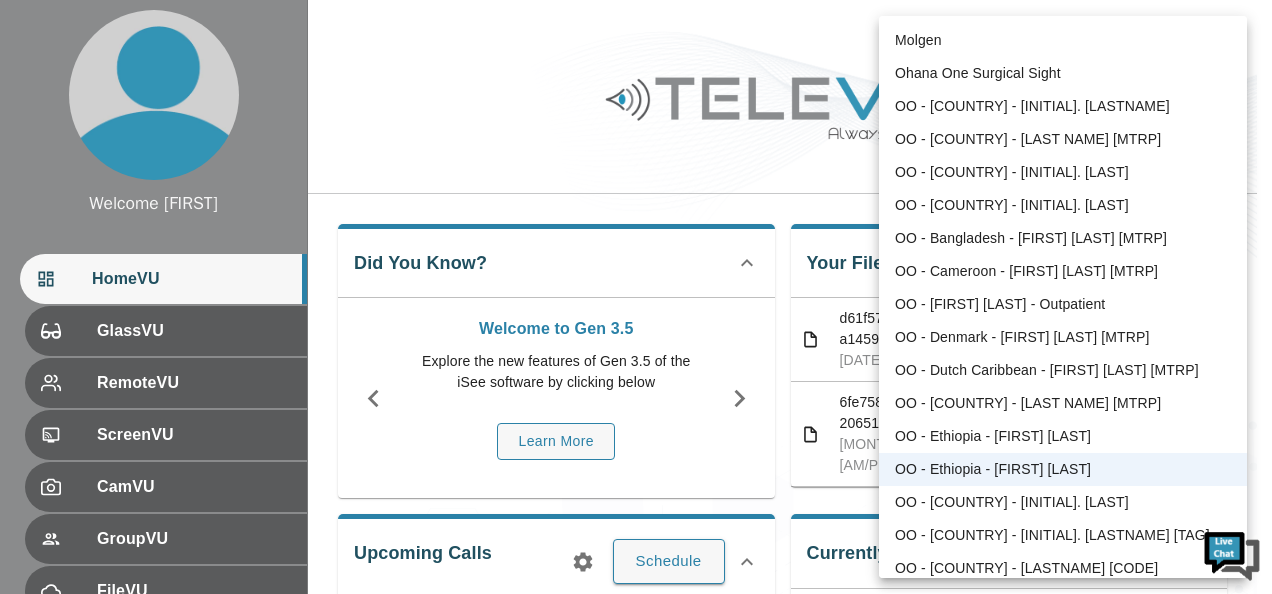 click on "Welcome   [FIRST] HomeVU GlassVU RemoteVU ScreenVU CamVU GroupVU FileVU ChatVU Settings Logout Refresh ©  [YEAR]   TeleVU Innovation Ltd. All Rights Reserved OO - [COUNTRY] - [INITIAL]. [LASTNAME] [CODE] ​ PR Did You Know? Welcome to Gen 3.5 Explore the new features of Gen 3.5 of the iSee software by clicking below Learn More   Your Files and Recordings   [FILENAME]   [MONTH] [DAY], [YEAR], [HOUR]:[MINUTE] [AM/PM]   [FILENAME]   [MONTH] [DAY], [YEAR], [HOUR]:[MINUTE] [AM/PM] Upcoming Calls Schedule Currently Online No one is currently online! Past Calls Calls this month :  2 Molgen Ohana One Surgical Sight OO - [COUNTRY] - [INITIAL]. [LASTNAME] OO - [COUNTRY] - [INITIAL]. [LASTNAME] [CODE] OO - [COUNTRY] - [INITIAL]. [LASTNAME] [CODE] OO - [COUNTRY] - [INITIAL]. [LASTNAME] [CODE] OO - [COUNTRY] - [INITIAL]. [LASTNAME] [CODE] OO - [COUNTRY] - [INITIAL]. [LASTNAME] OO - [COUNTRY] - [INITIAL]. [LASTNAME] [CODE] OO - [COUNTRY] - [INITIAL]. [LASTNAME] [CODE] OO - [COUNTRY] - [INITIAL]. [LASTNAME] [CODE] OO - [COUNTRY] - [INITIAL]. [LASTNAME] OO - [COUNTRY] - [INITIAL]. [LASTNAME] OO - [COUNTRY] - [INITIAL]. [LASTNAME]" at bounding box center [636, 665] 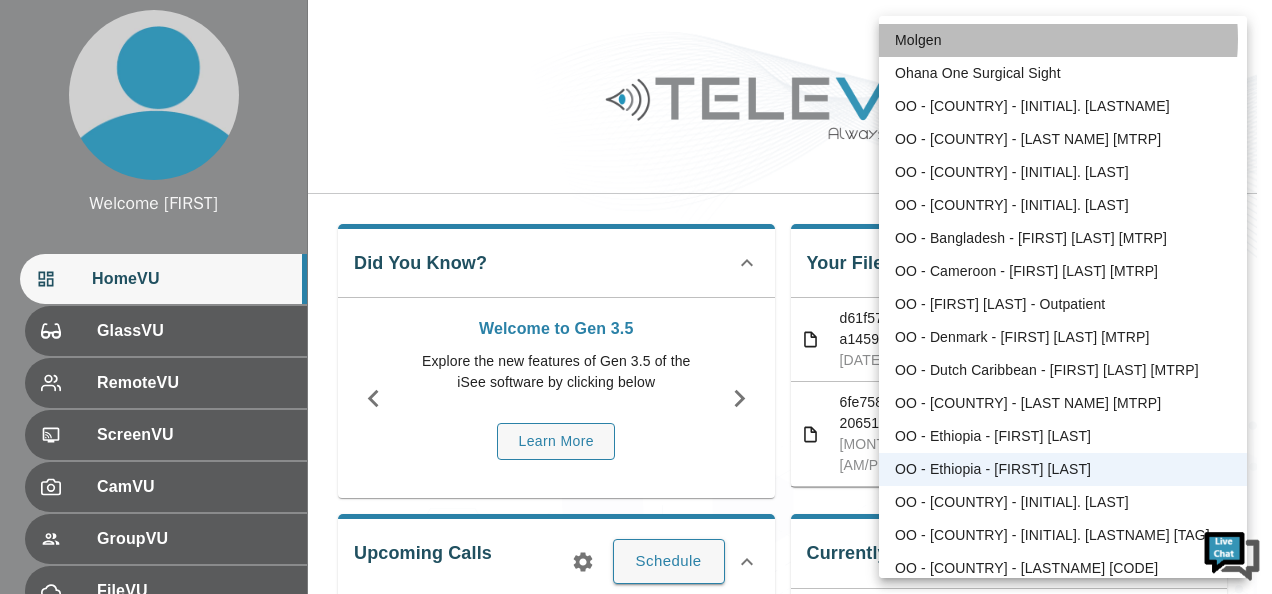 click on "Molgen" at bounding box center (1063, 40) 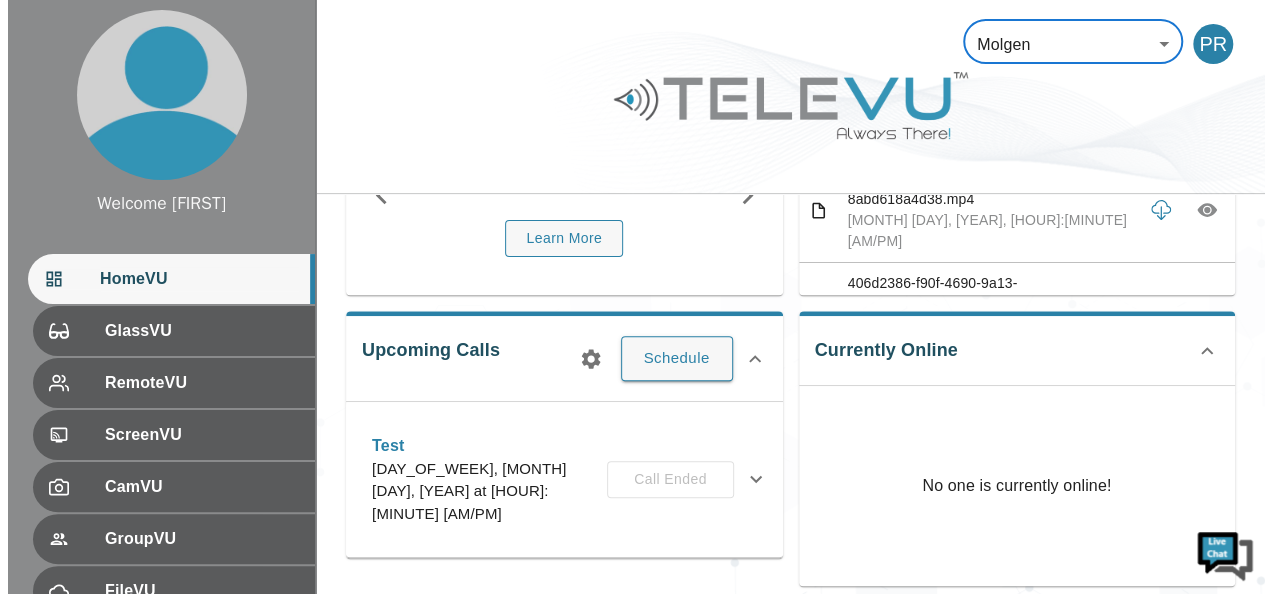 scroll, scrollTop: 240, scrollLeft: 0, axis: vertical 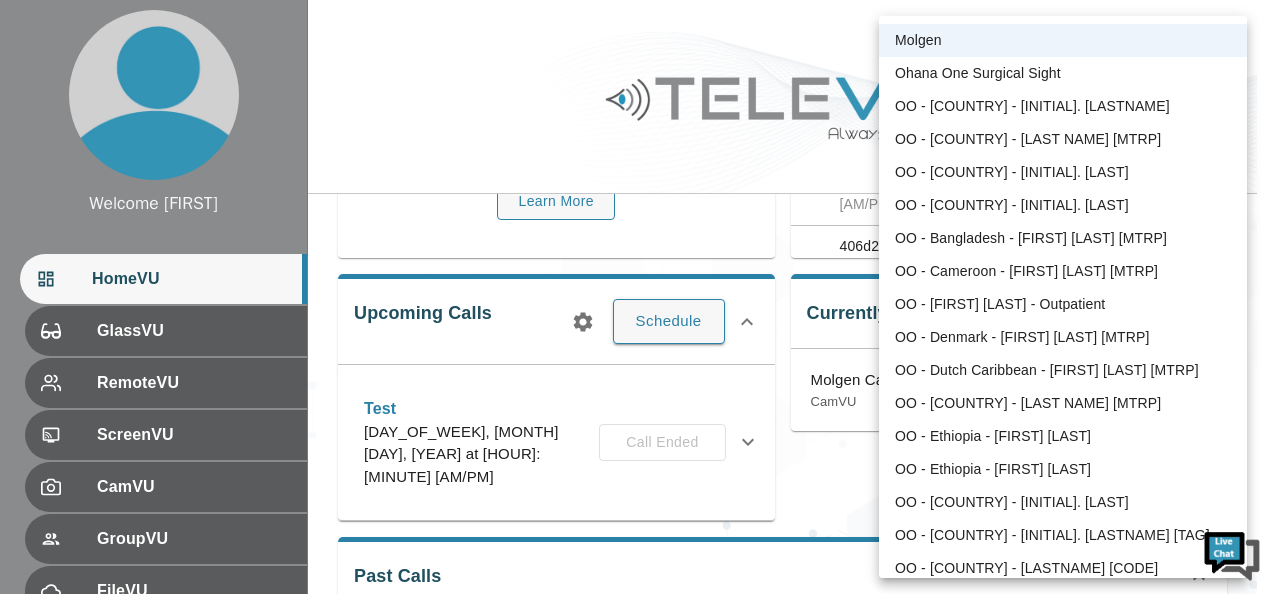 click on "Welcome   [FIRSTNAME] HomeVU GlassVU RemoteVU ScreenVU CamVU GroupVU FileVU ReportVU ChatVU Settings Logout Refresh ©  [YEAR]   TeleVU Innovation Ltd. All Rights Reserved Molgen 102 ​ PR Did You Know? Welcome to Gen 3.5 Explore the new features of Gen 3.5 of the iSee software by clicking below Learn More   Your Files and Recordings   [UUID].mp4   [MONTH] [DAY], [YEAR], [TIME]   [UUID].mp4   [MONTH] [DAY], [YEAR], [TIME]   [UUID].mp4   [MONTH] [DAY], [YEAR], [TIME]   [UUID].png   [MONTH] [DAY], [YEAR], [TIME]   [UUID].png   [MONTH] [DAY], [YEAR], [TIME]   [UUID].mp4   [MONTH] [DAY], [YEAR], [TIME]   [UUID].mp4   [MONTH] [DAY], [YEAR], [TIME]   [UUID].mp4   [MONTH] [DAY], [YEAR], [TIME]   [UUID].png   [MONTH] [DAY], [YEAR], [TIME]   [UUID].png   [MONTH] [DAY], [YEAR], [TIME]" at bounding box center [636, 411] 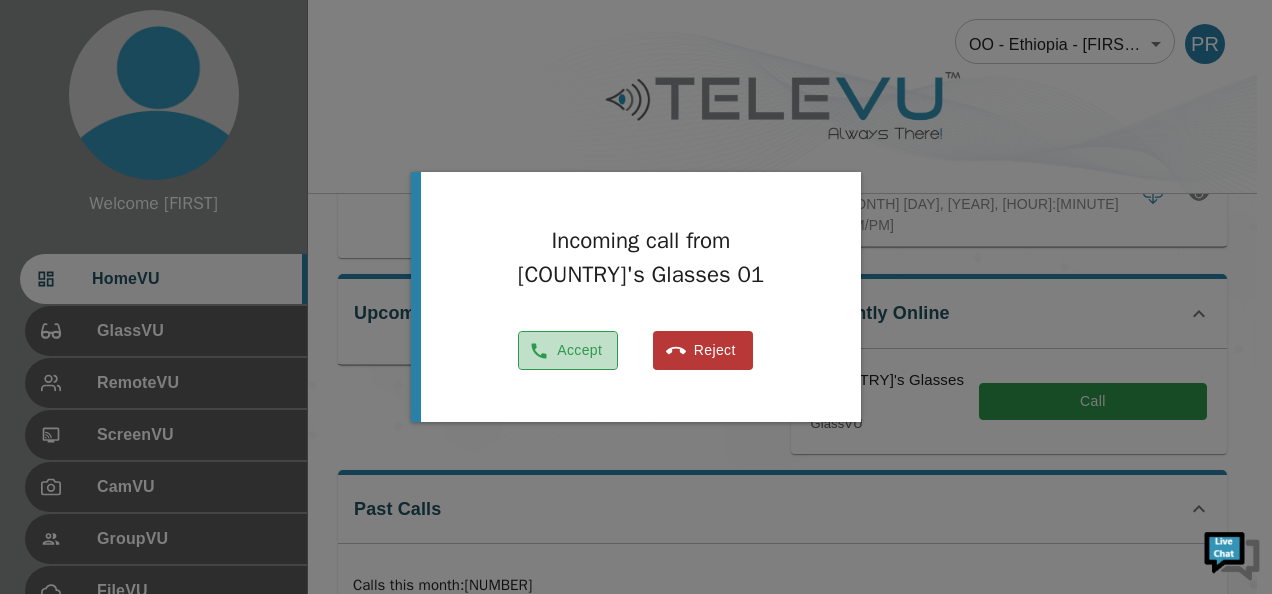 click on "Accept" at bounding box center [568, 350] 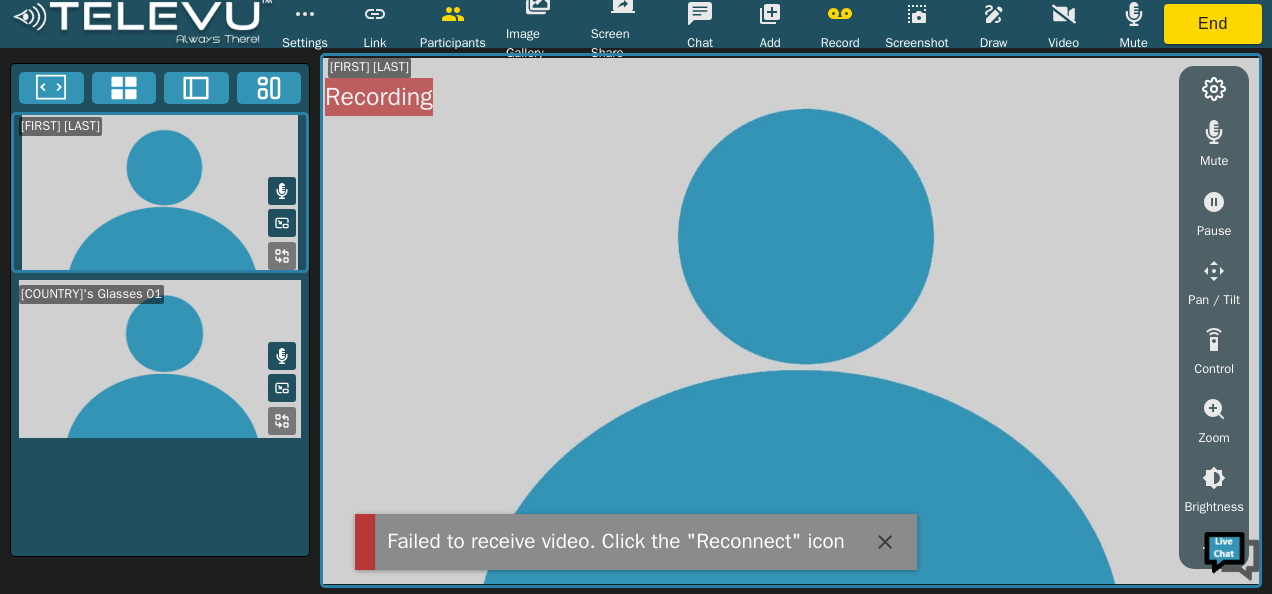 drag, startPoint x: 878, startPoint y: 538, endPoint x: 261, endPoint y: 372, distance: 638.94055 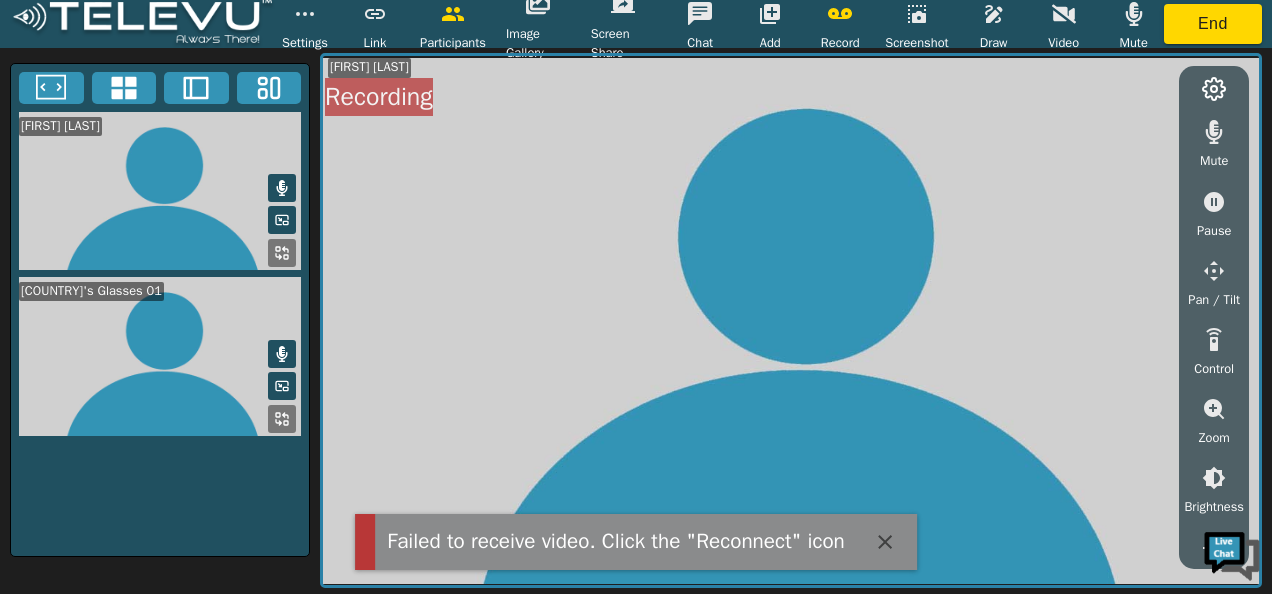 click 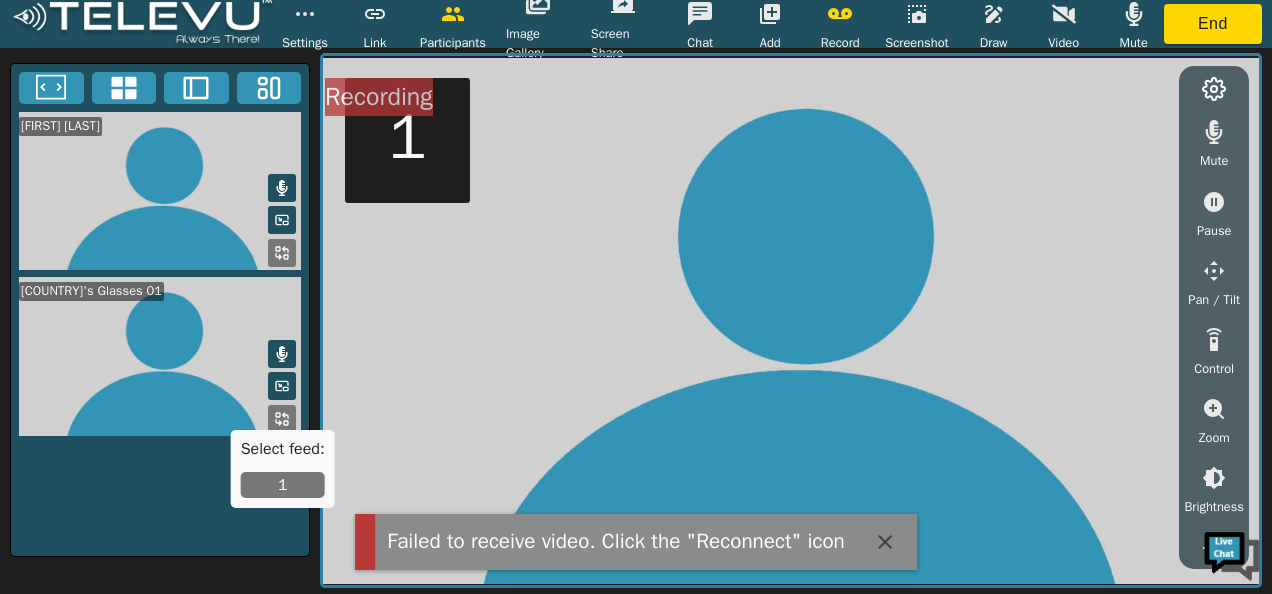 click on "1" at bounding box center [283, 485] 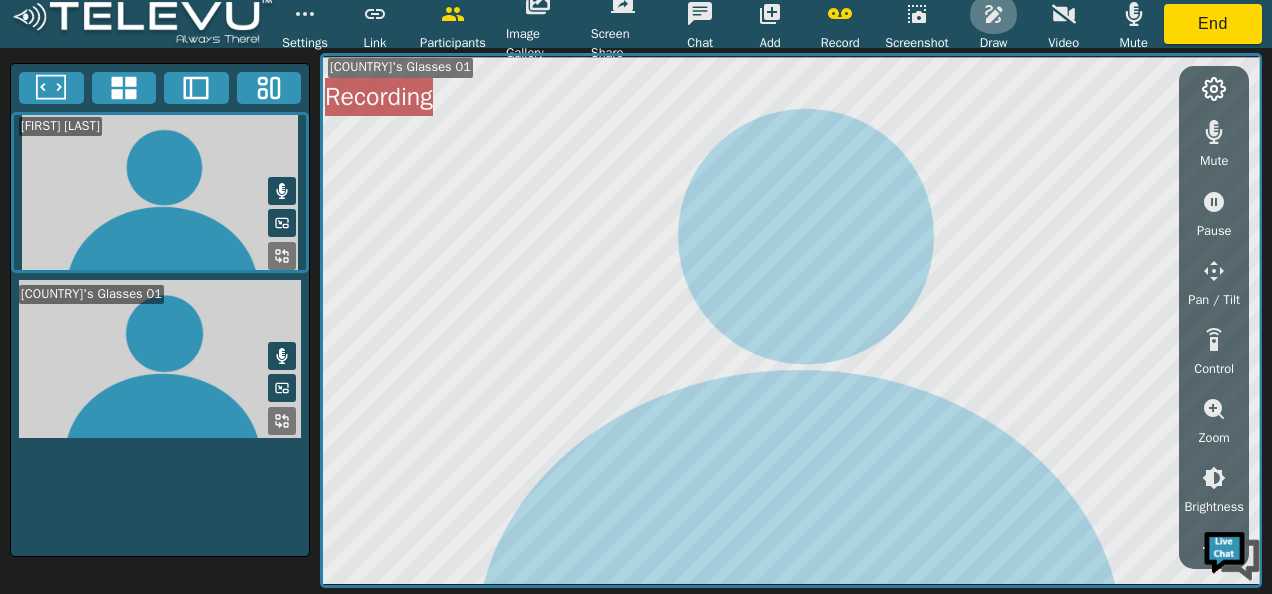 click 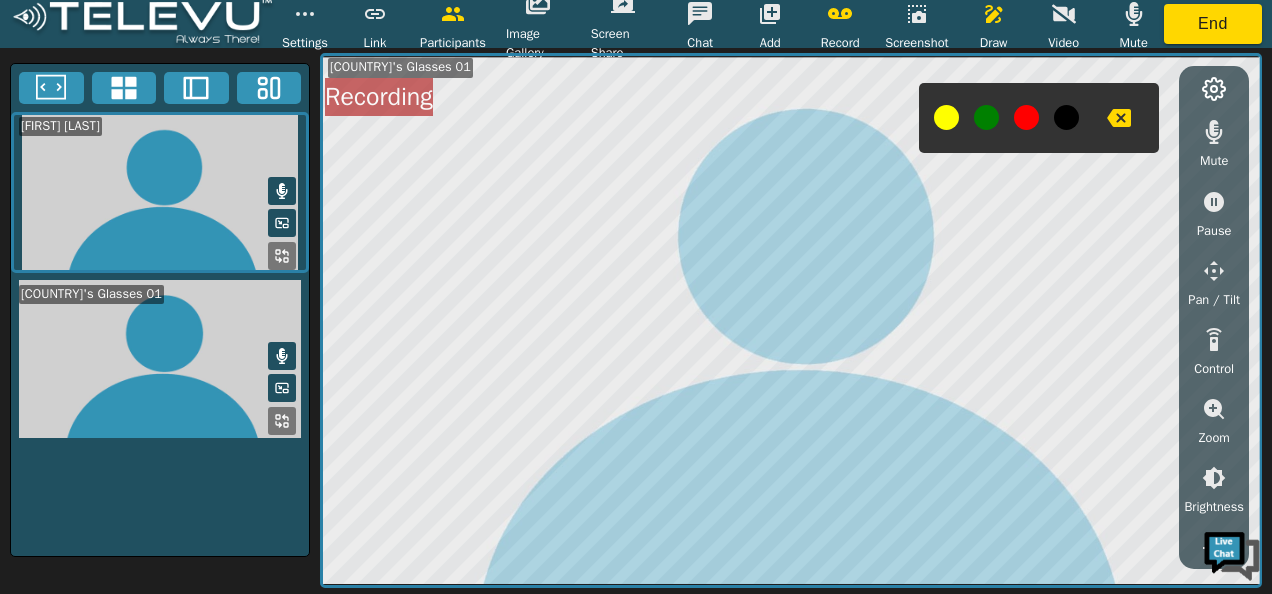 click at bounding box center [1026, 117] 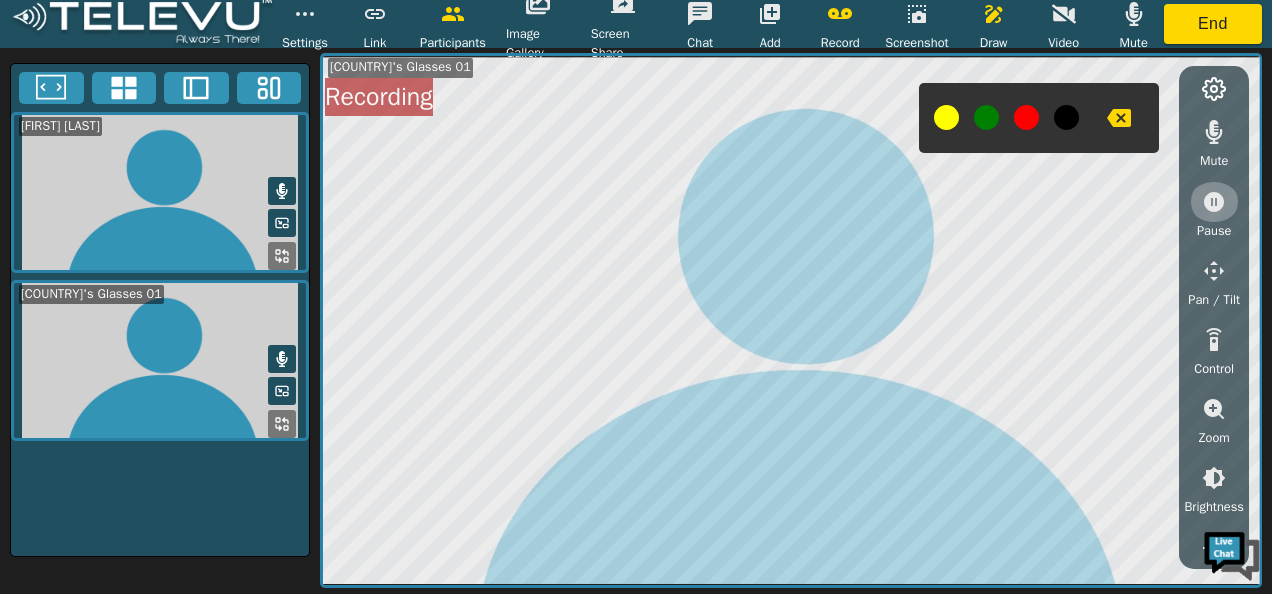 click 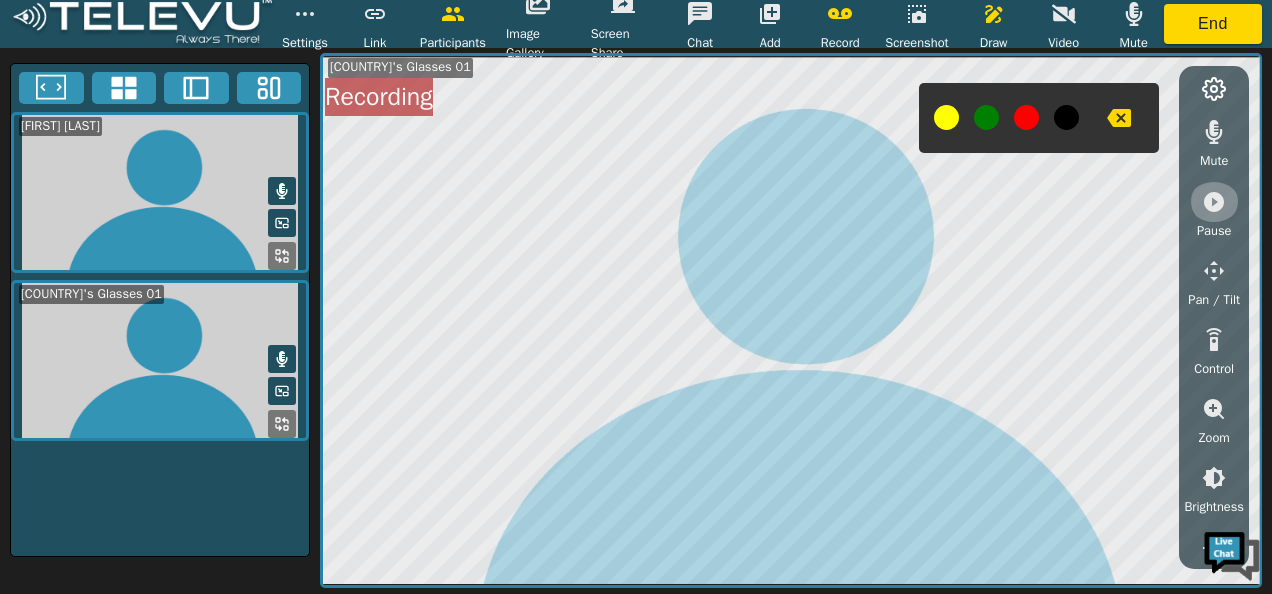 click 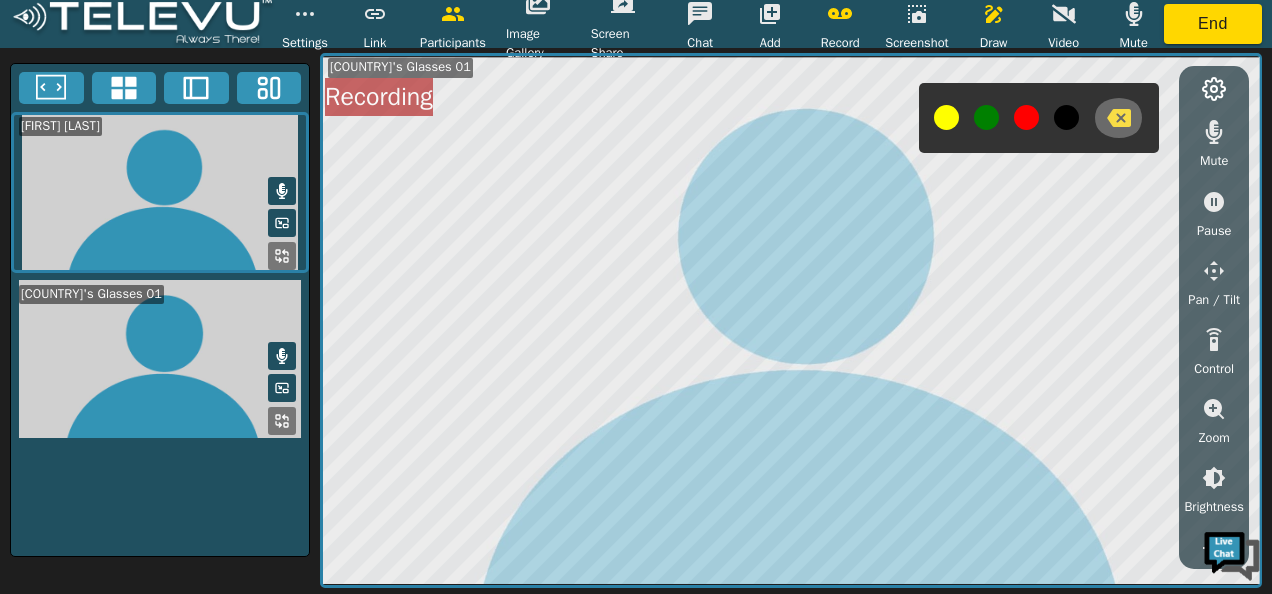 click 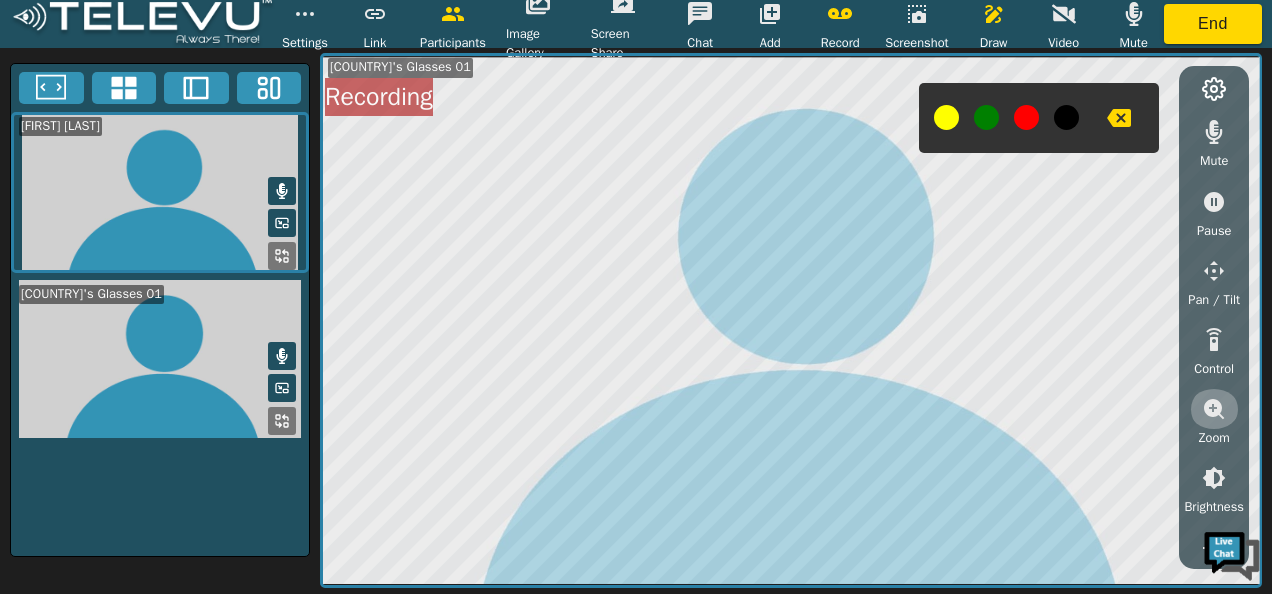 click 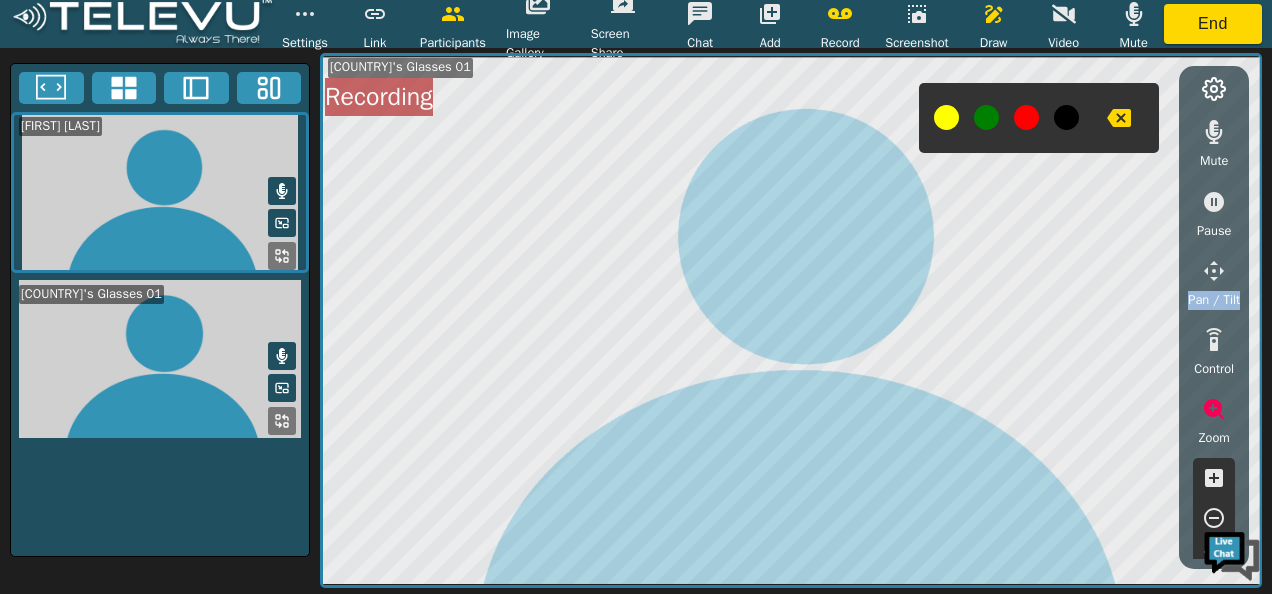 drag, startPoint x: 1238, startPoint y: 287, endPoint x: 1236, endPoint y: 309, distance: 22.090721 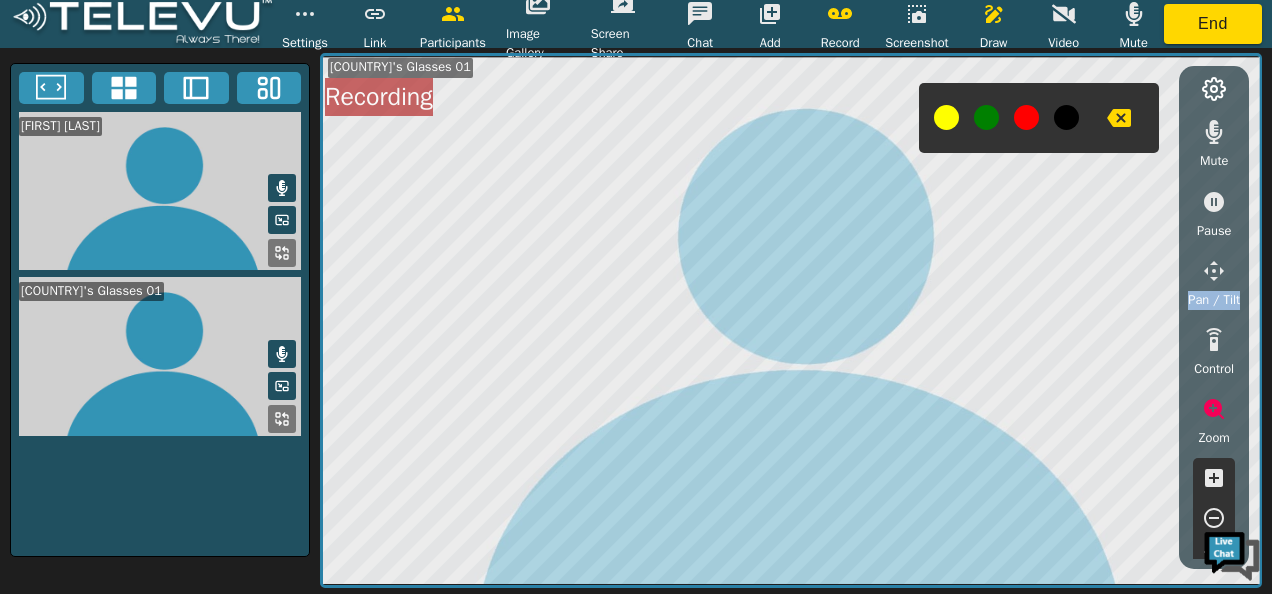 scroll, scrollTop: 2, scrollLeft: 0, axis: vertical 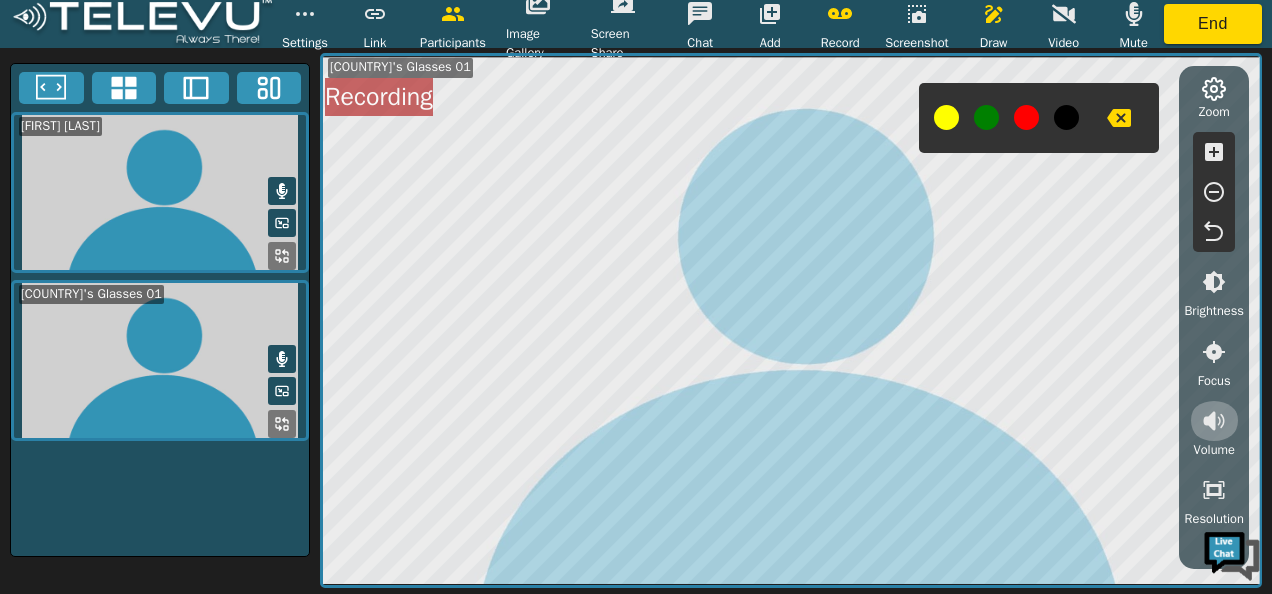 click 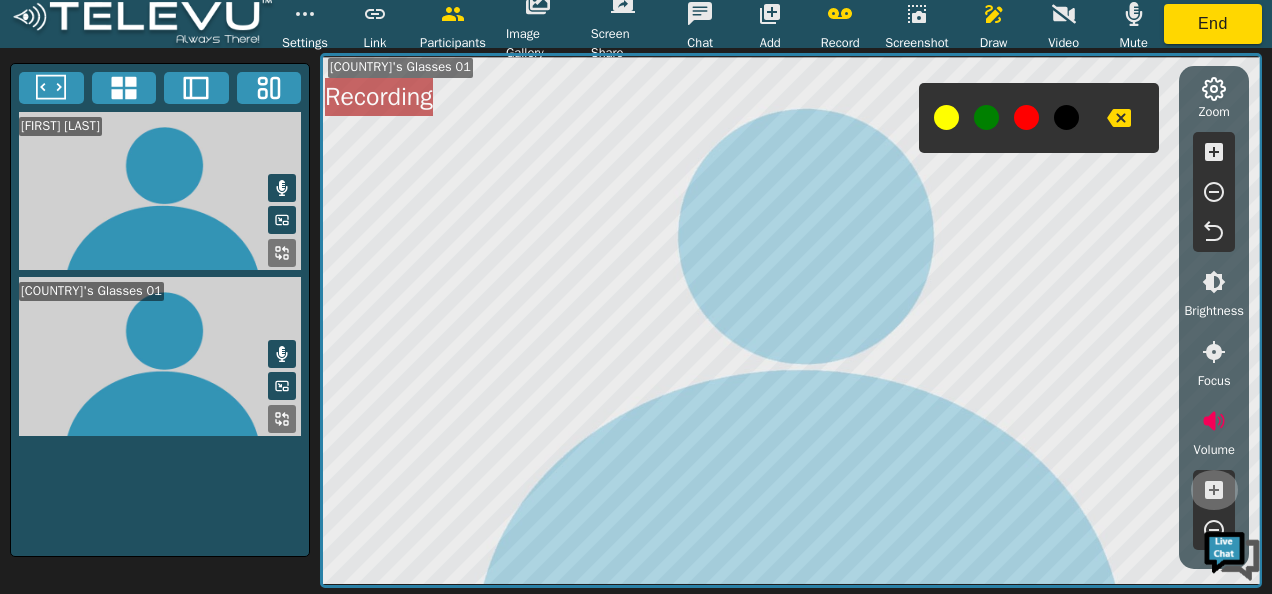 click 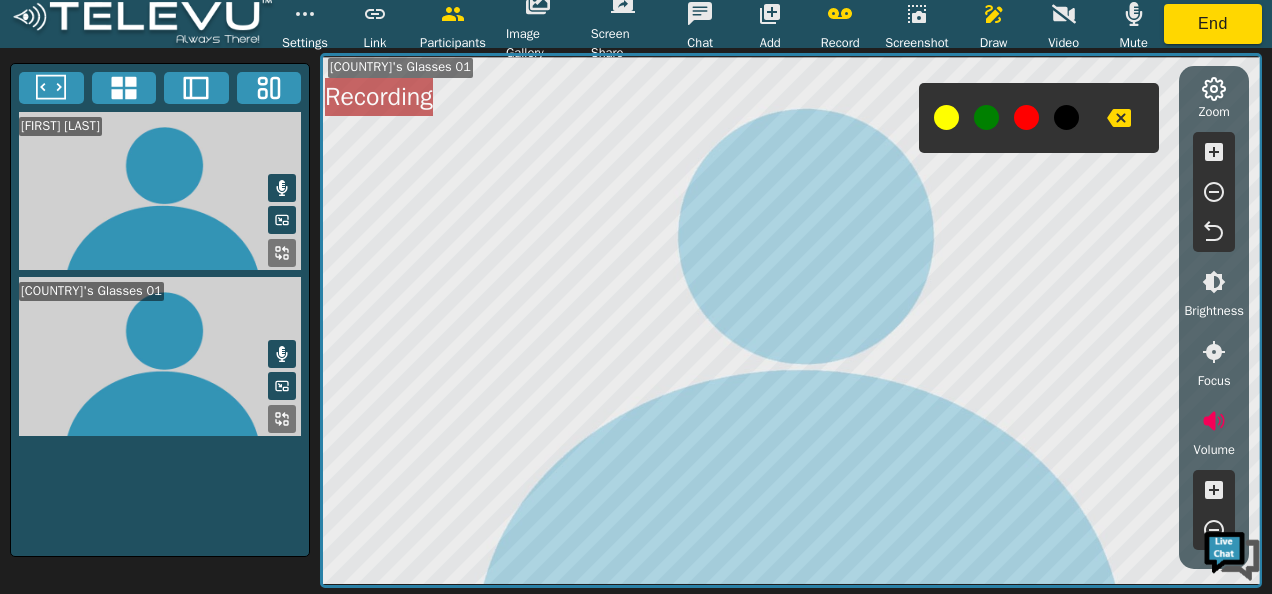click 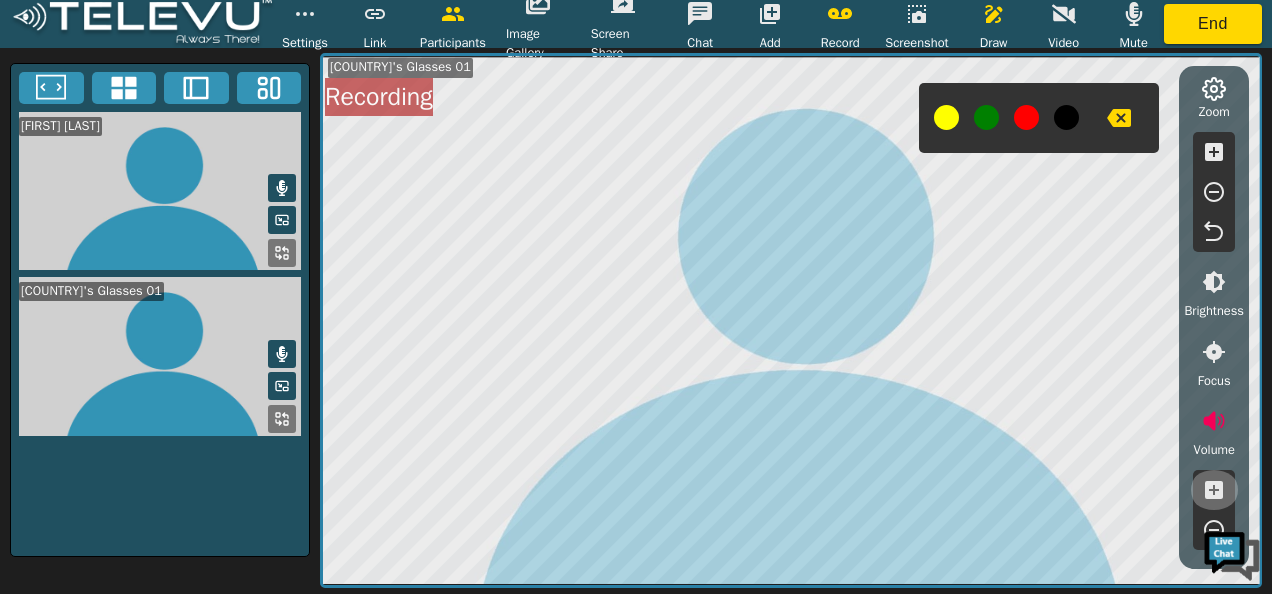 click 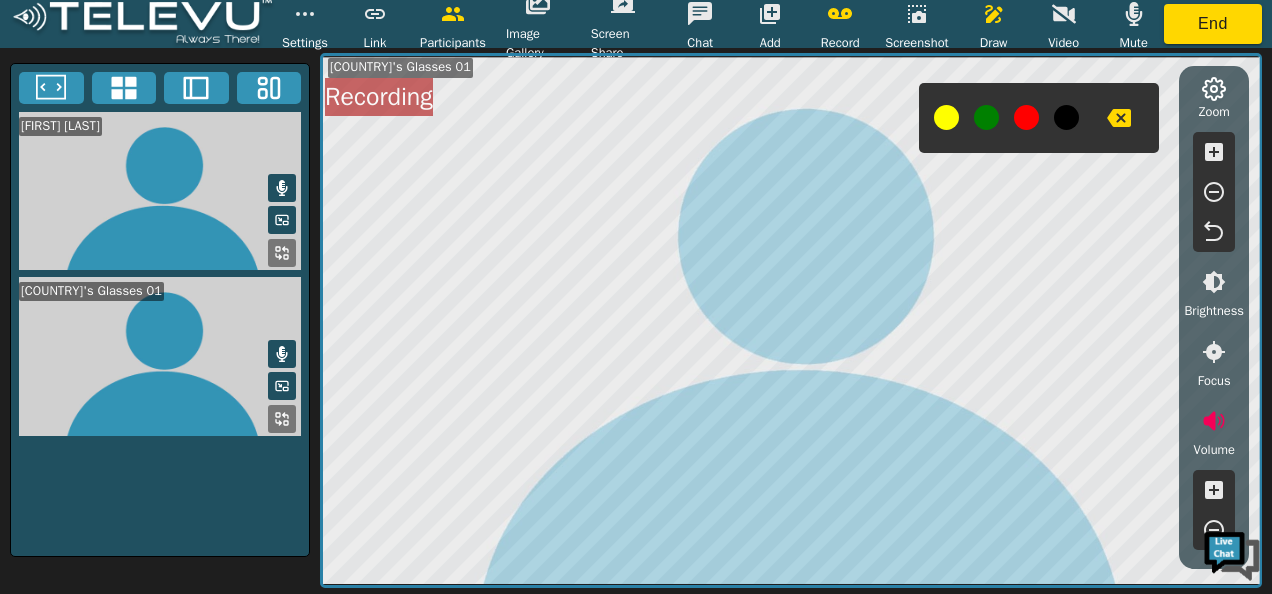 click 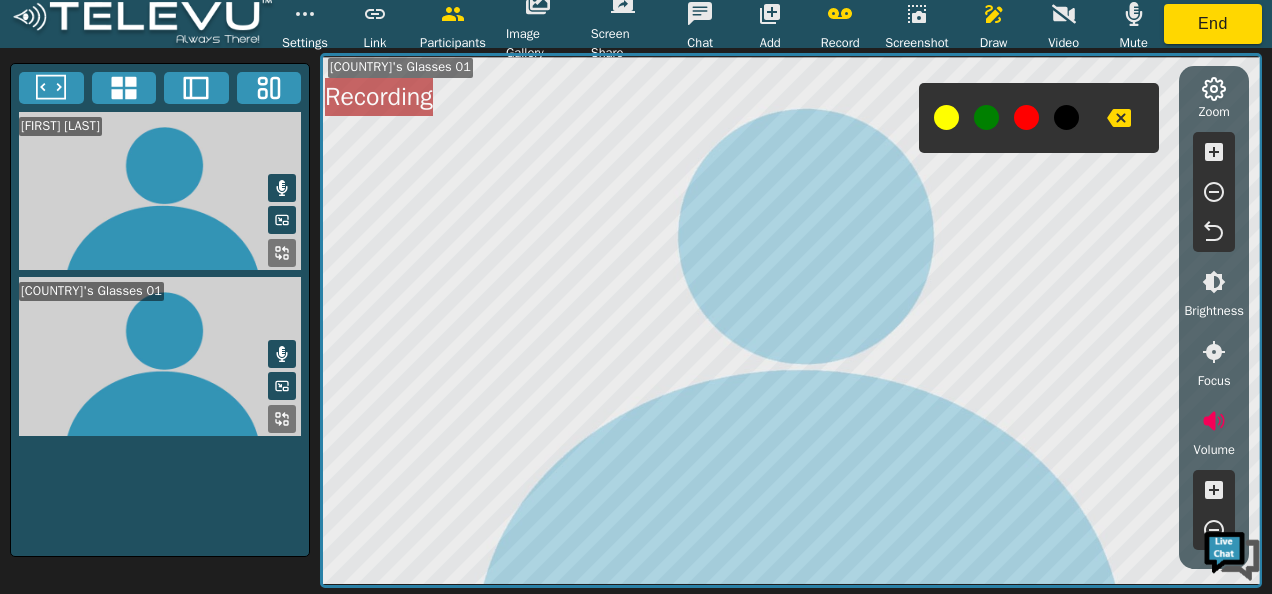 click 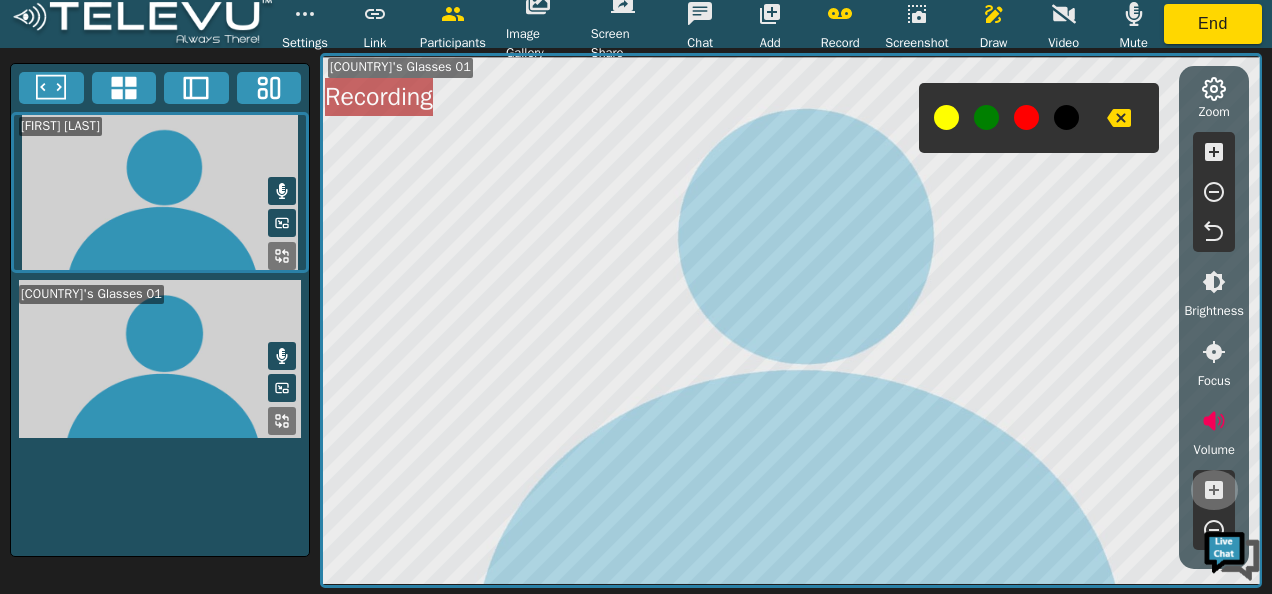 click 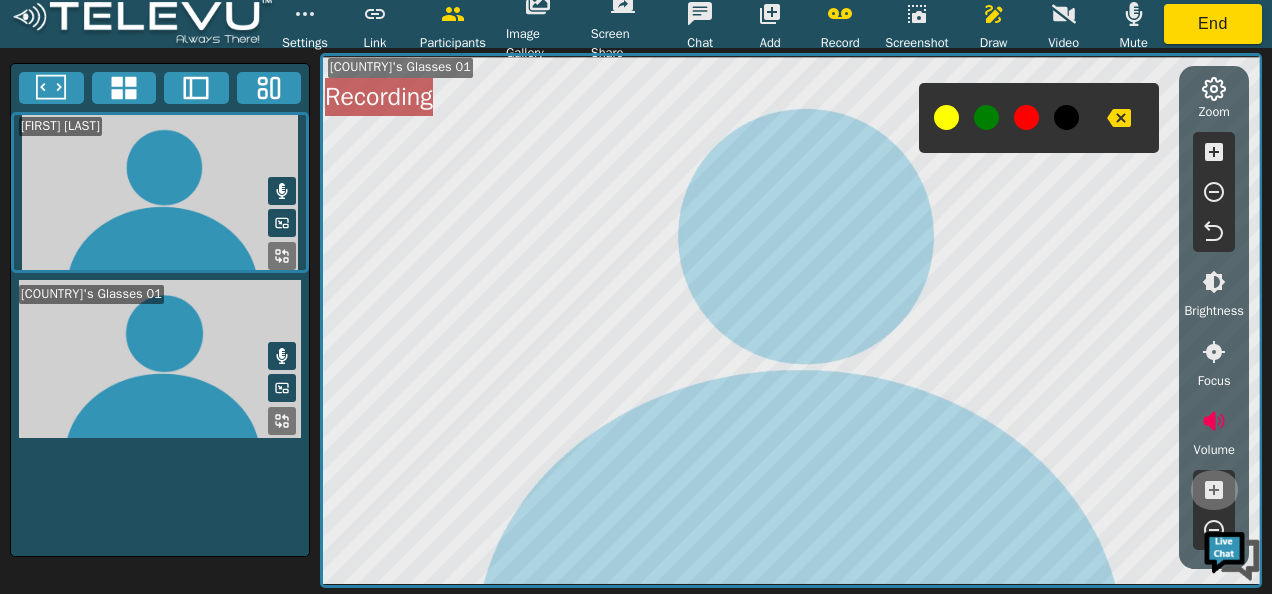 click 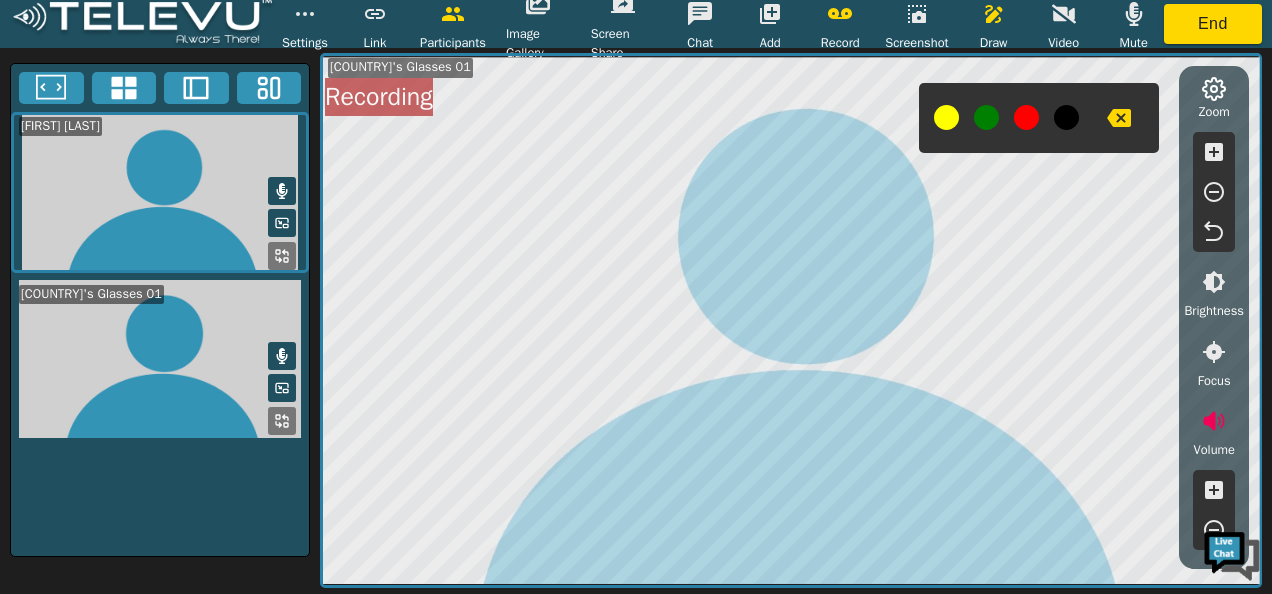 click 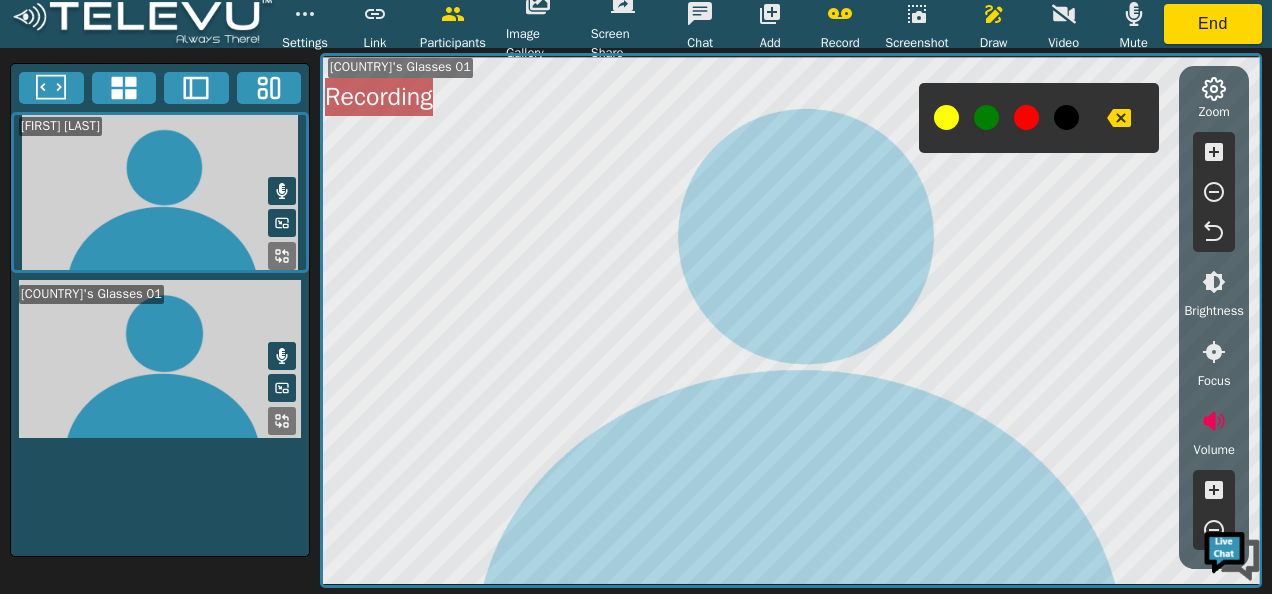 click 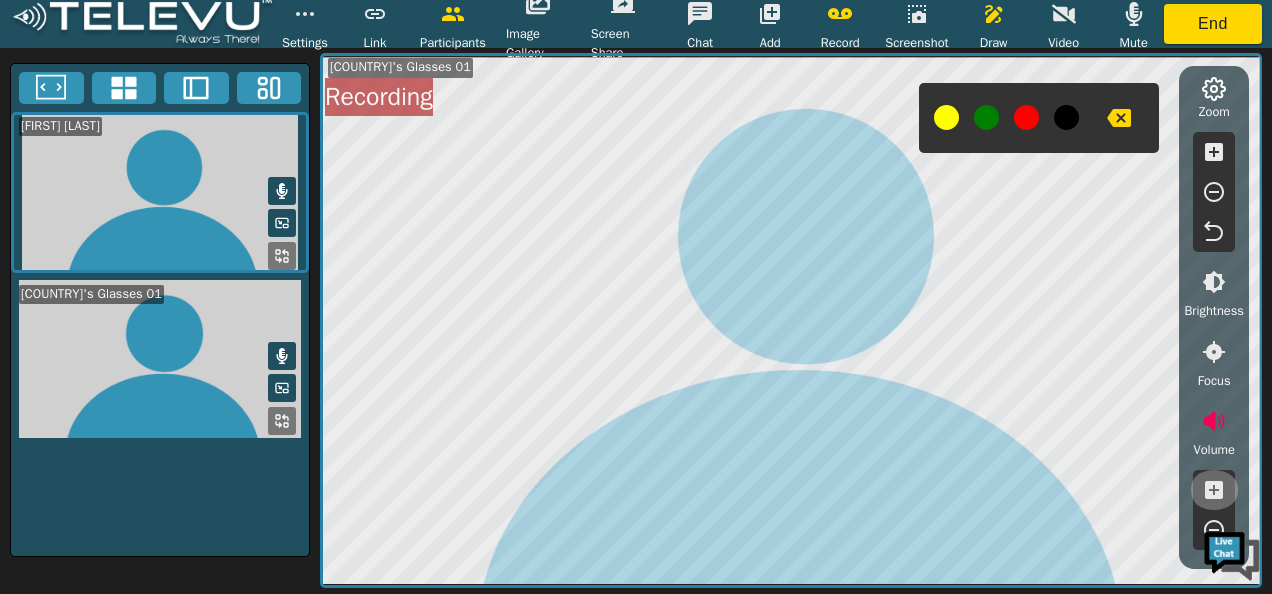 click 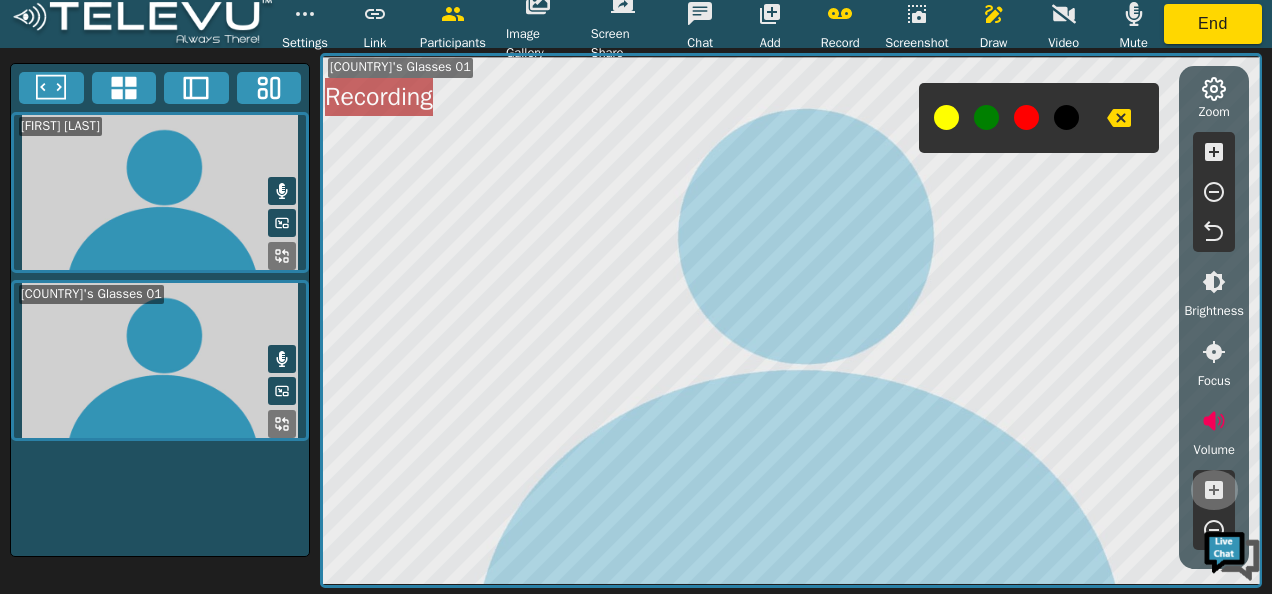 click 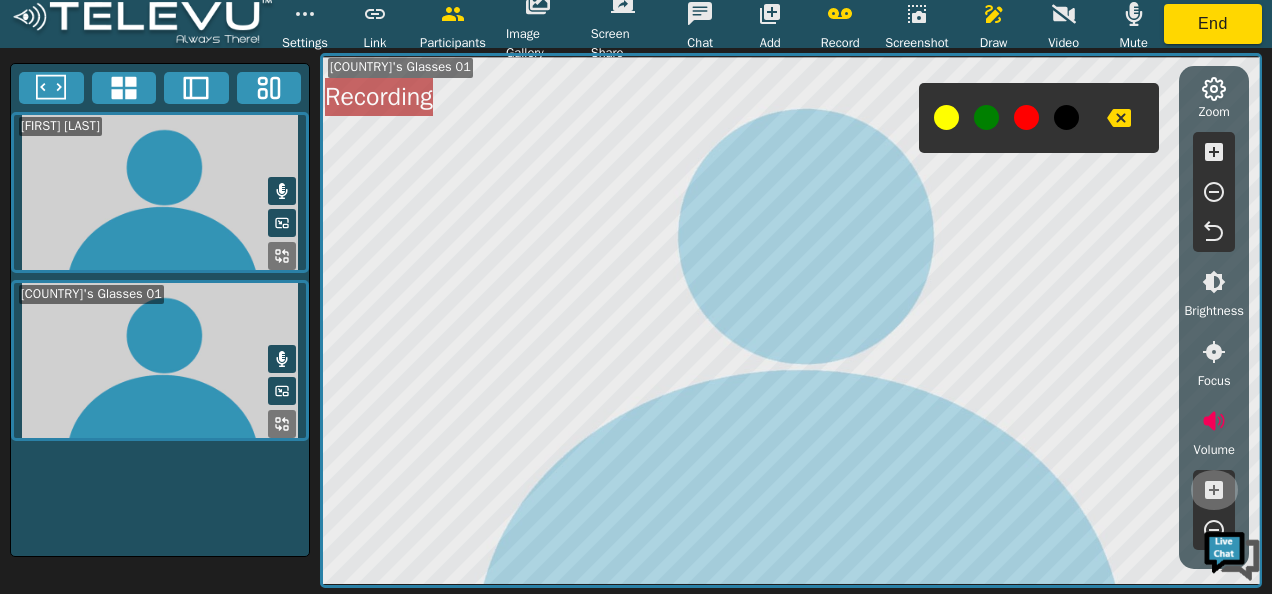 click 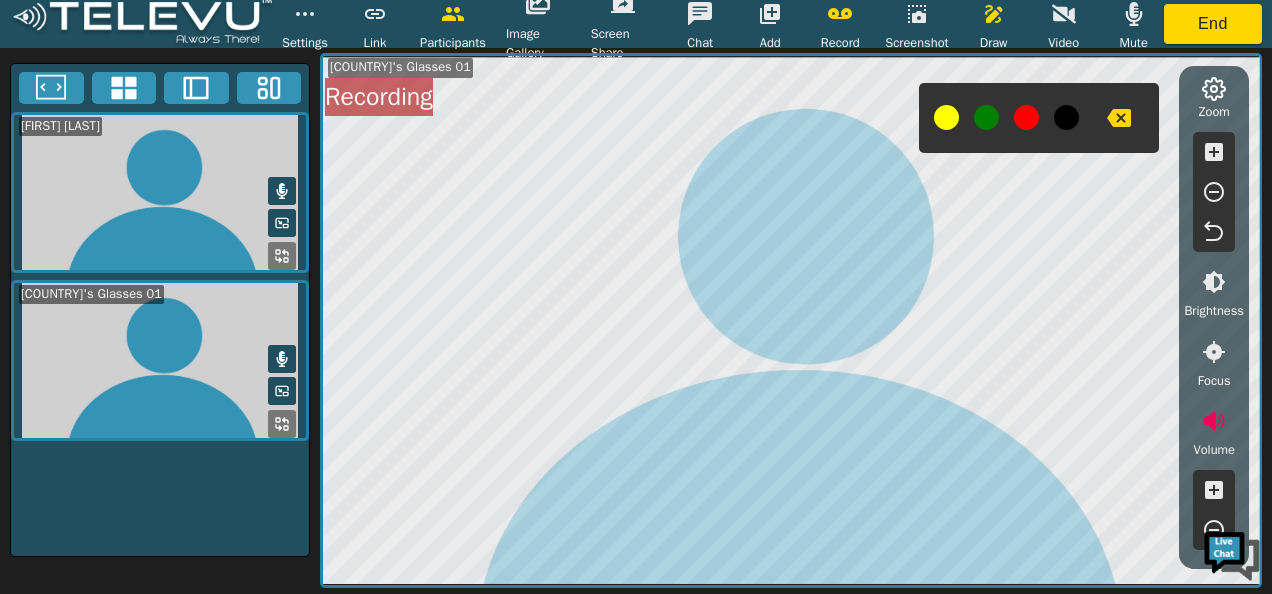 click 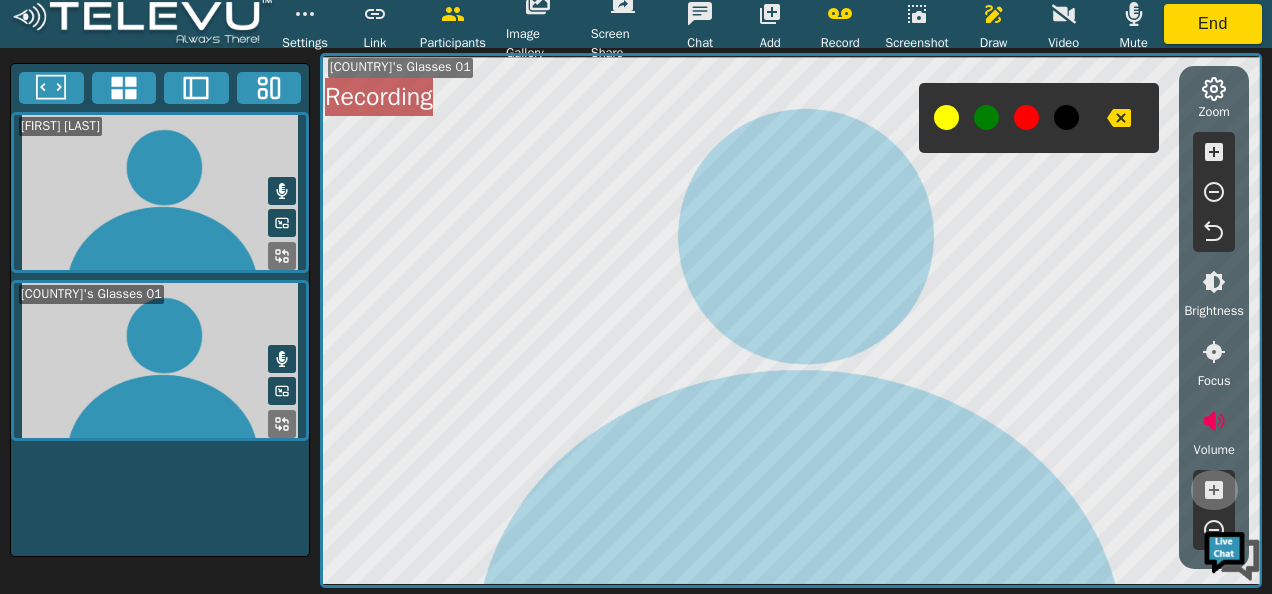 click 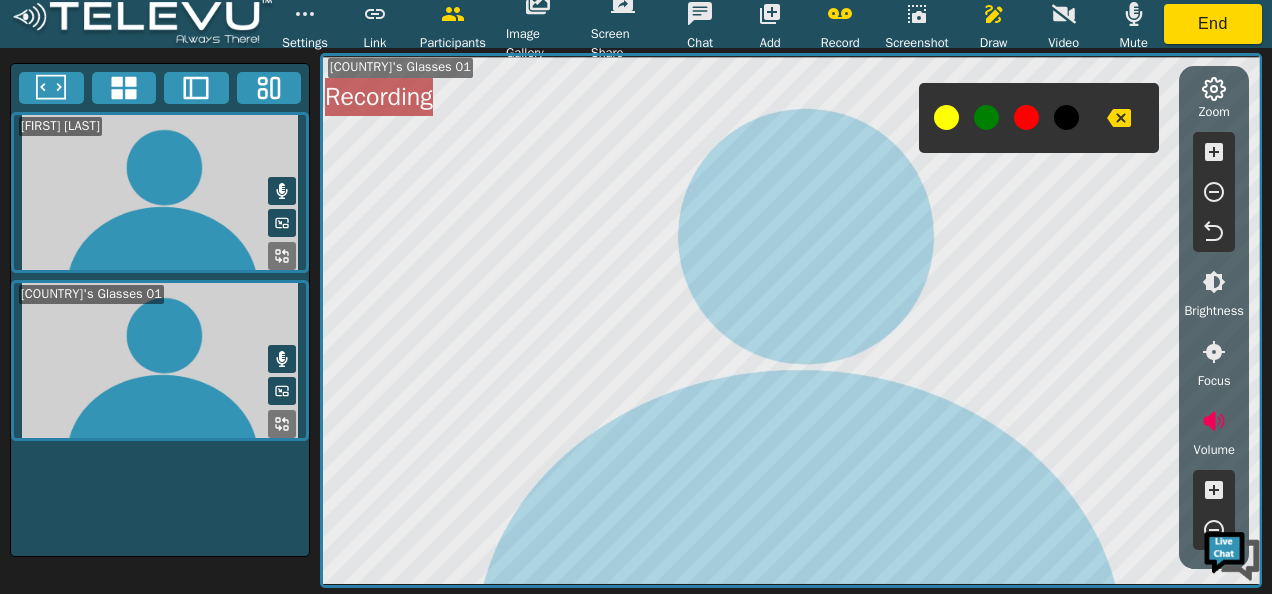 click 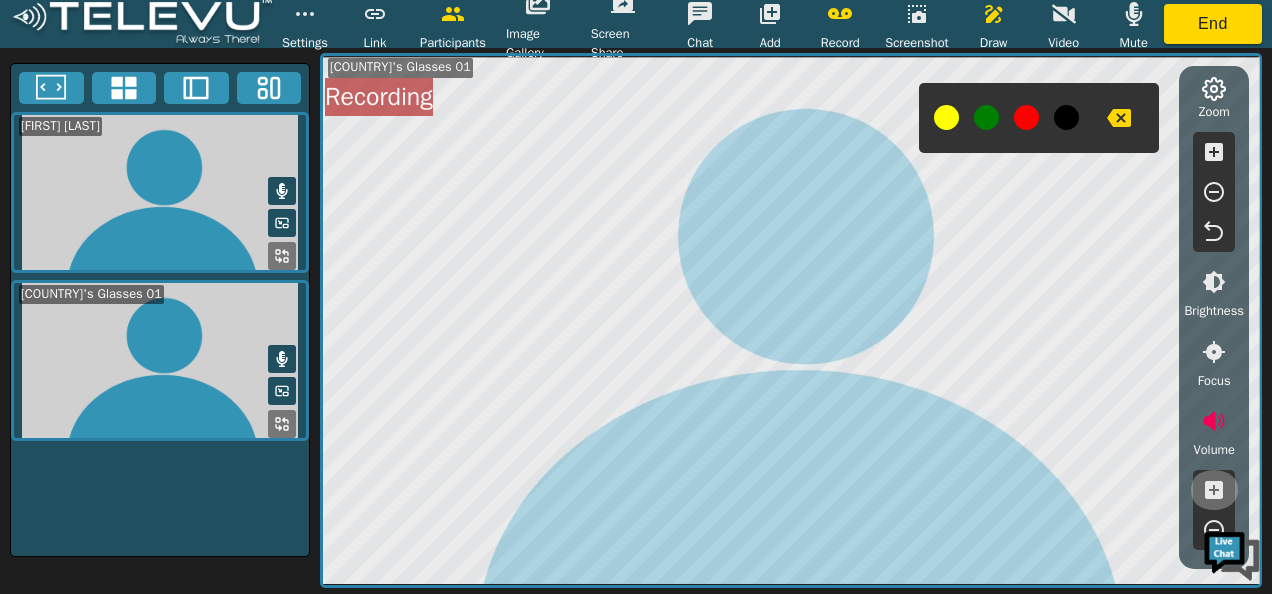click 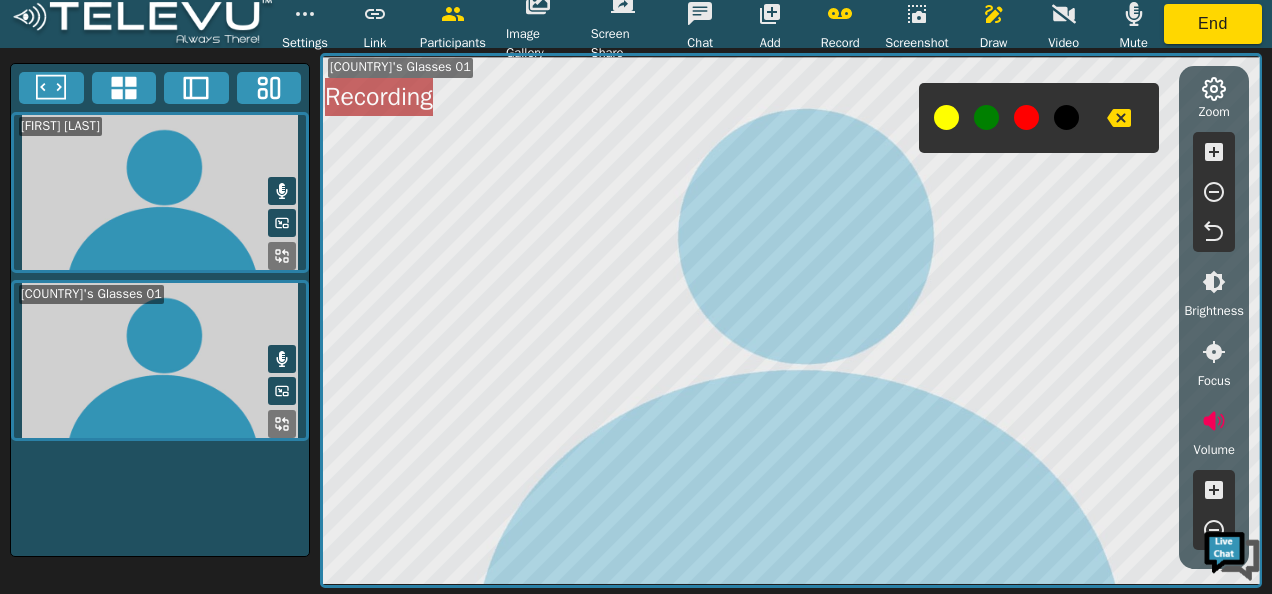 click 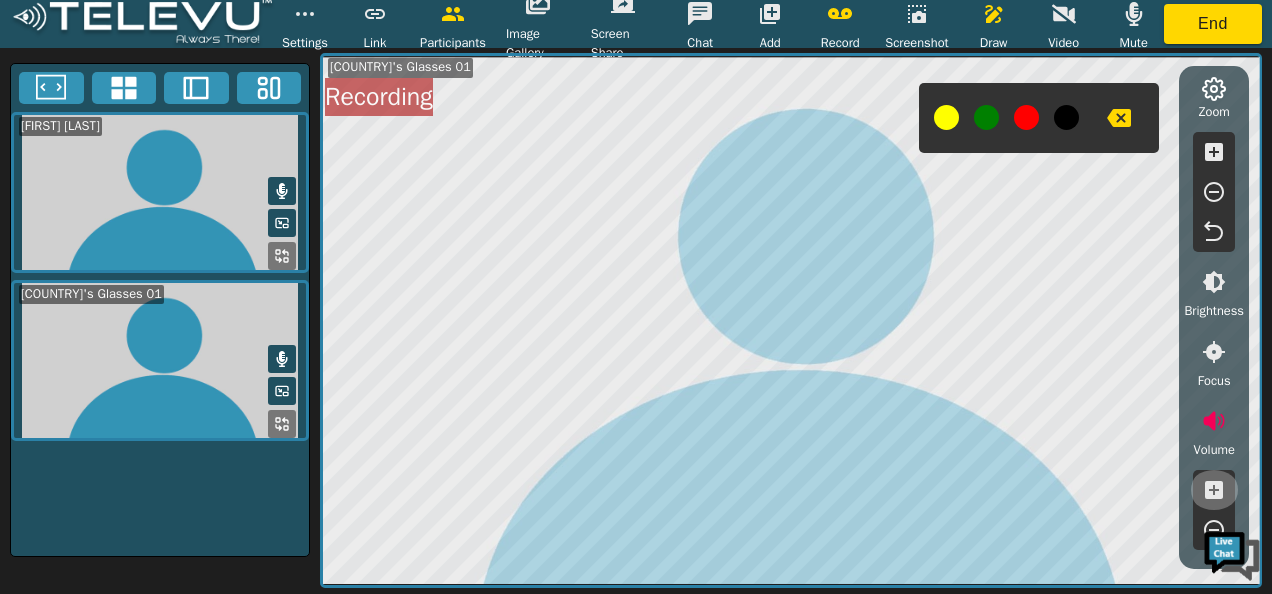 click 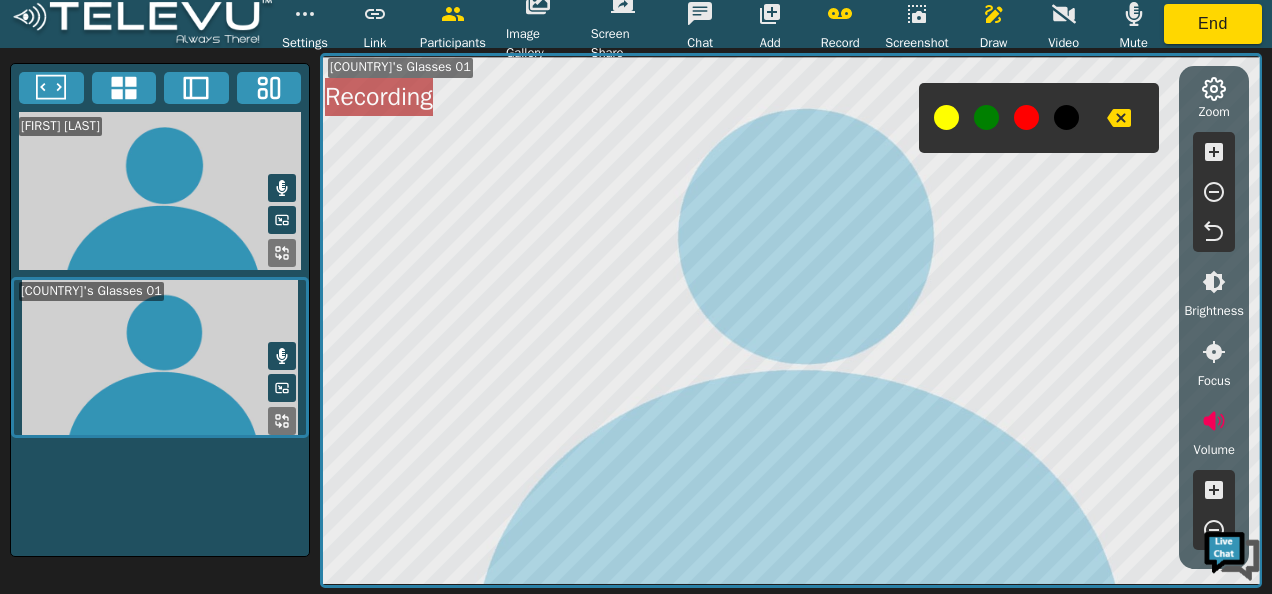 click 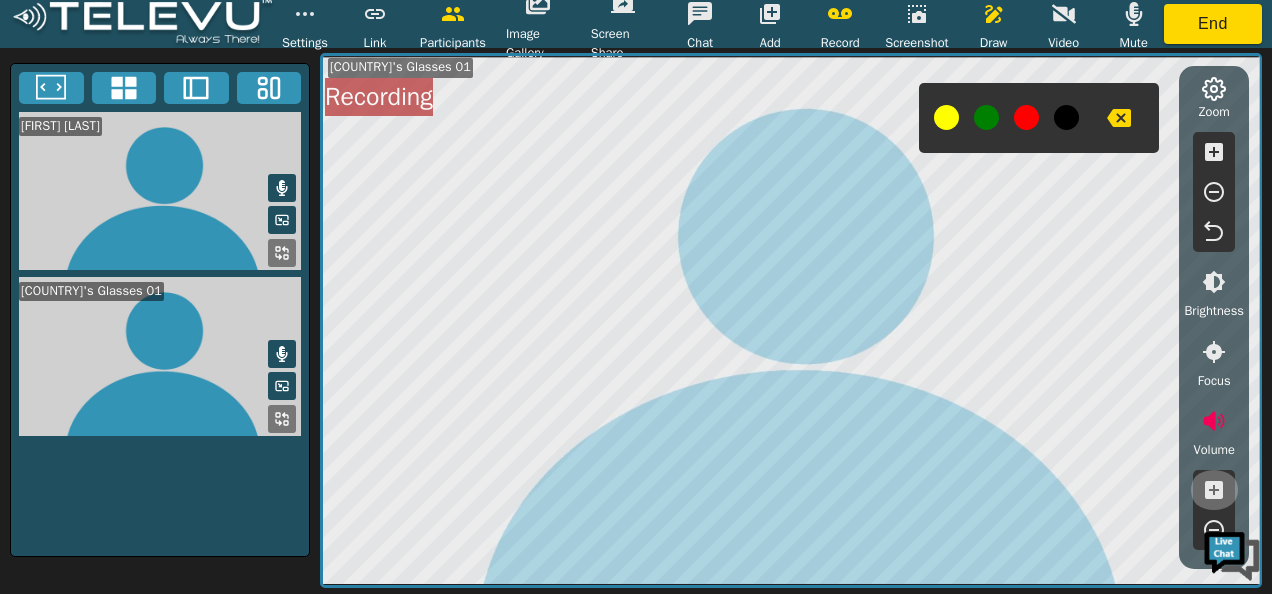 click 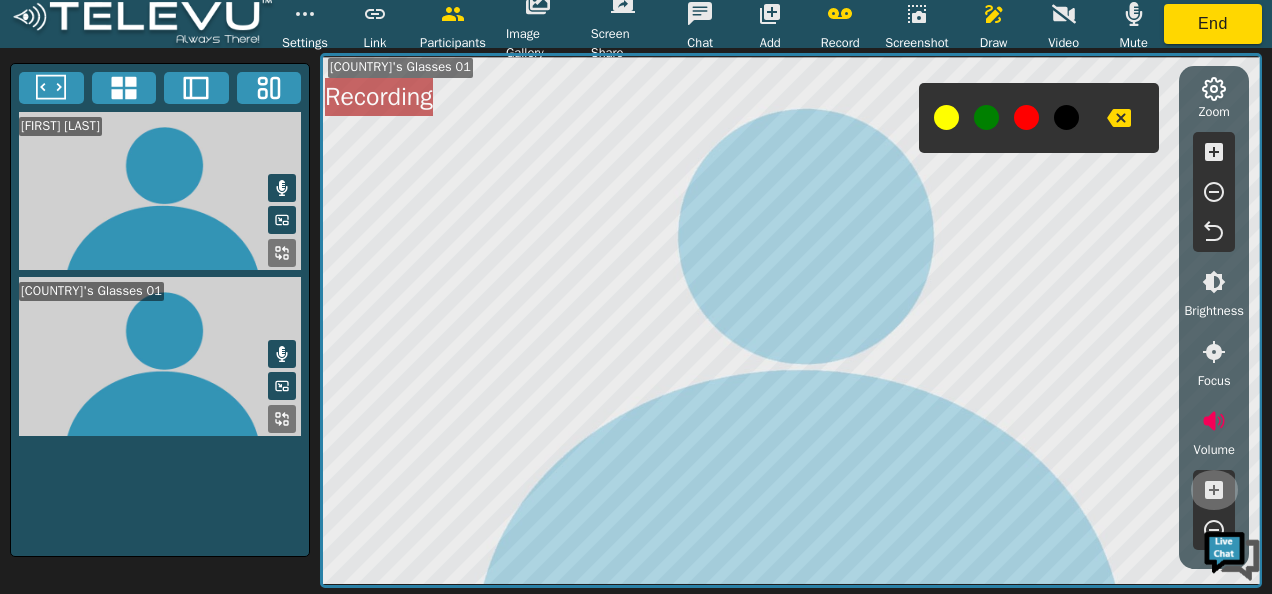 click 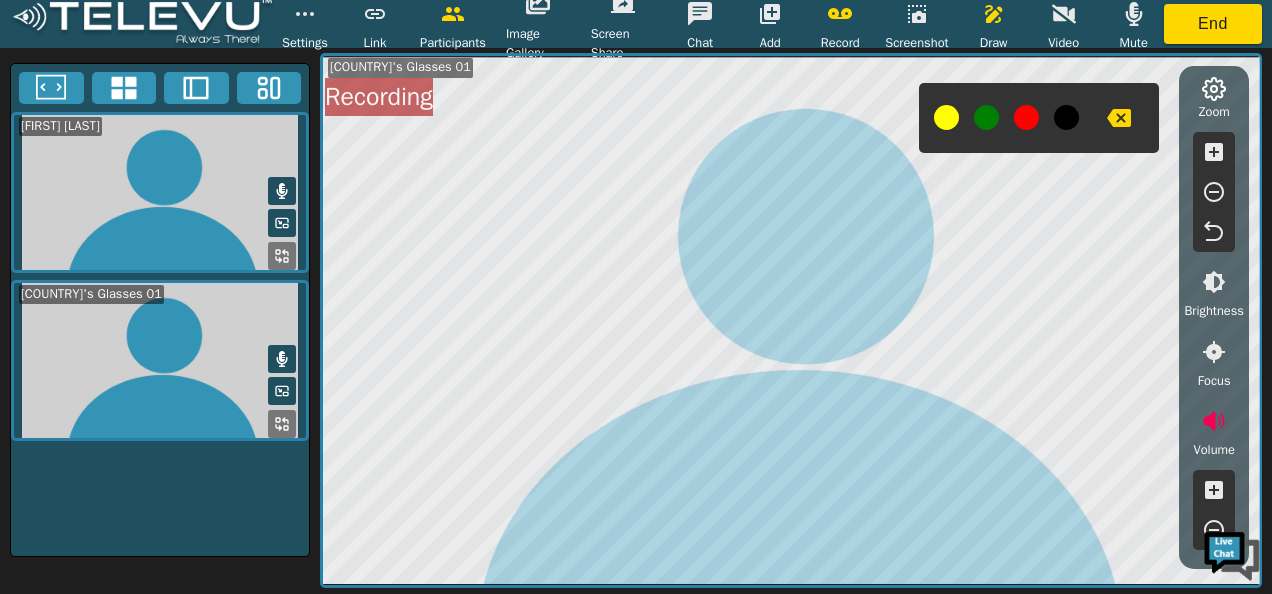 click 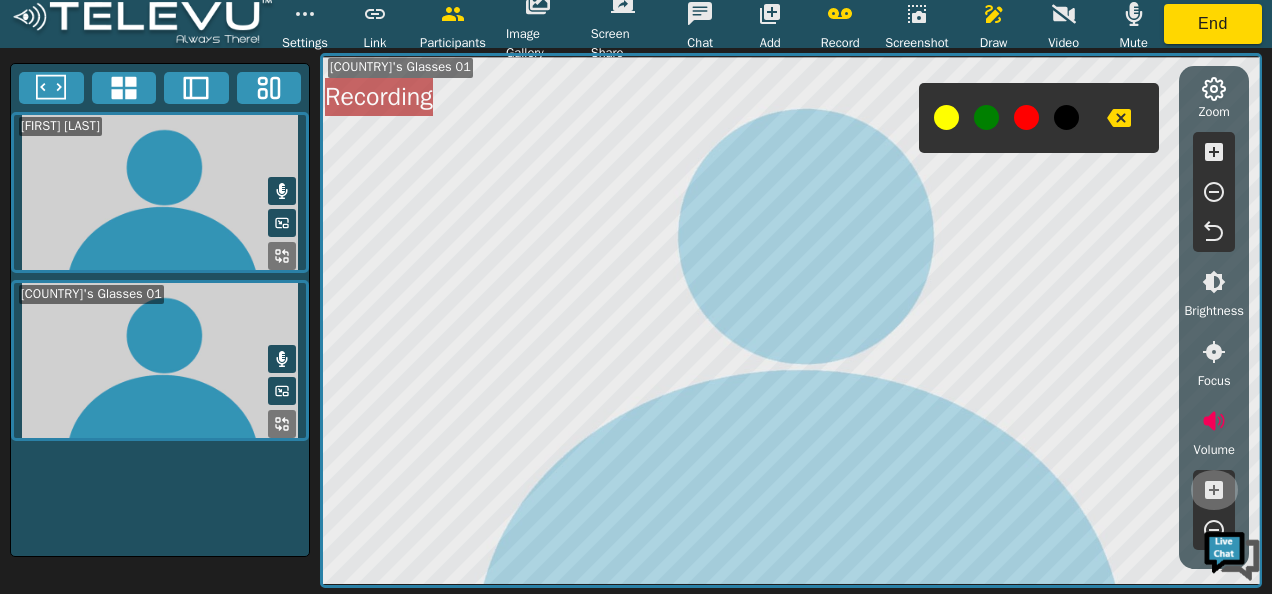 click 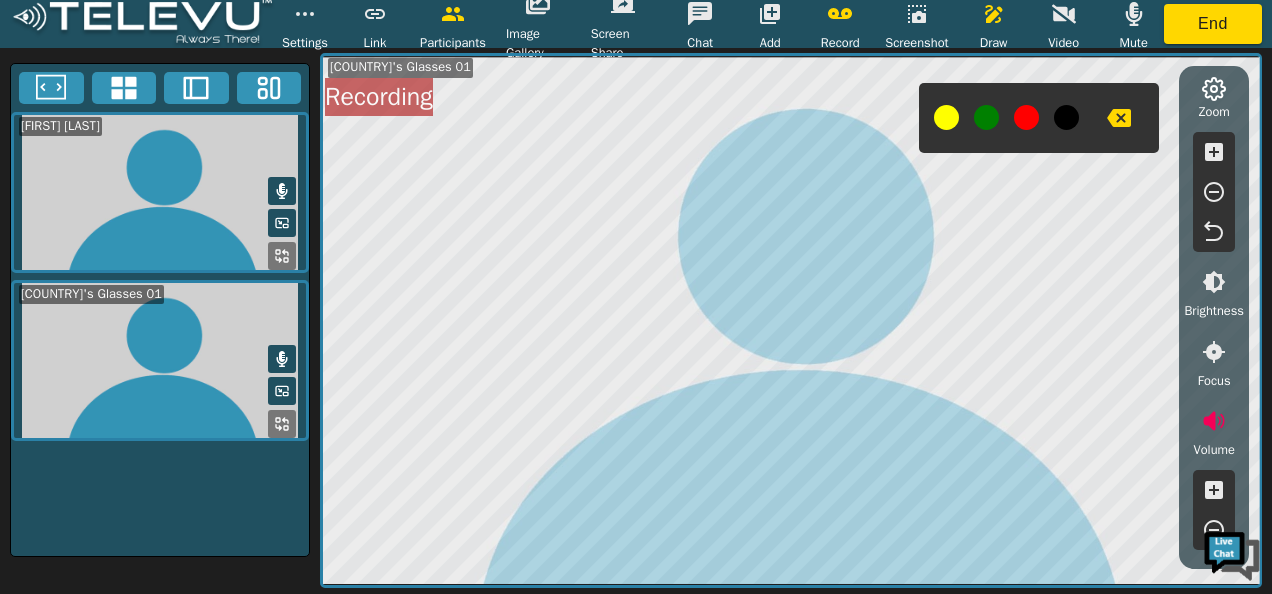 click 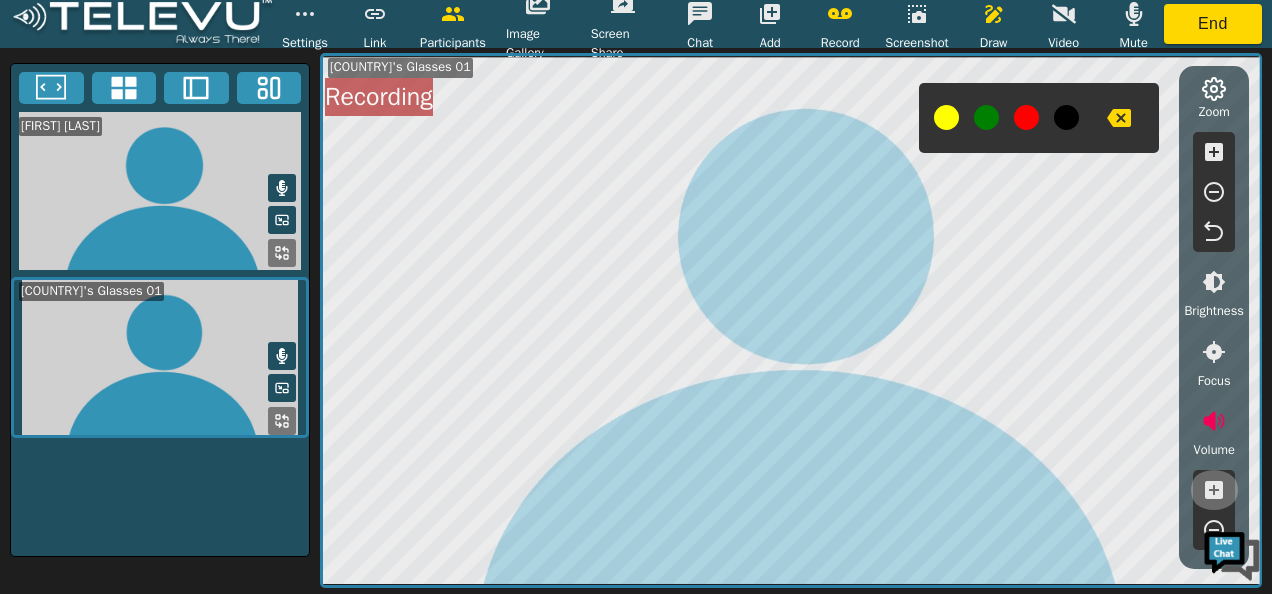 click 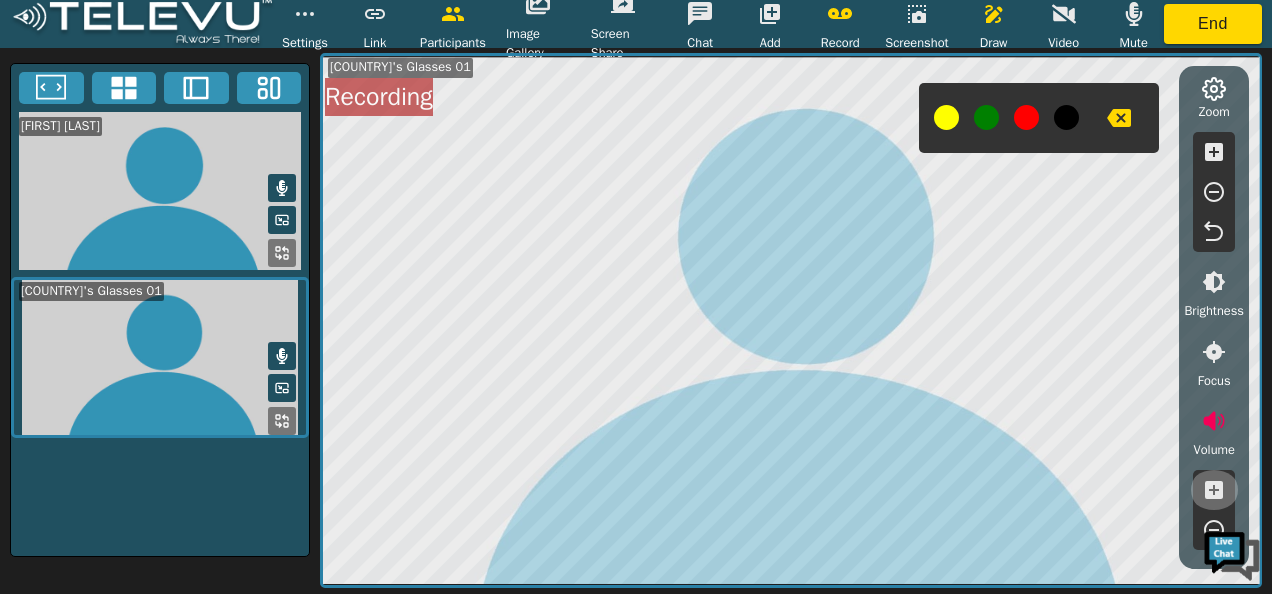 click 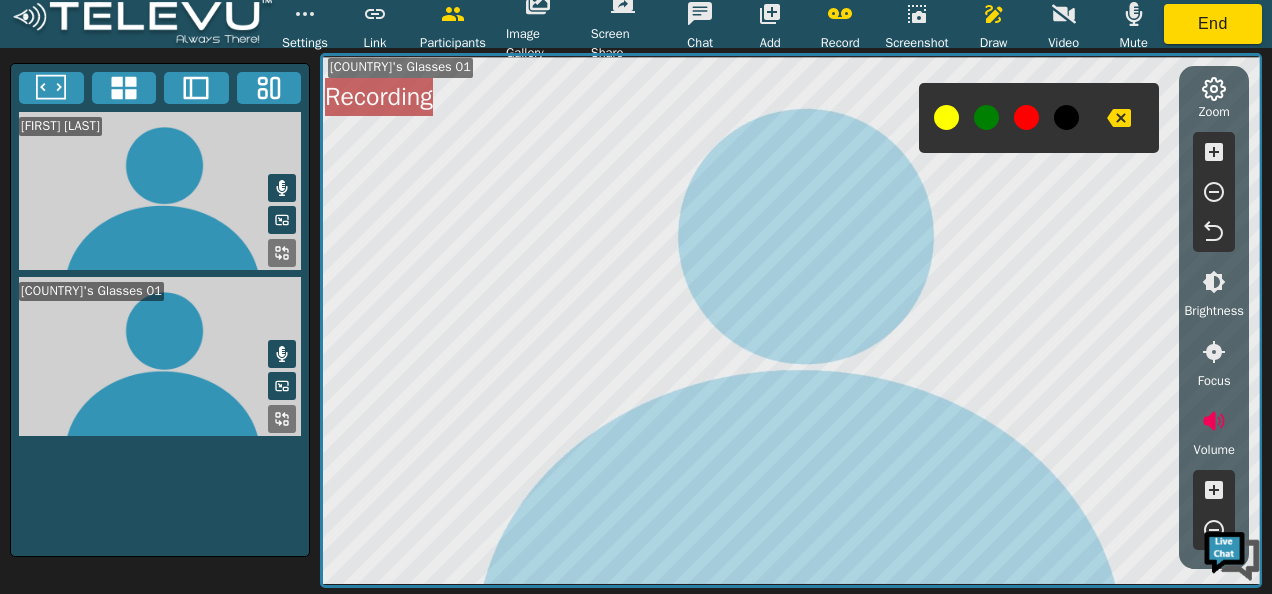 click 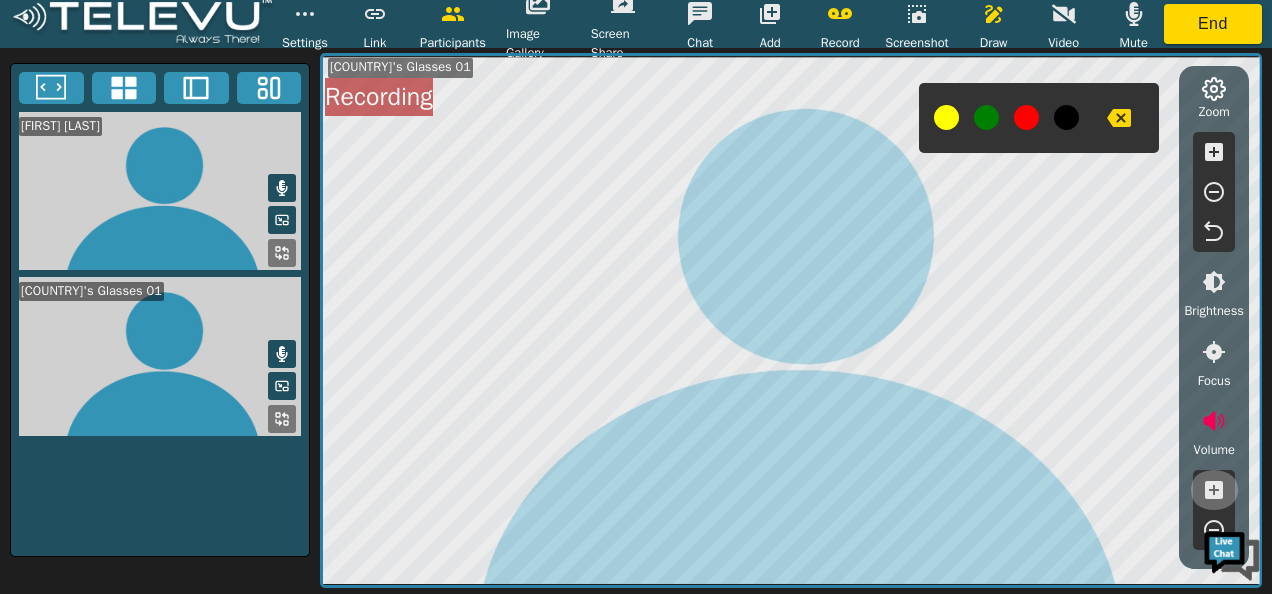 click 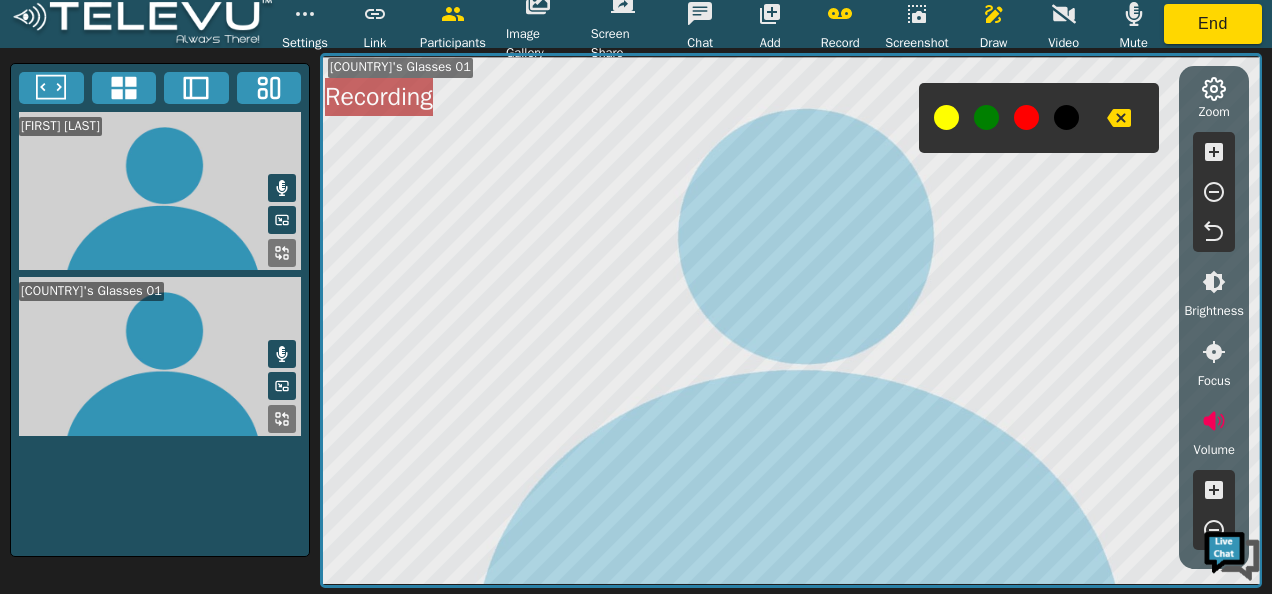 click 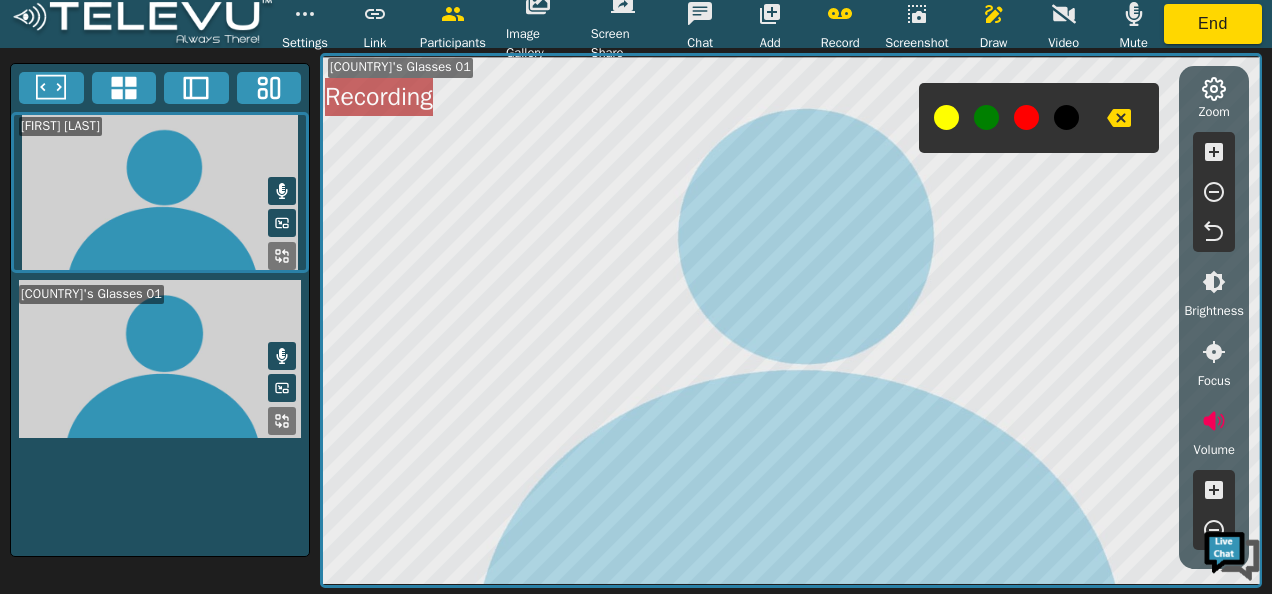 click 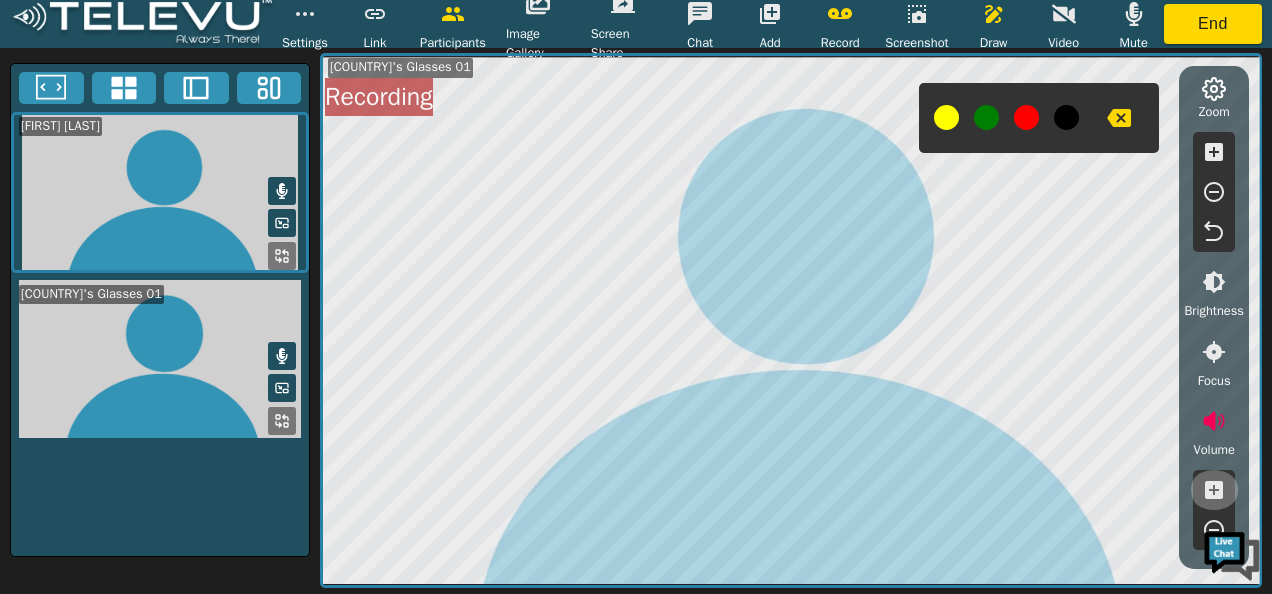 click 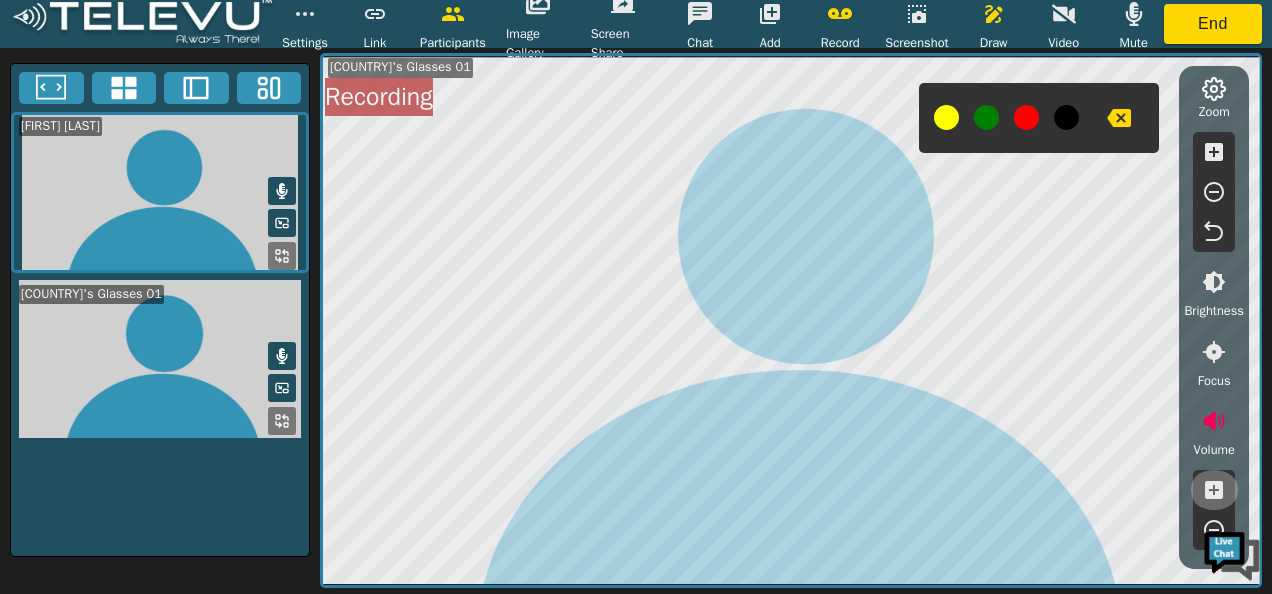 click 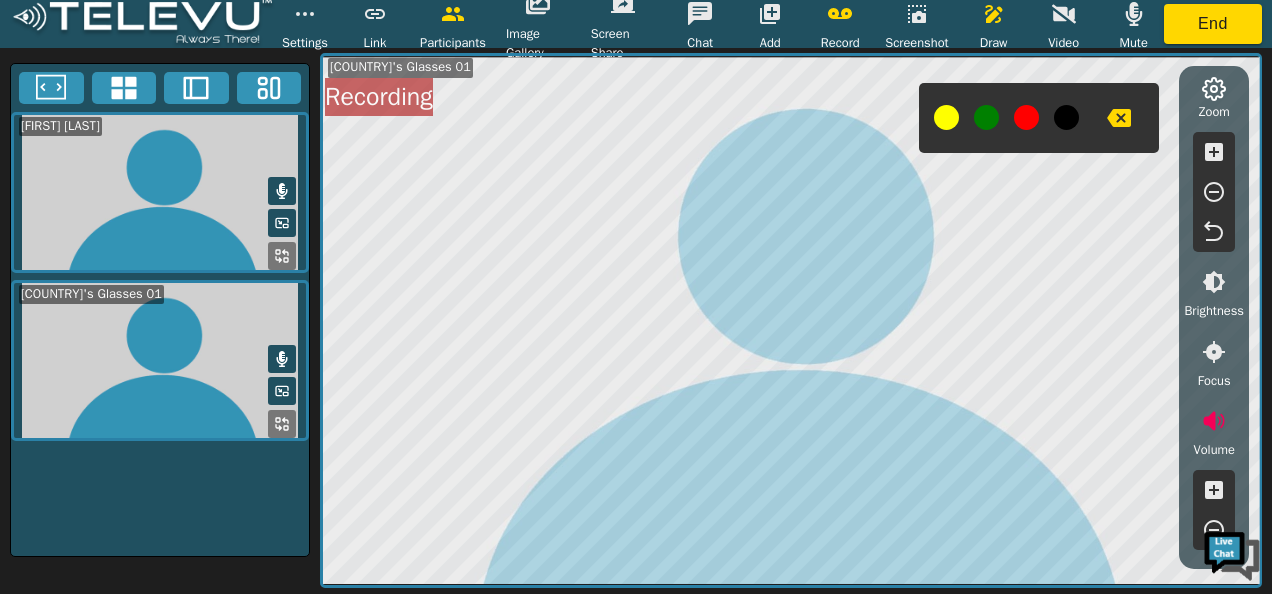 click 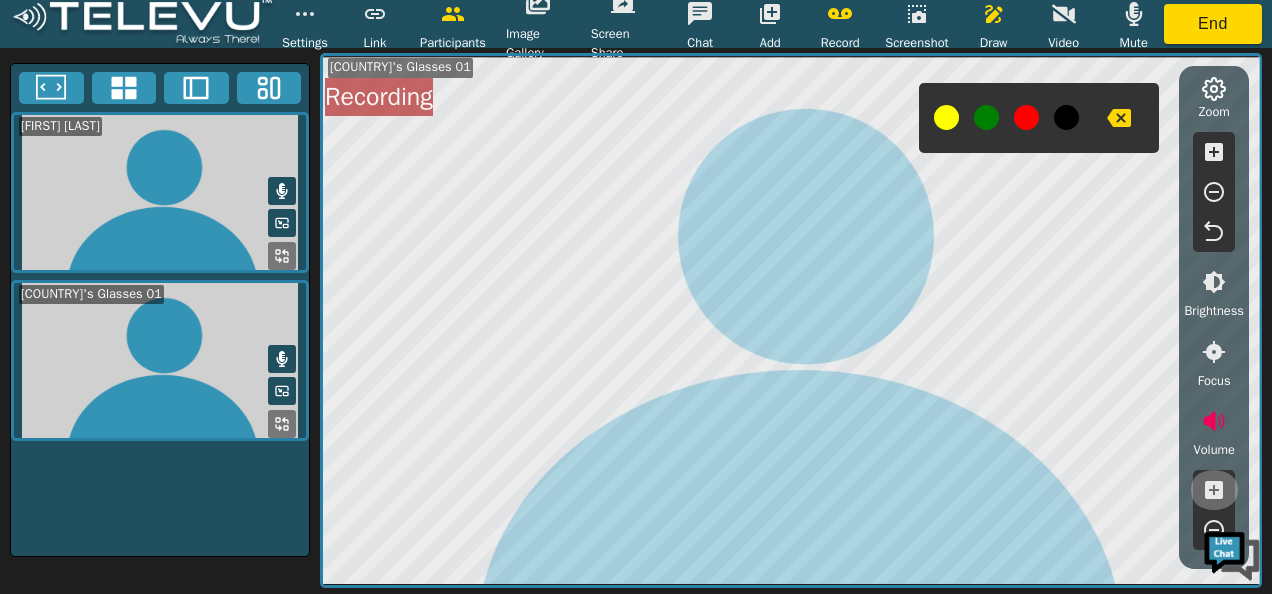 click 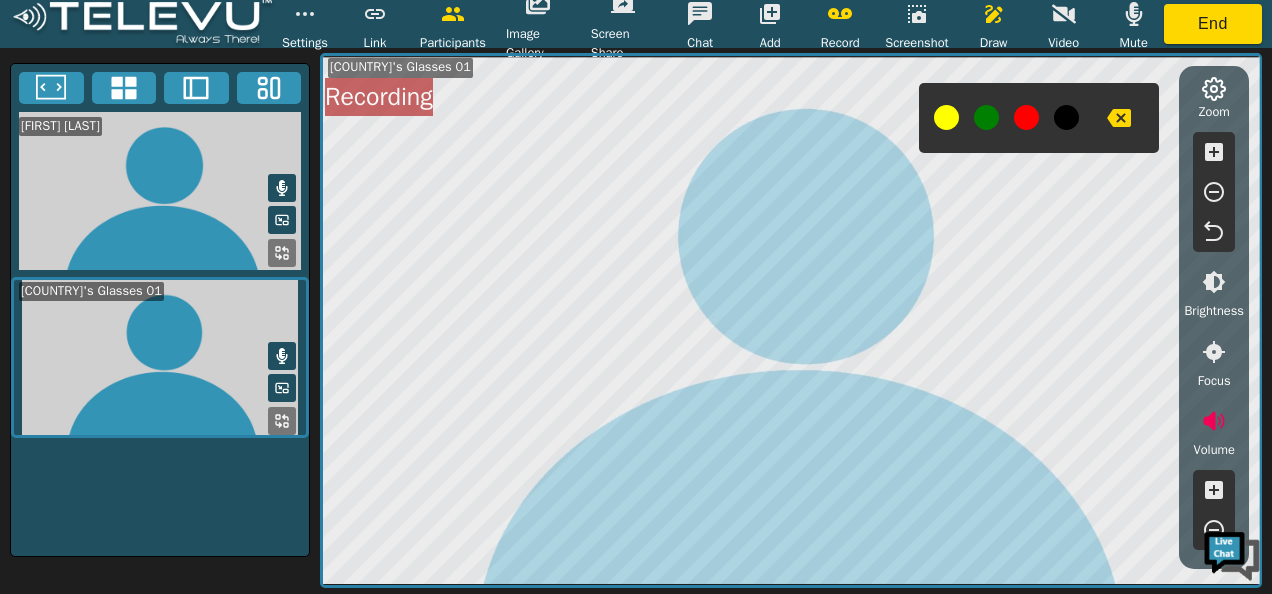 click 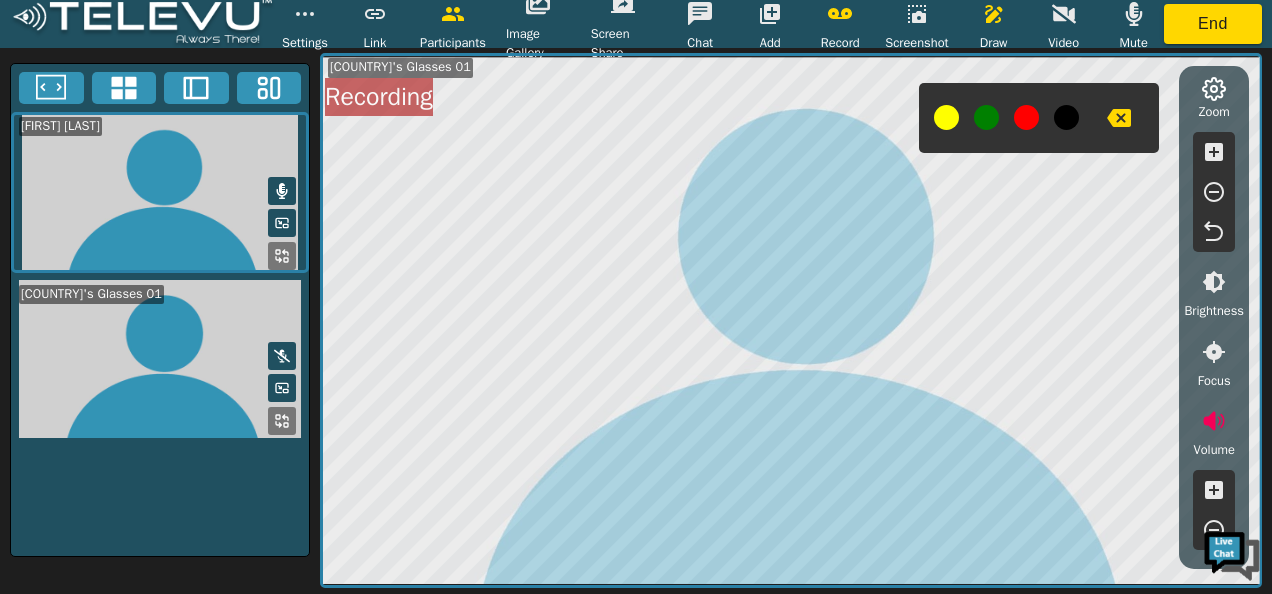 scroll, scrollTop: 0, scrollLeft: 0, axis: both 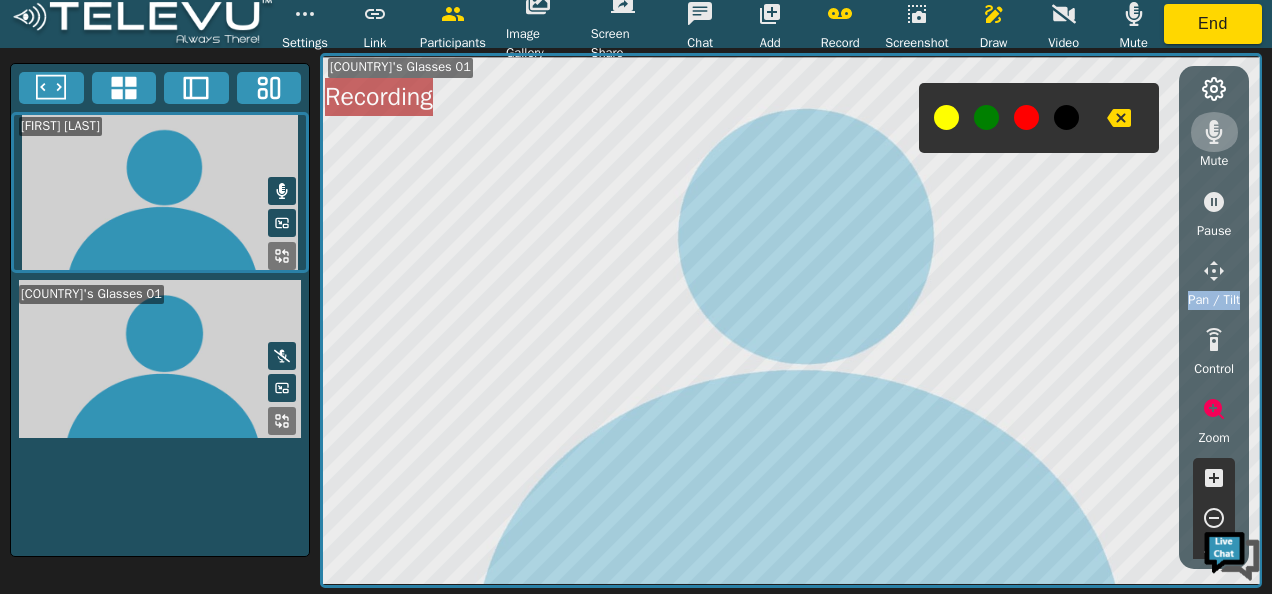 click 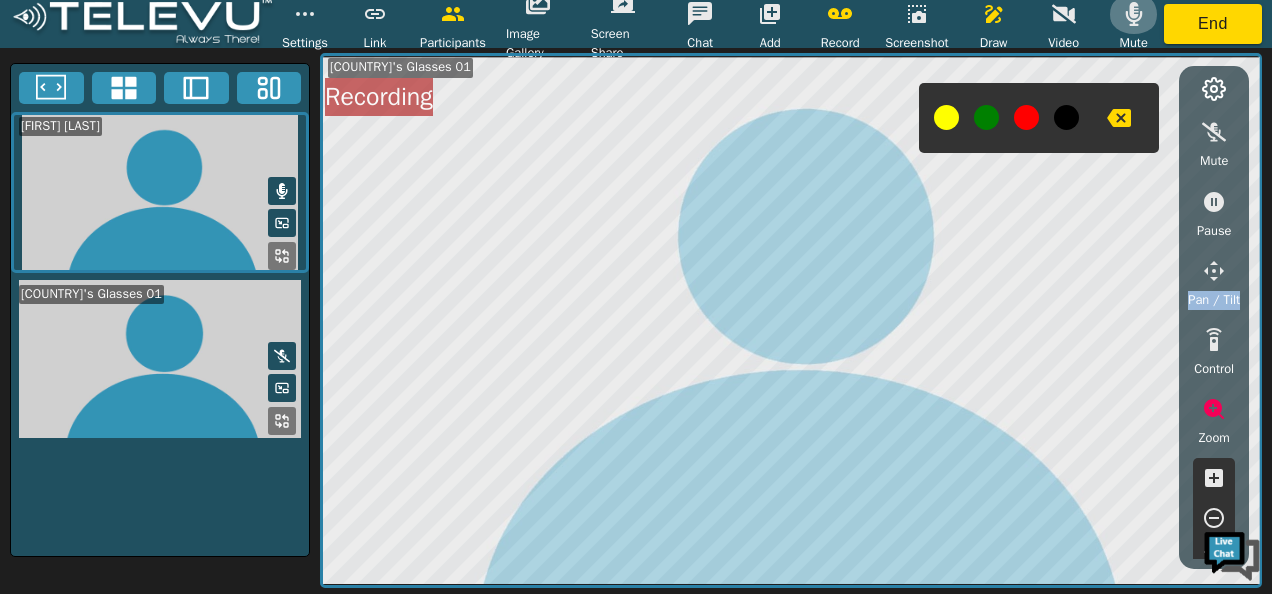 click 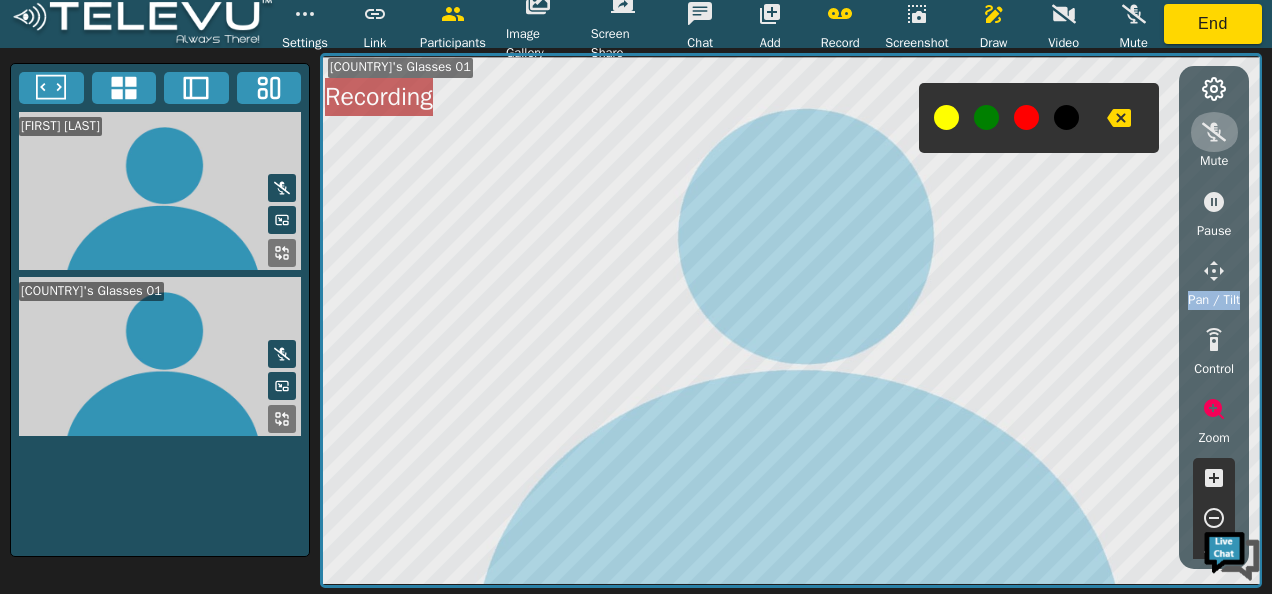 click 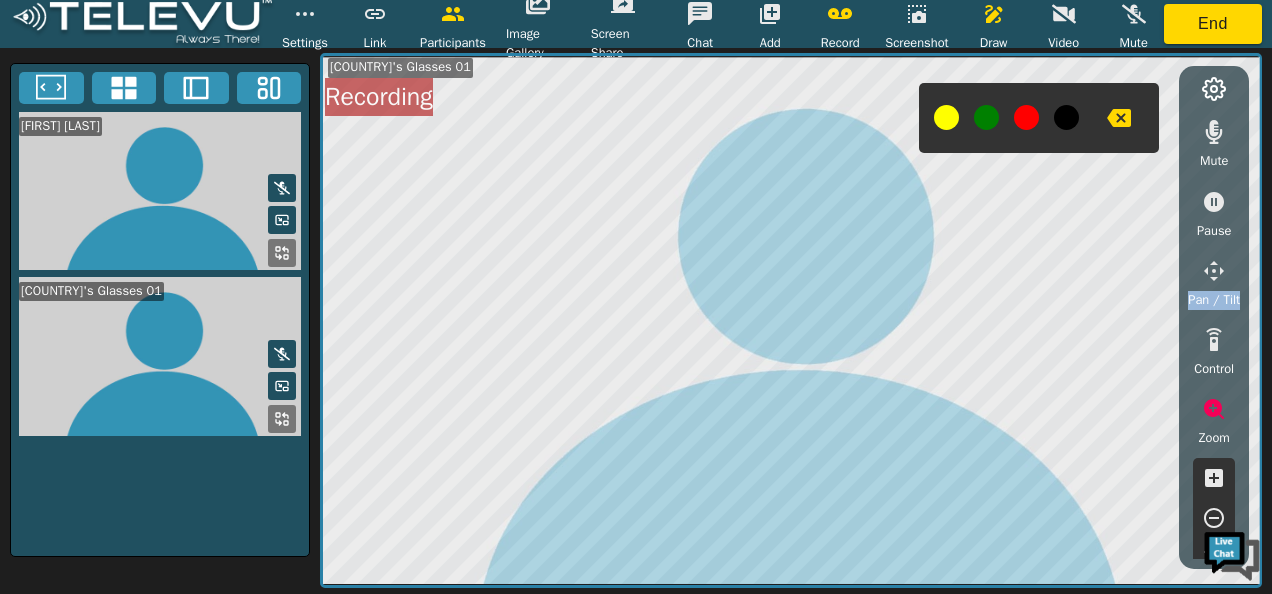 click 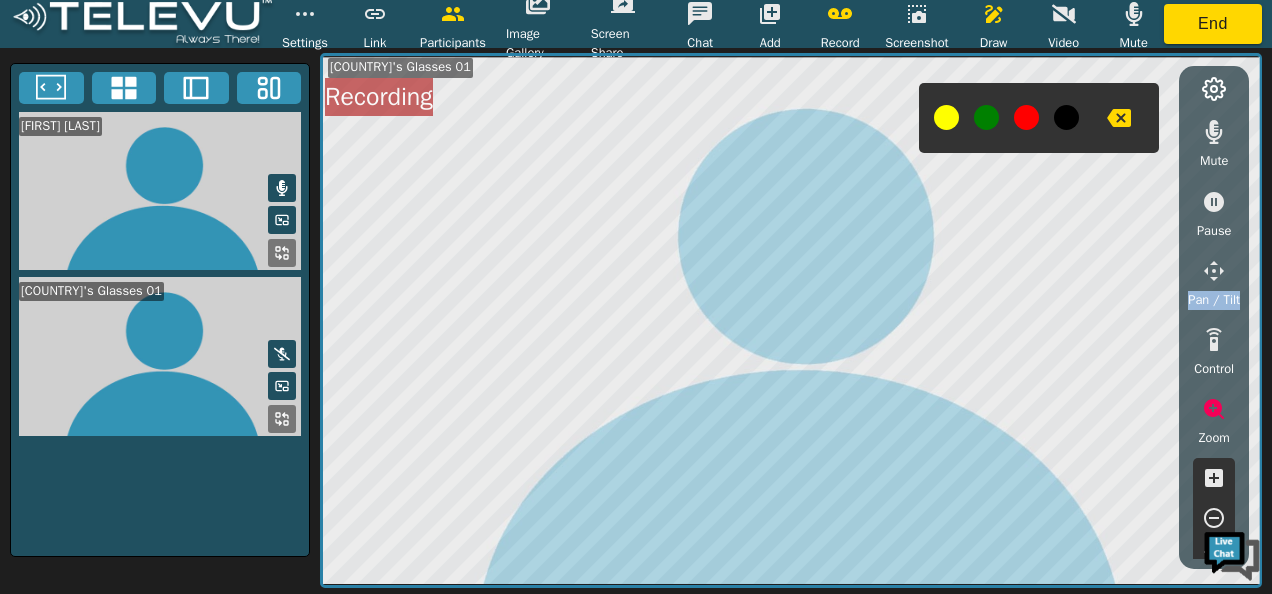 click 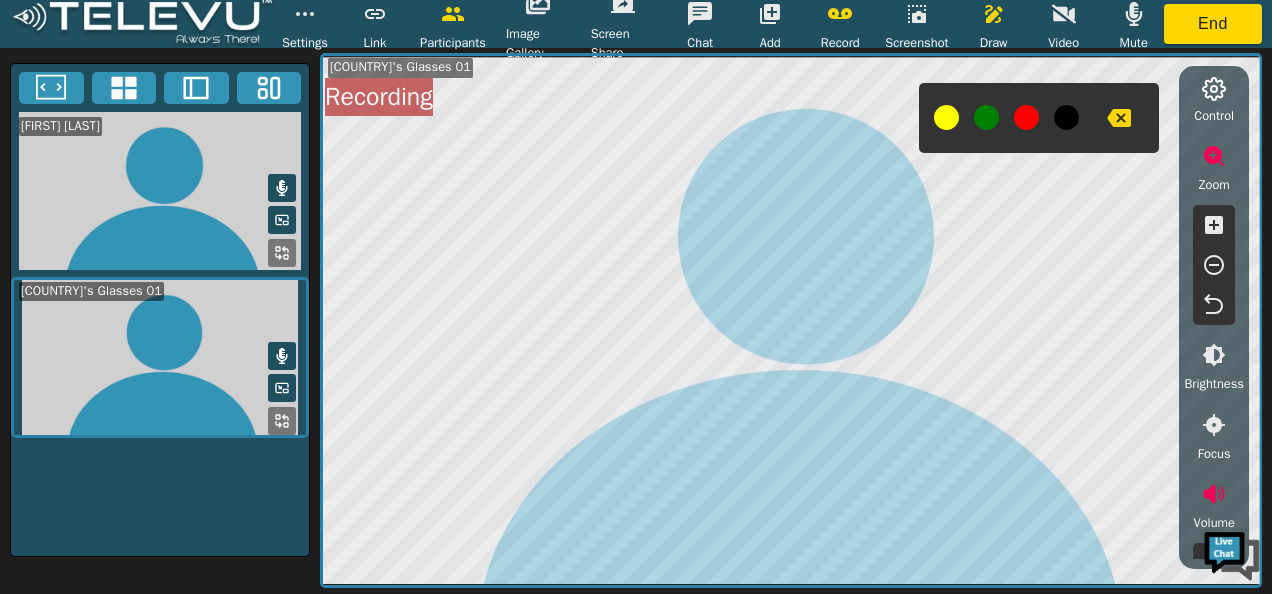 scroll, scrollTop: 256, scrollLeft: 0, axis: vertical 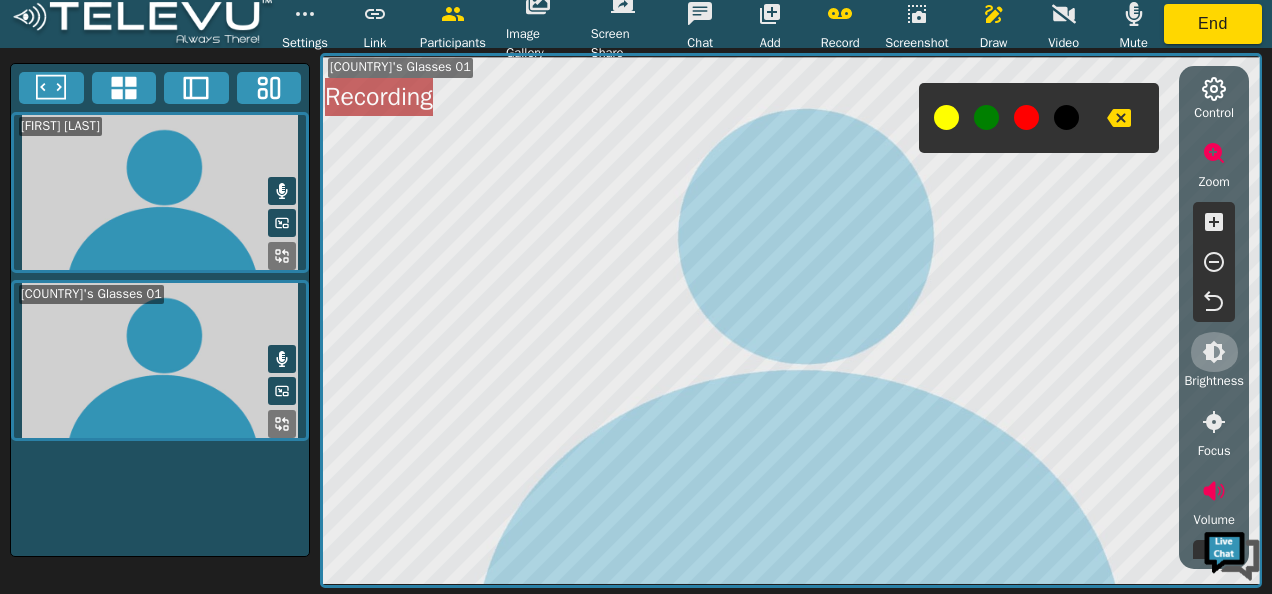 click 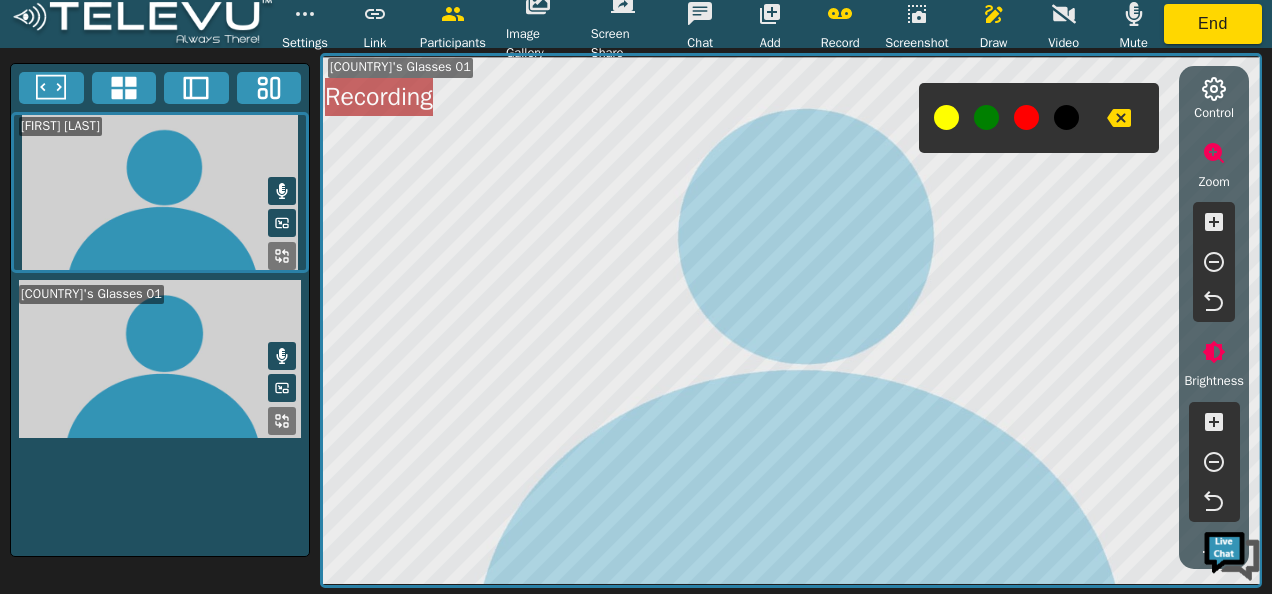 click 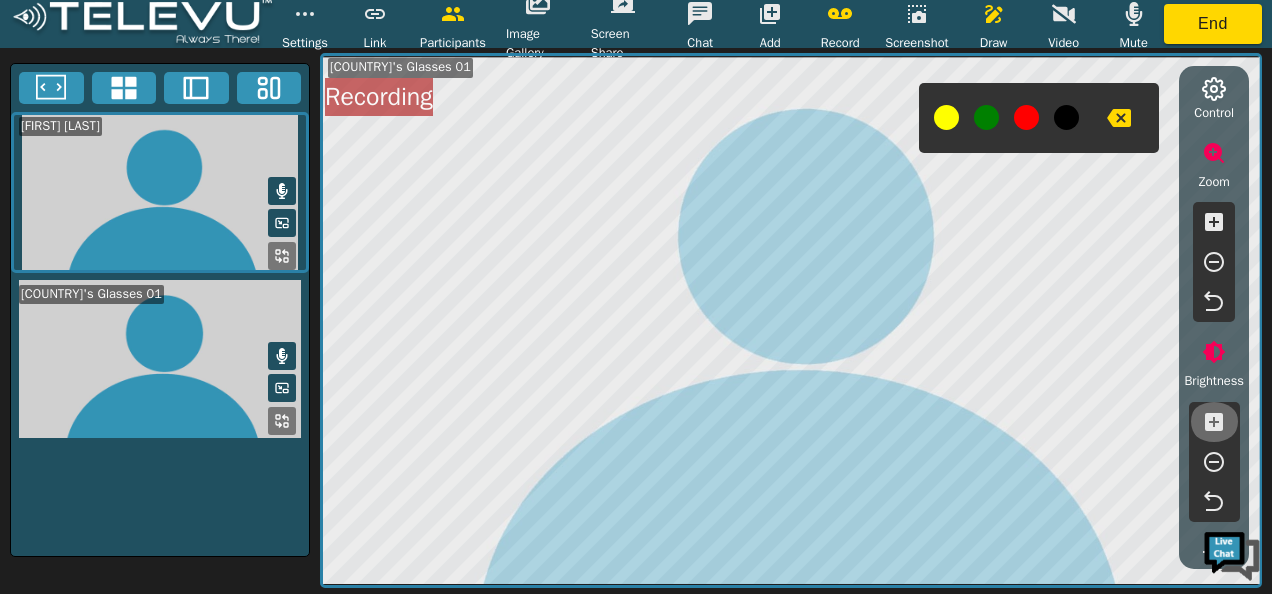 click 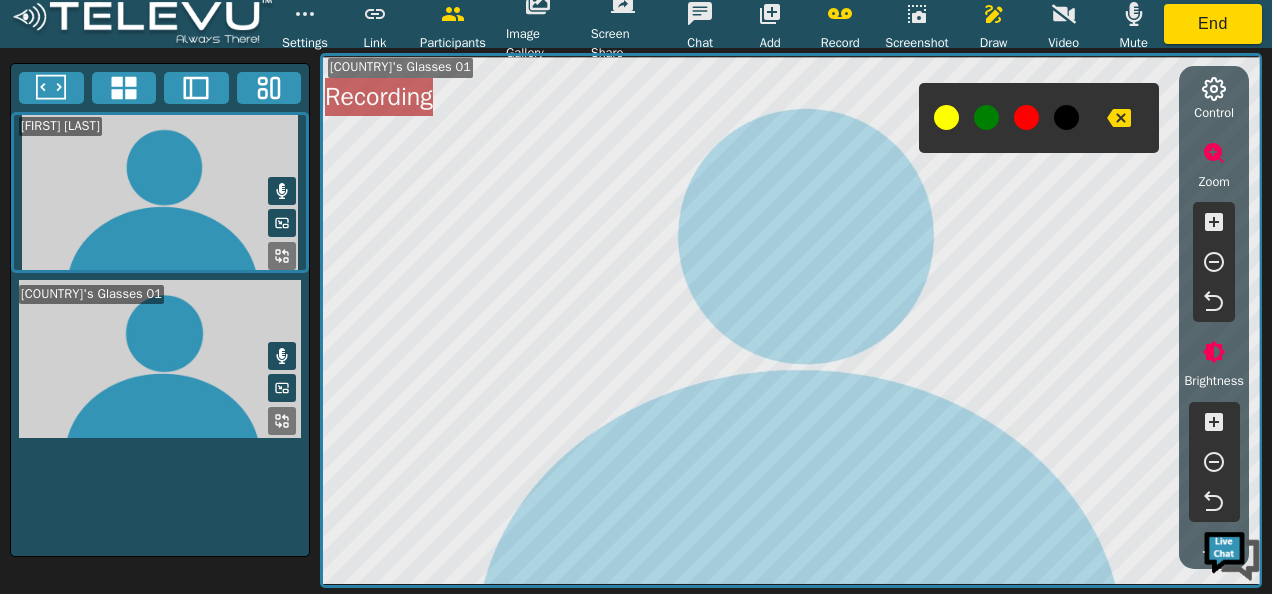 click 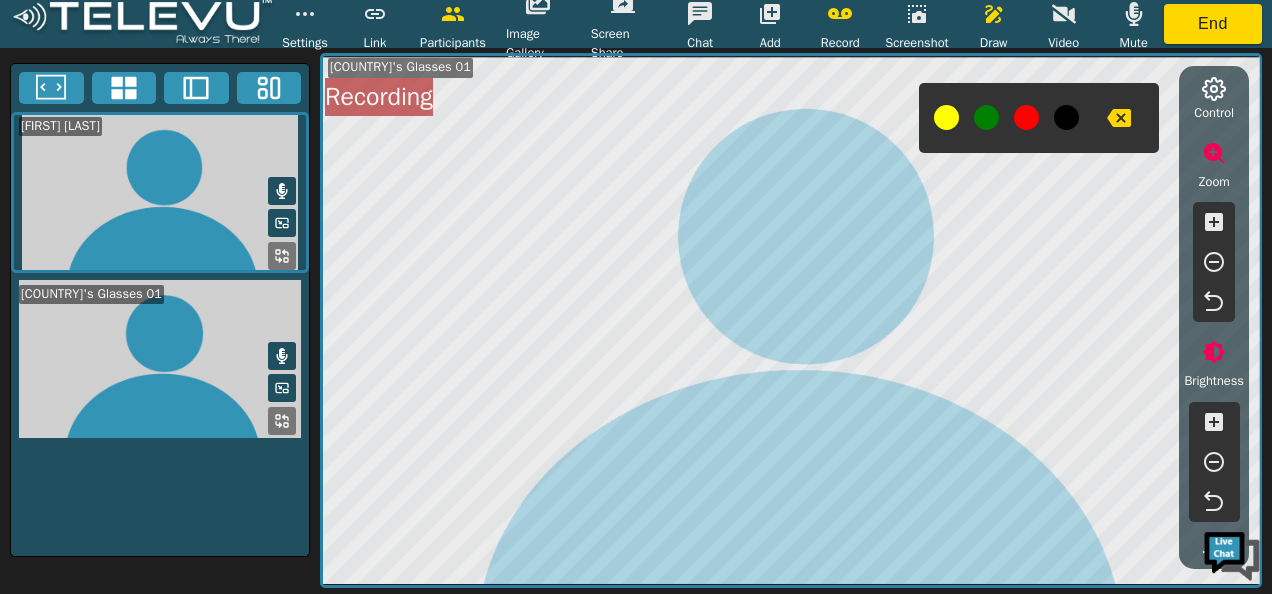 click 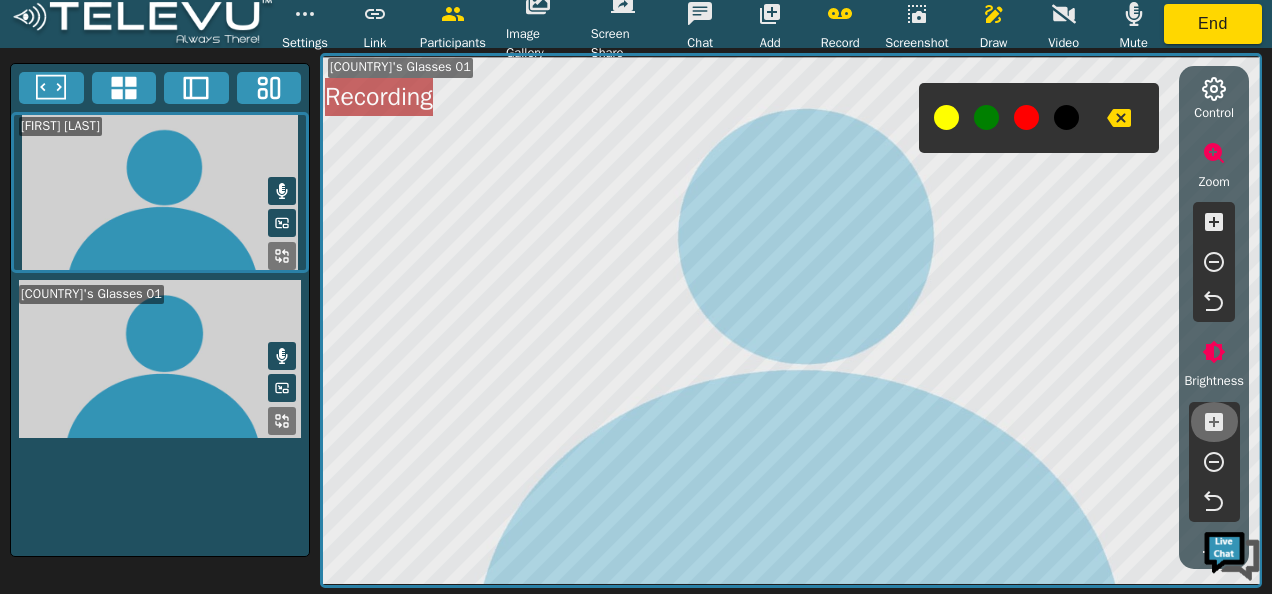 click 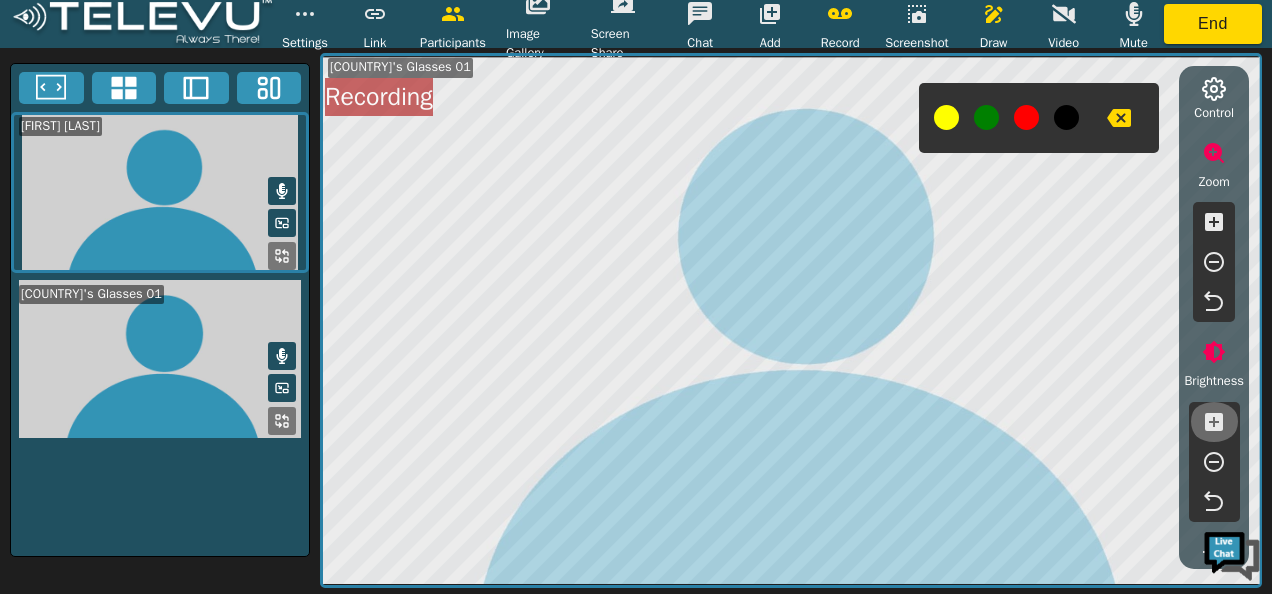click 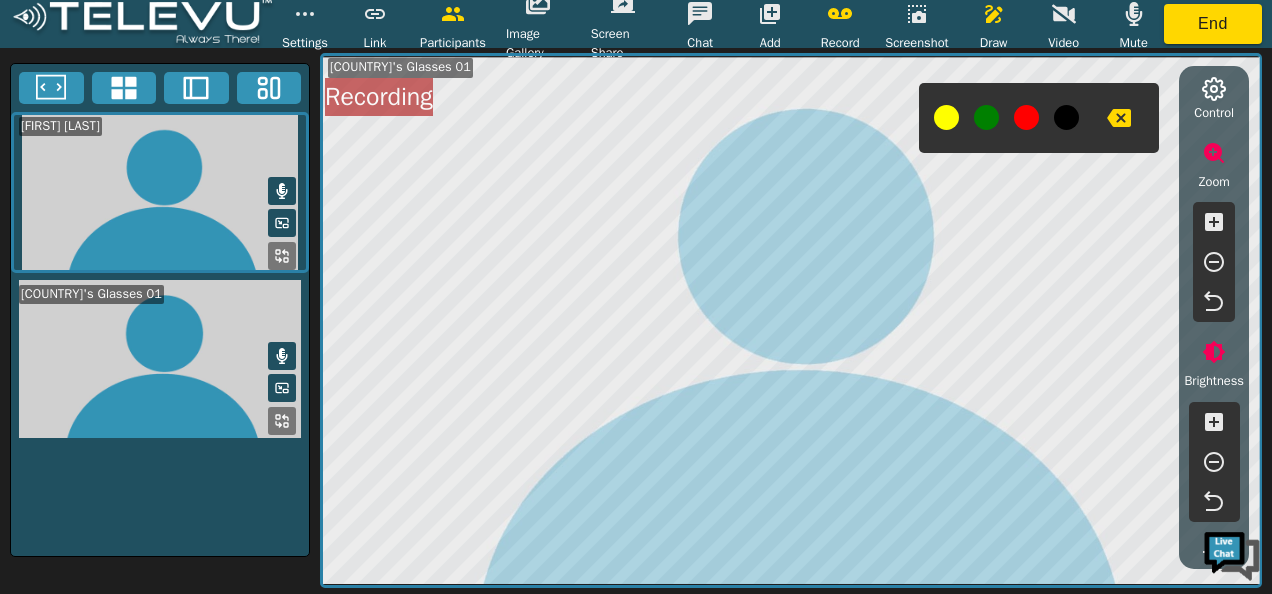 click 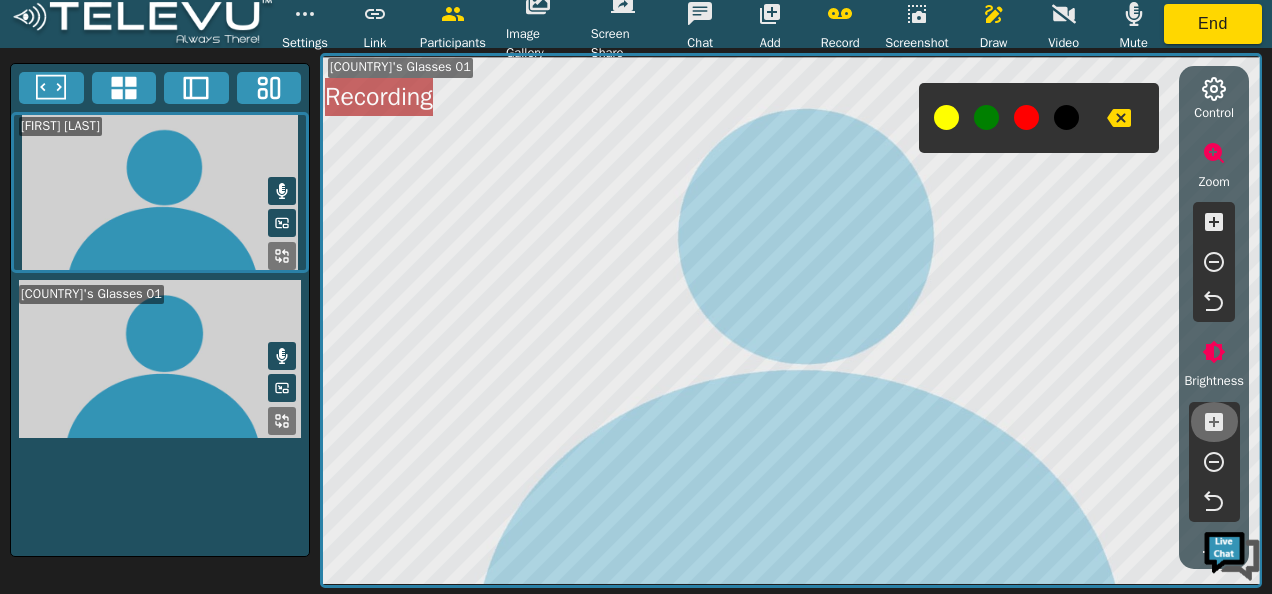 click 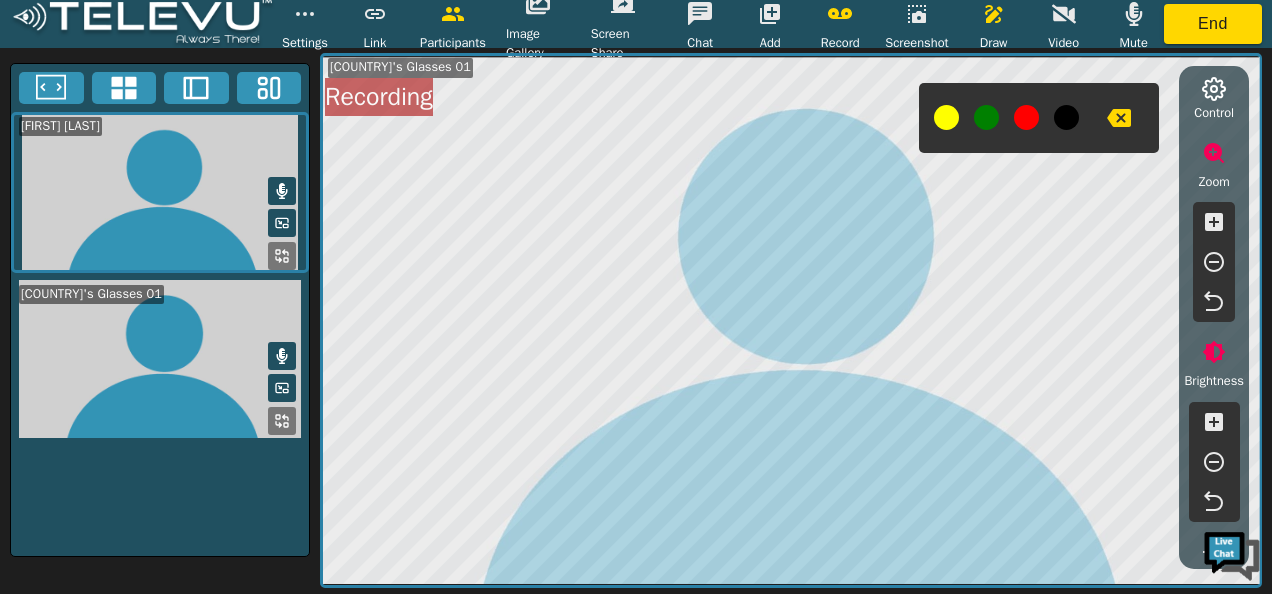 click 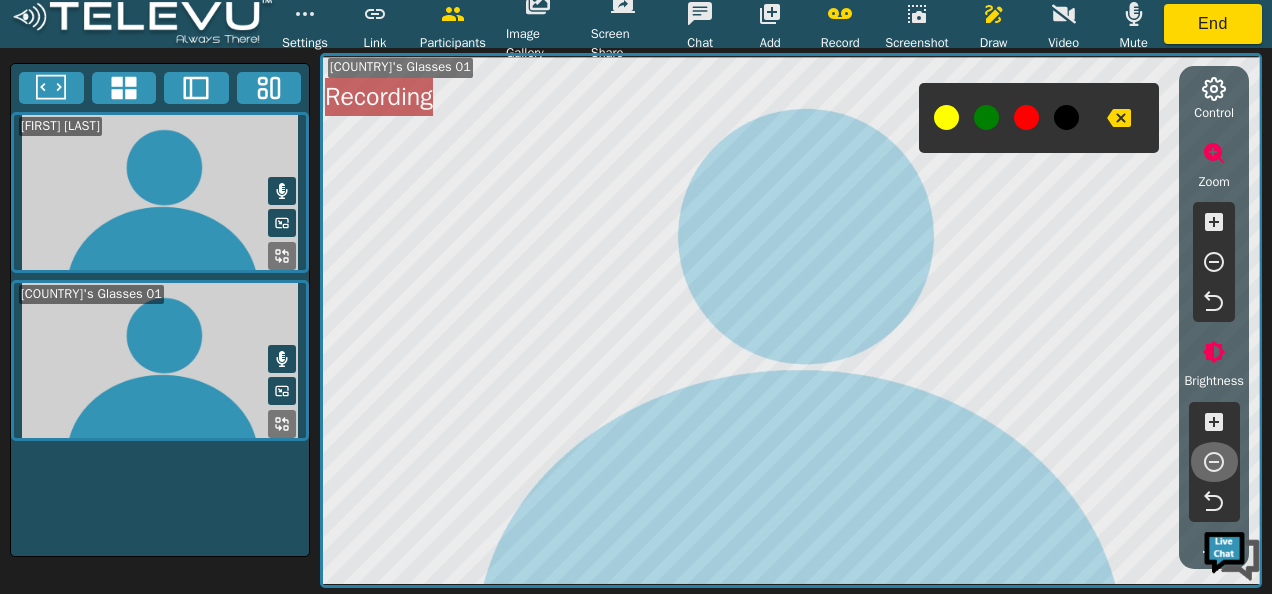 click 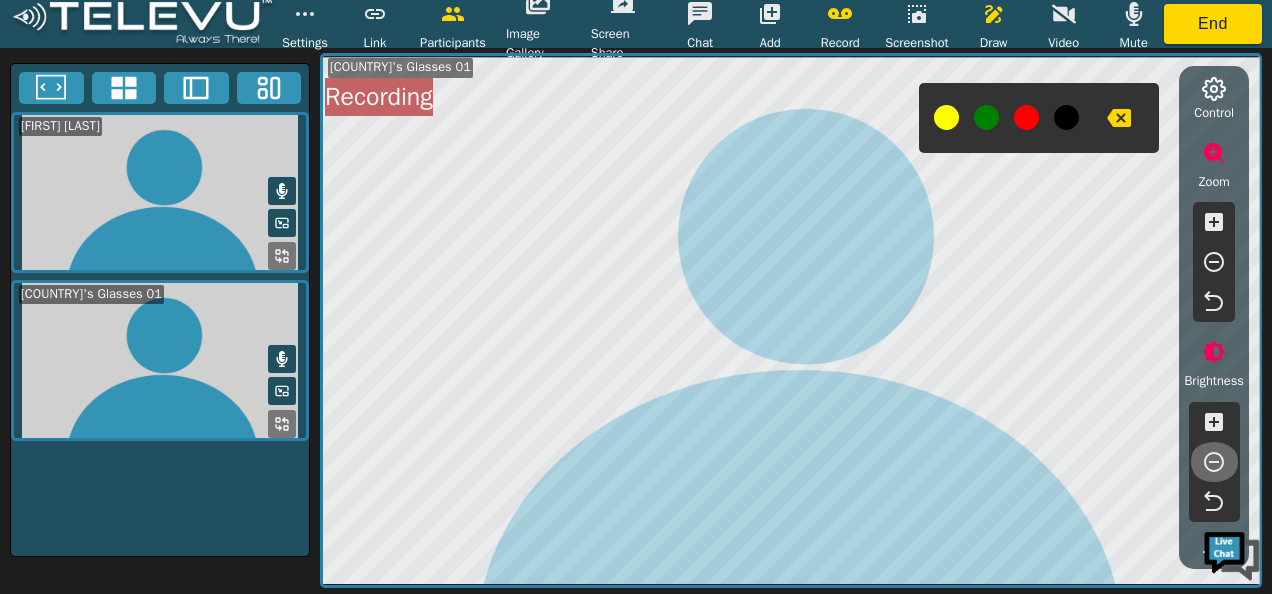 click 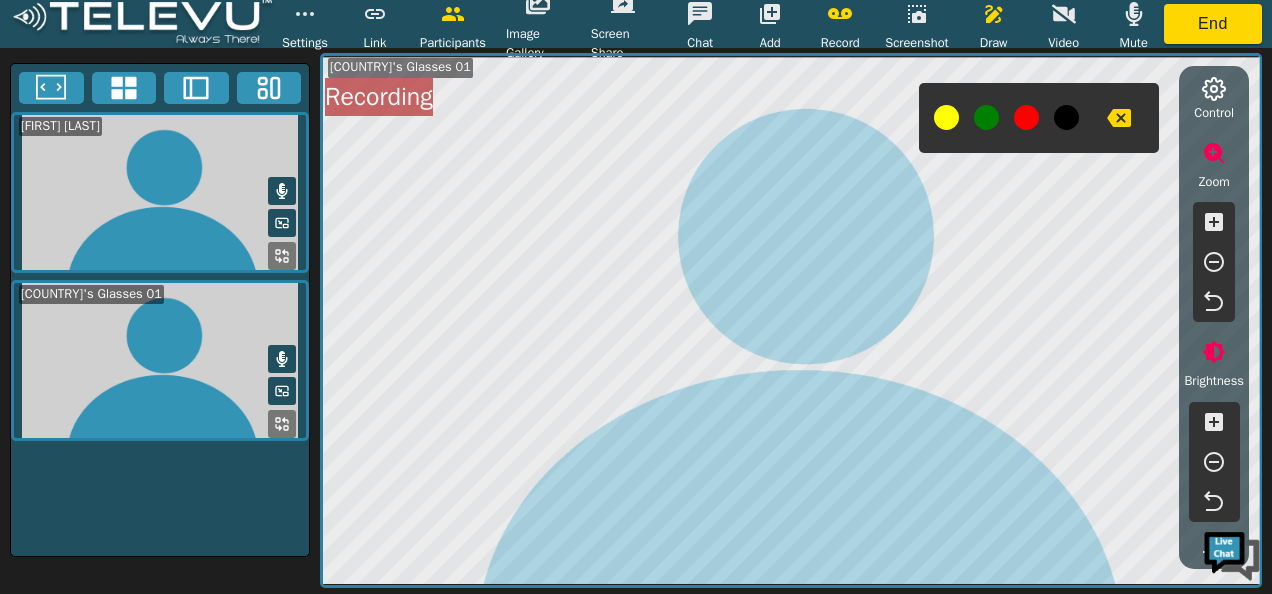 click 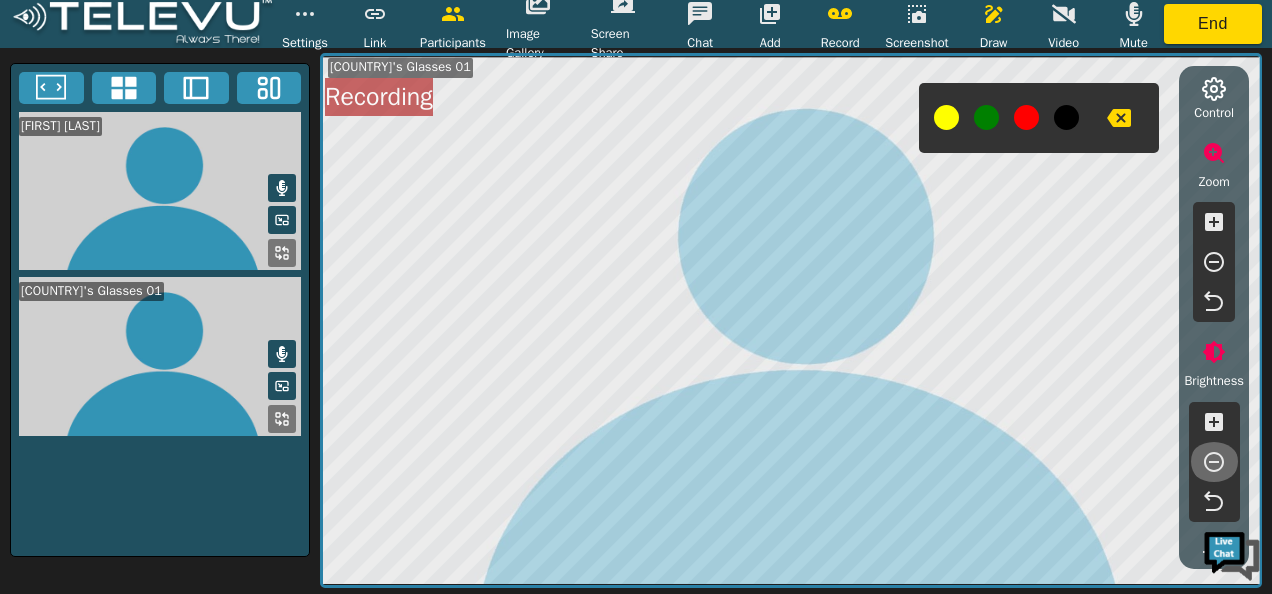 click 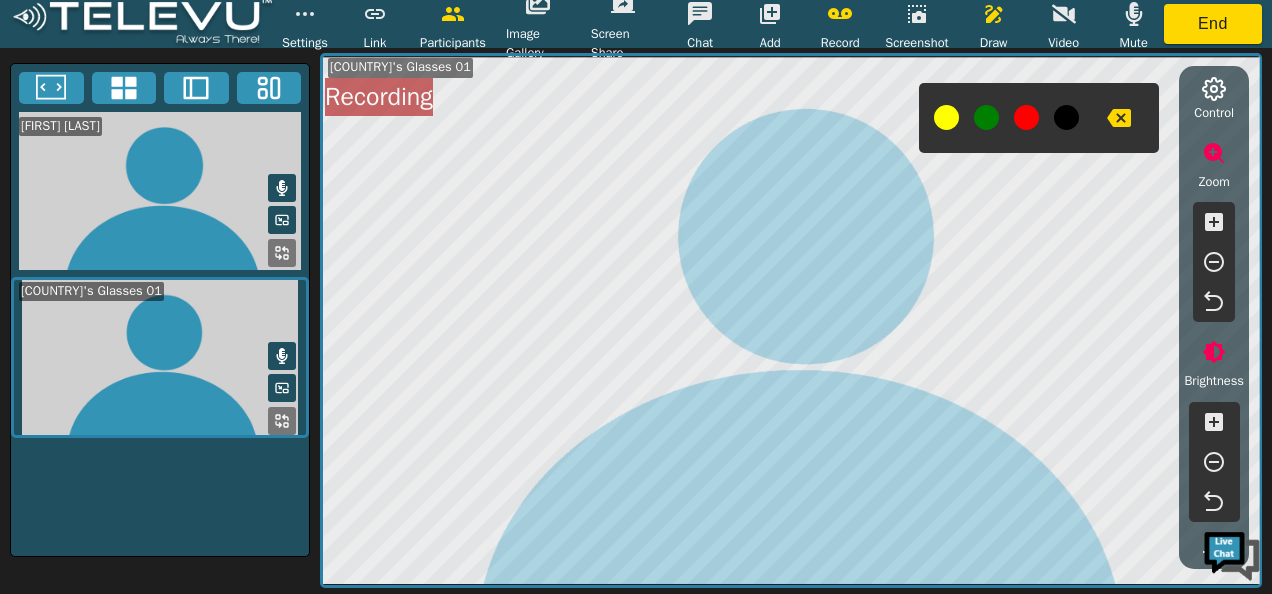 click 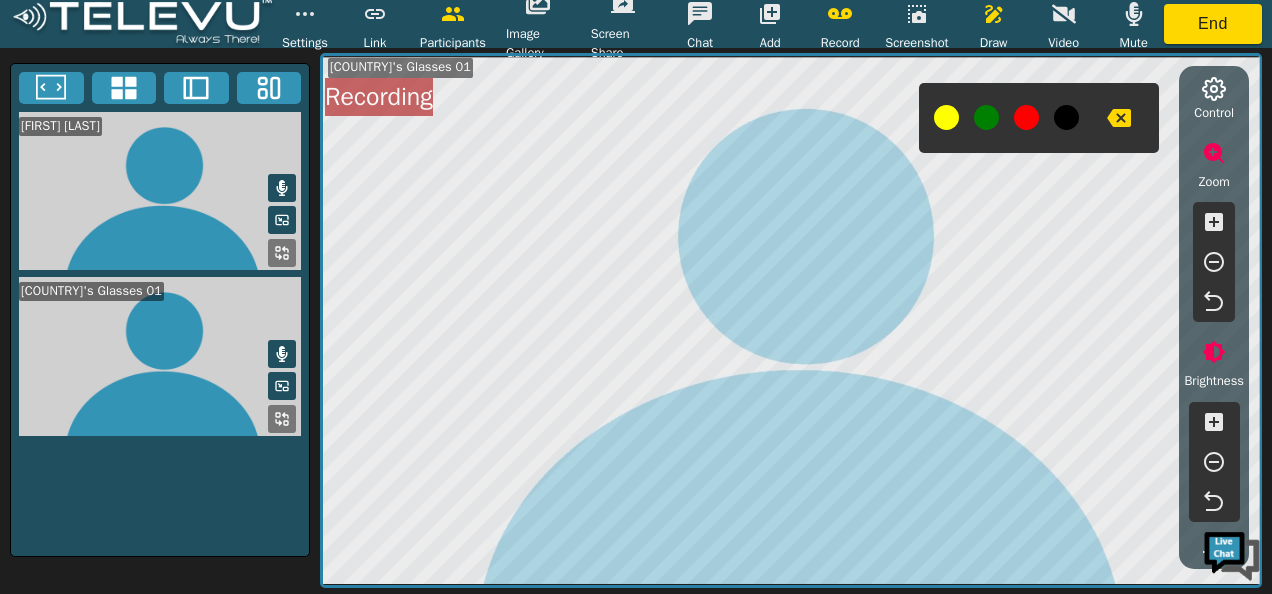 click 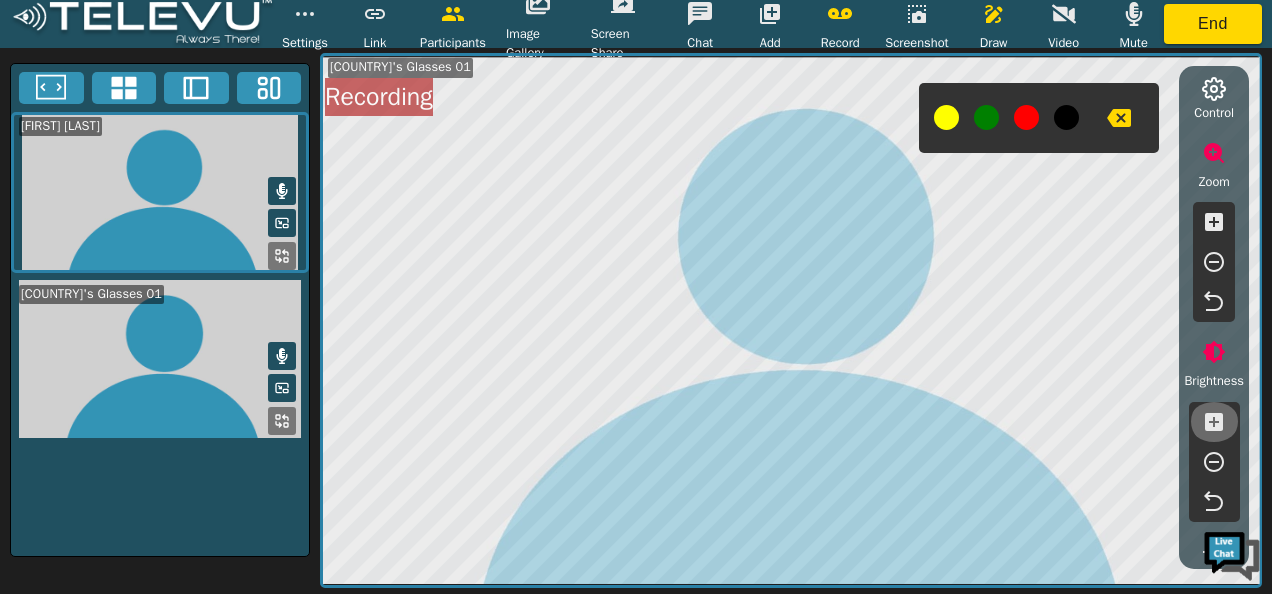 click 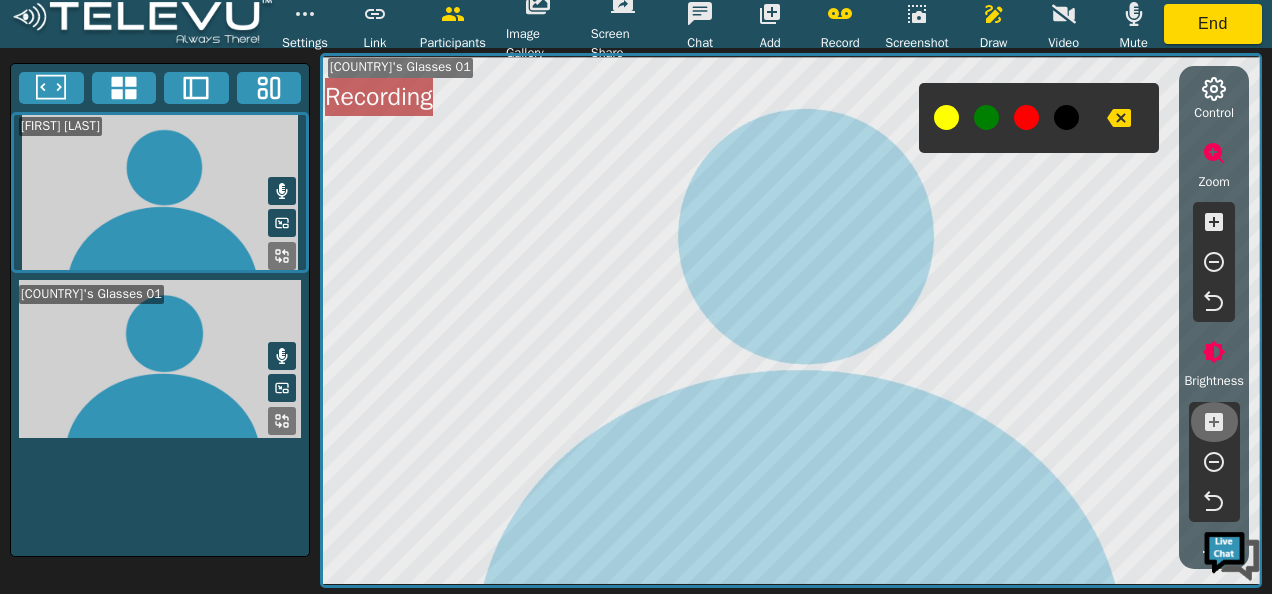click 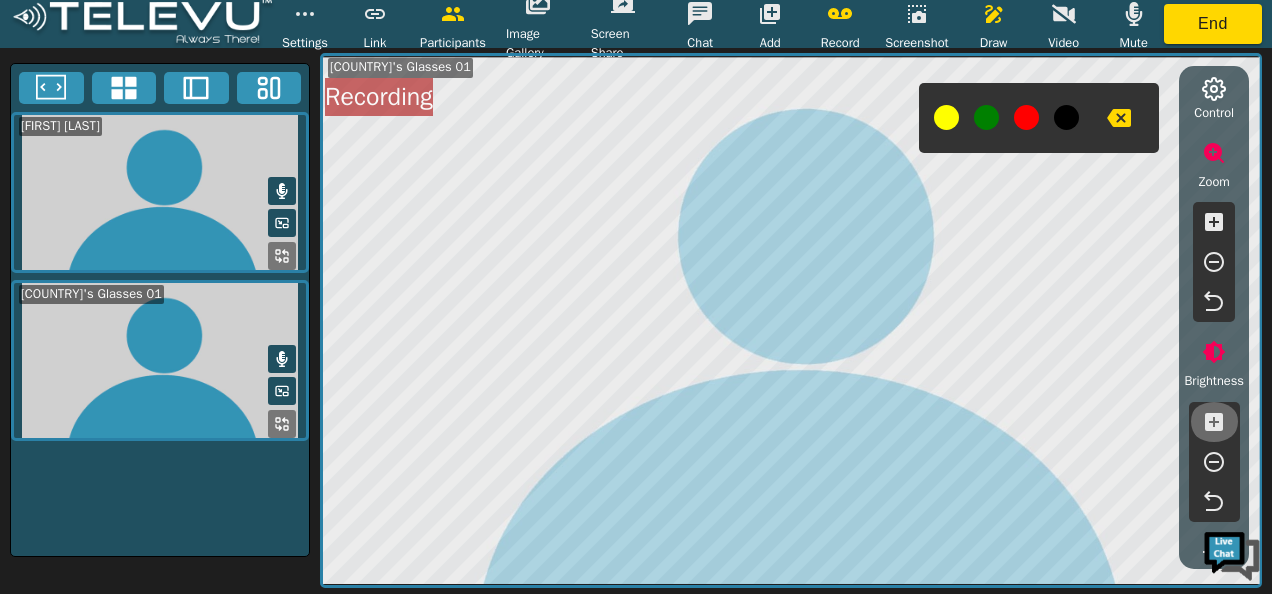 click 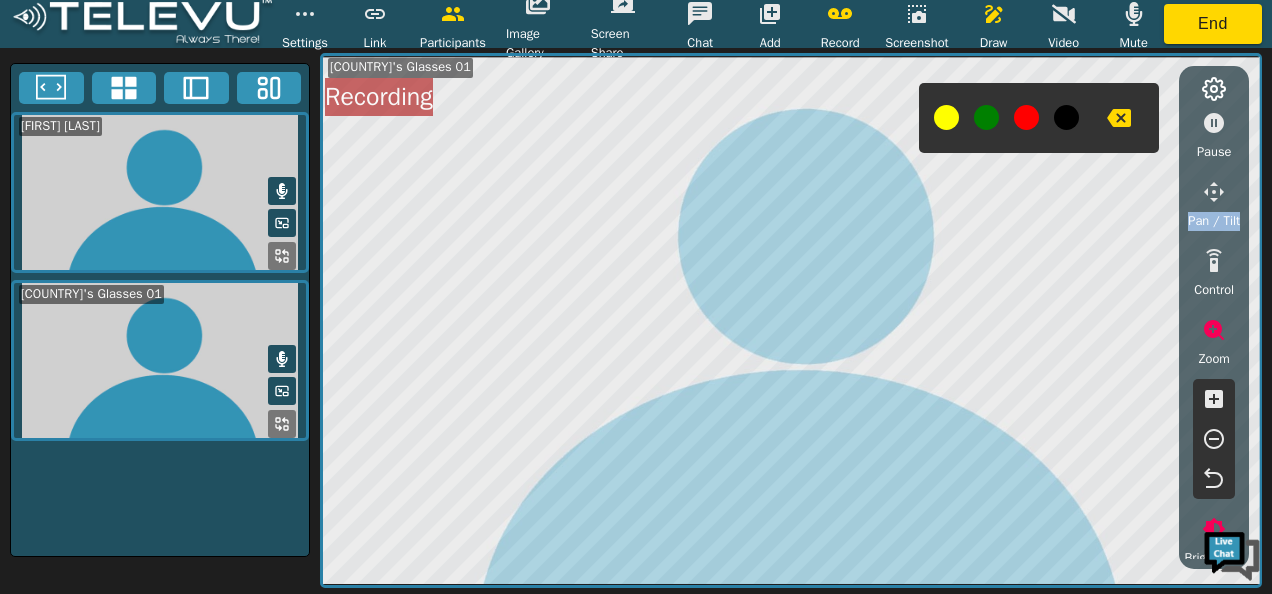 scroll, scrollTop: 0, scrollLeft: 0, axis: both 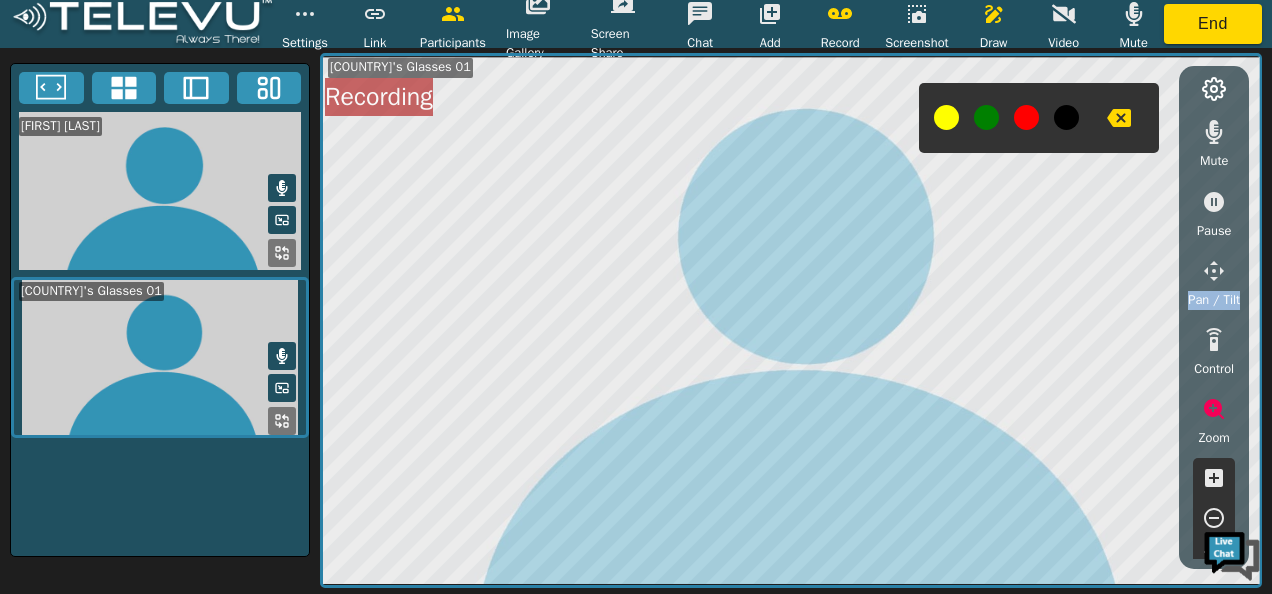 click at bounding box center (986, 117) 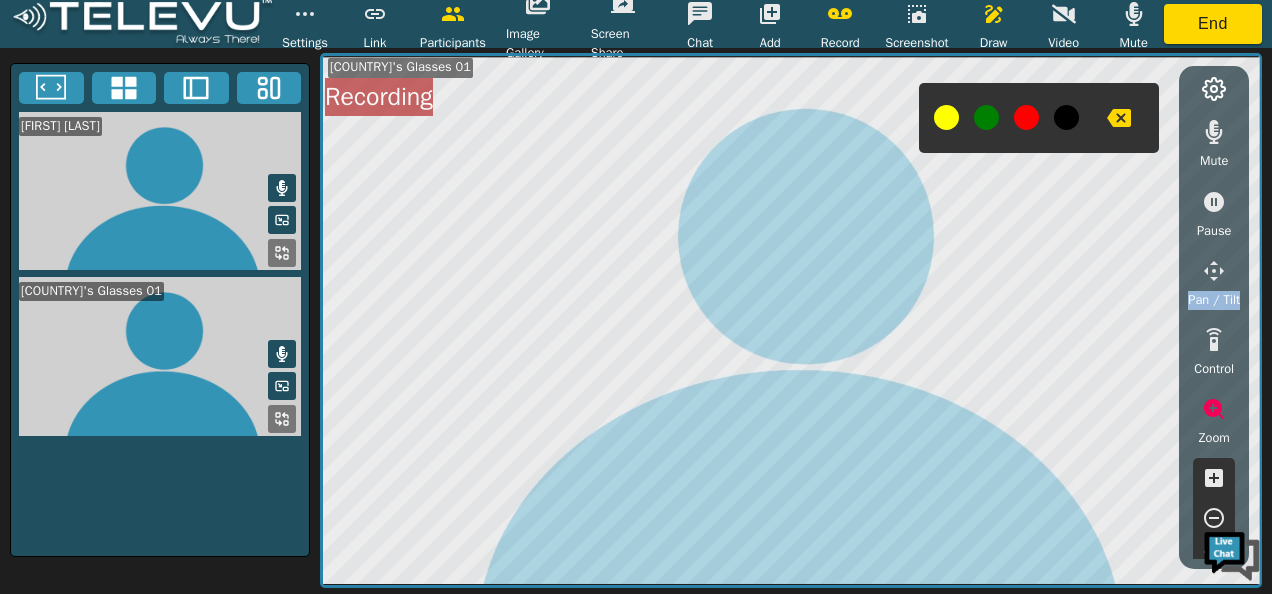 click 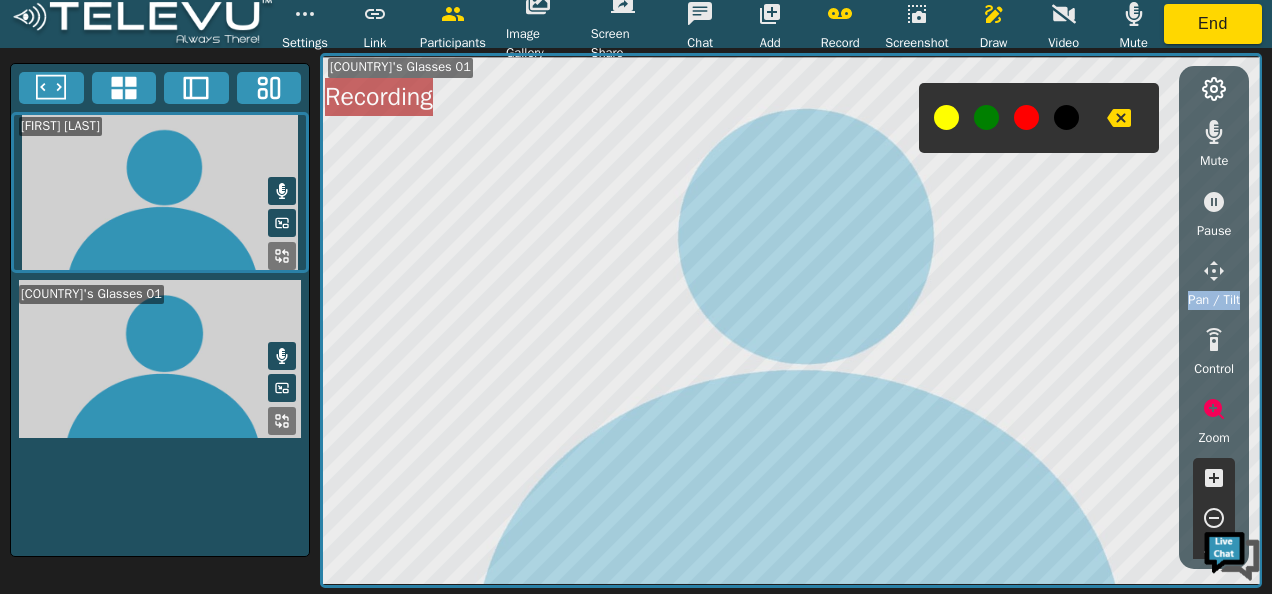 click 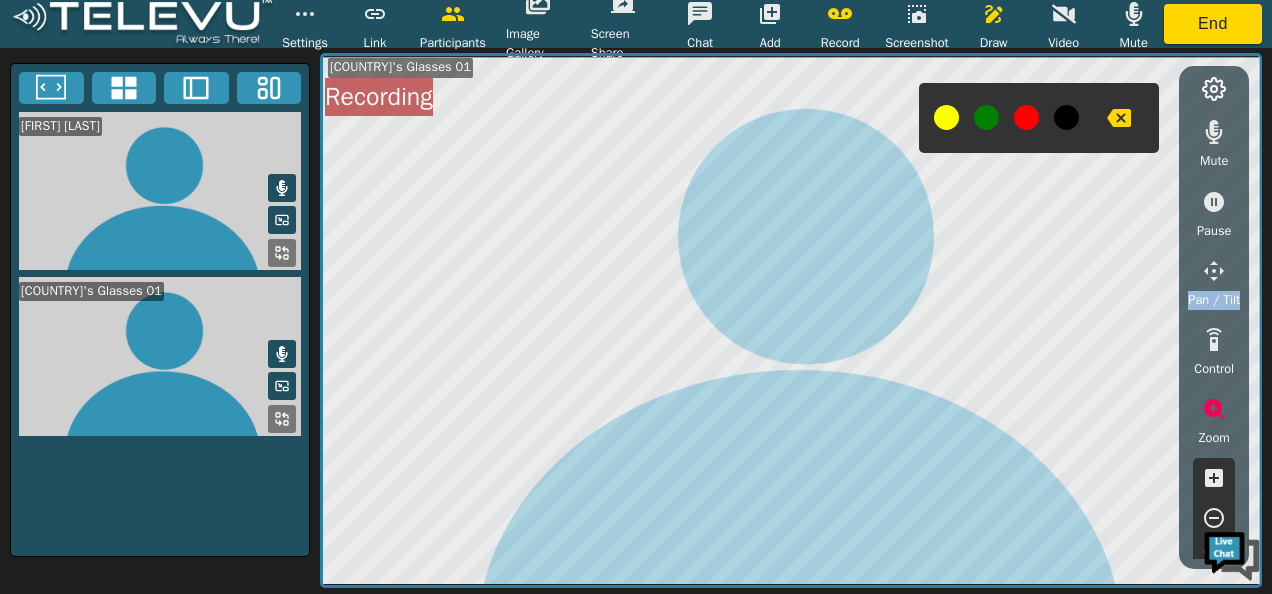 click 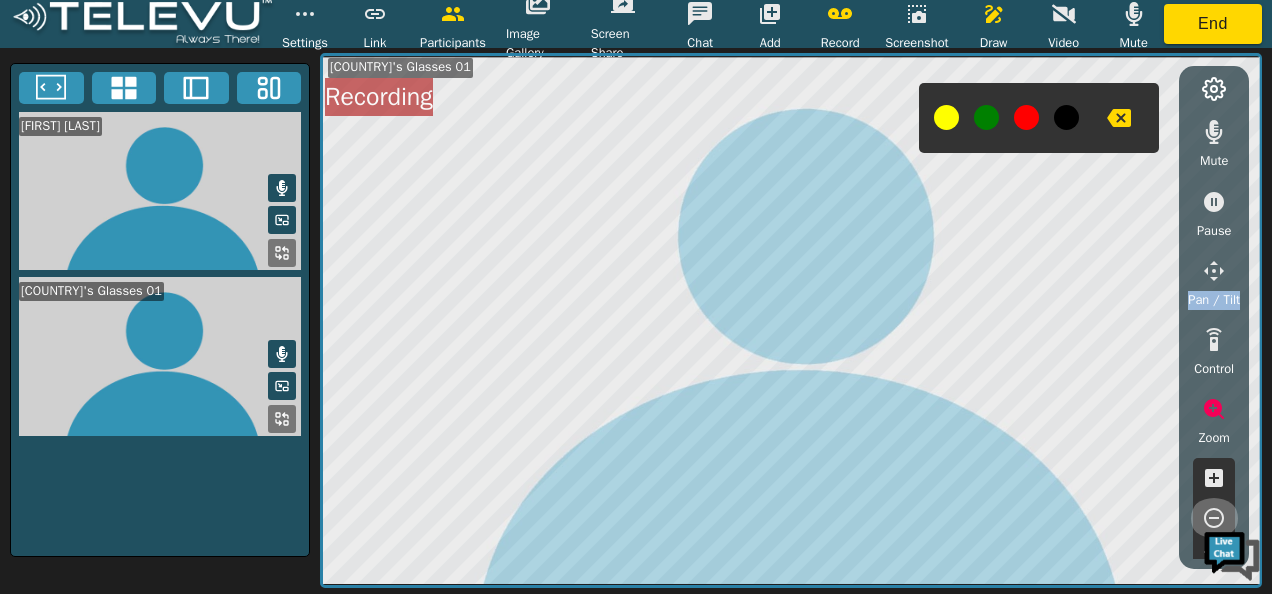 click 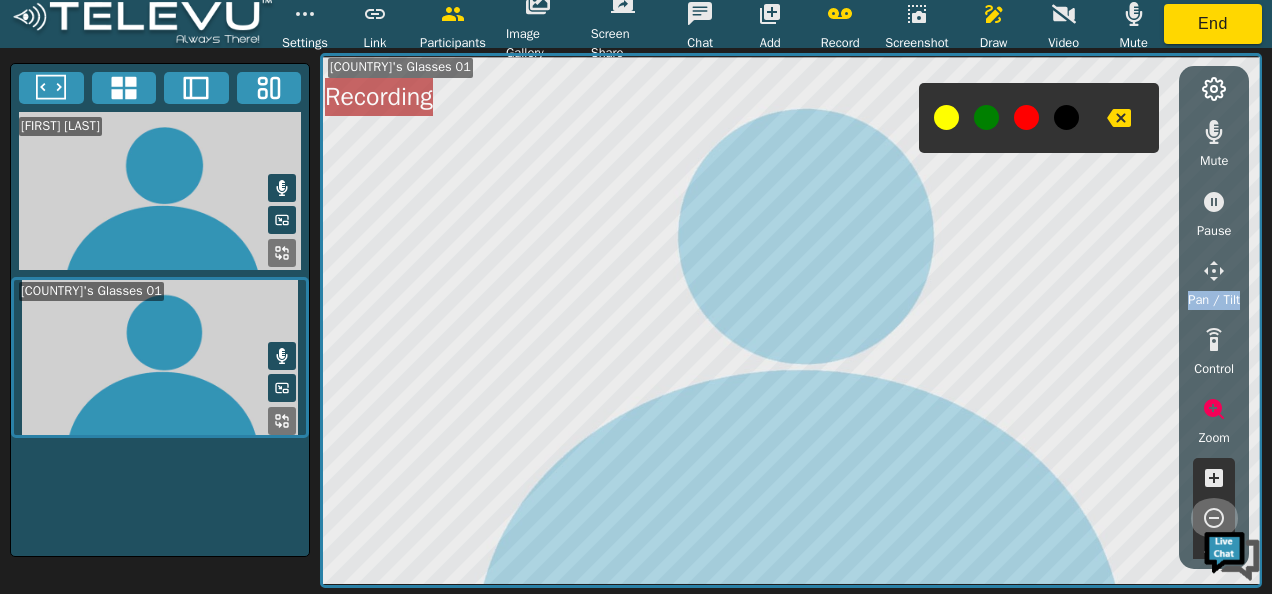 click 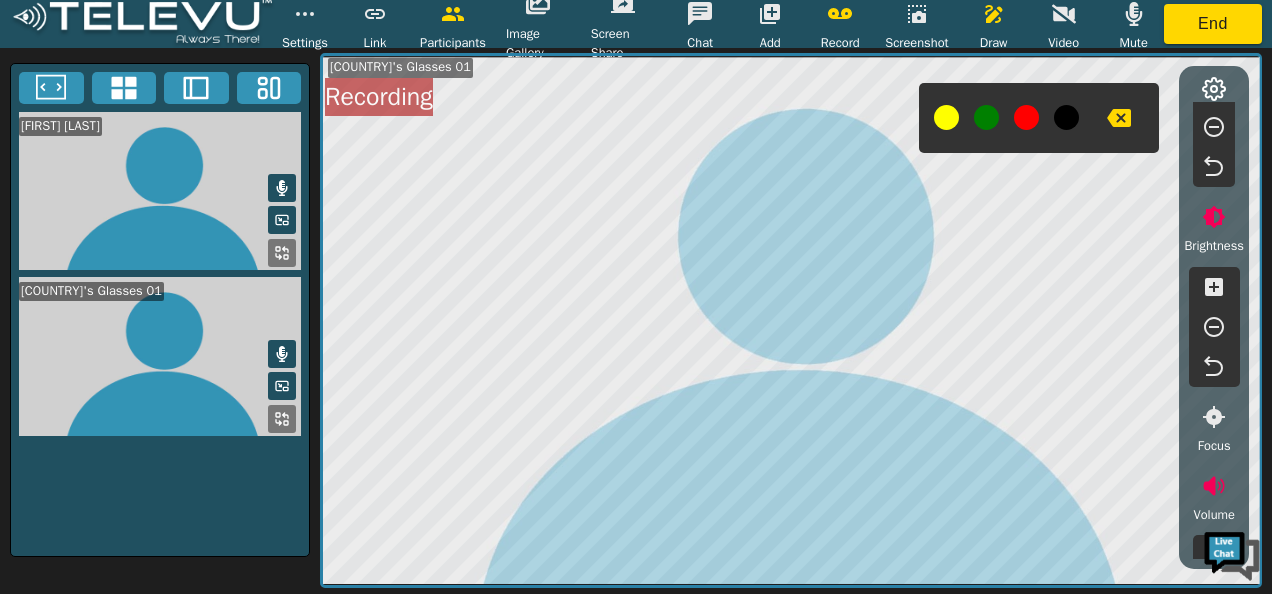 scroll, scrollTop: 410, scrollLeft: 0, axis: vertical 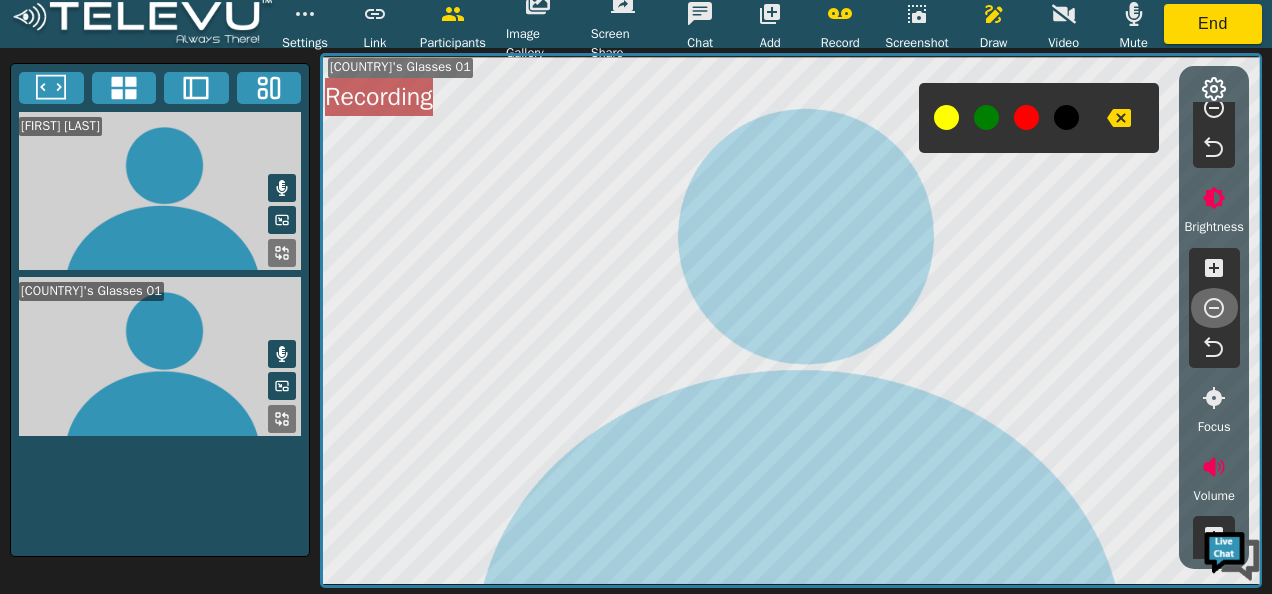 click 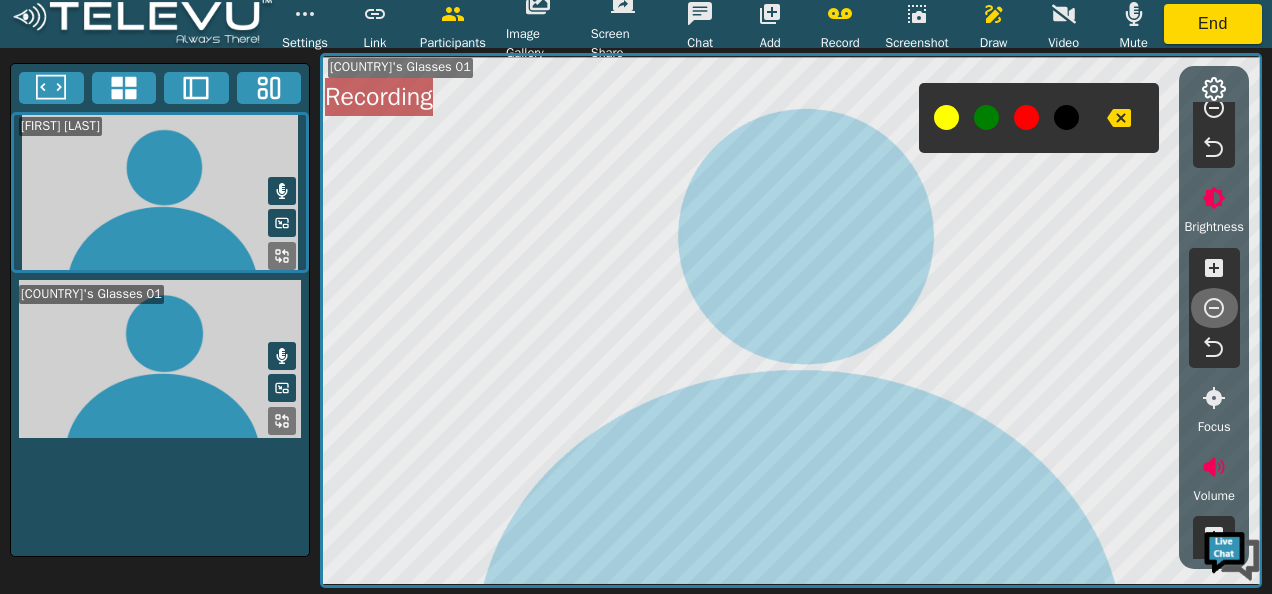 click 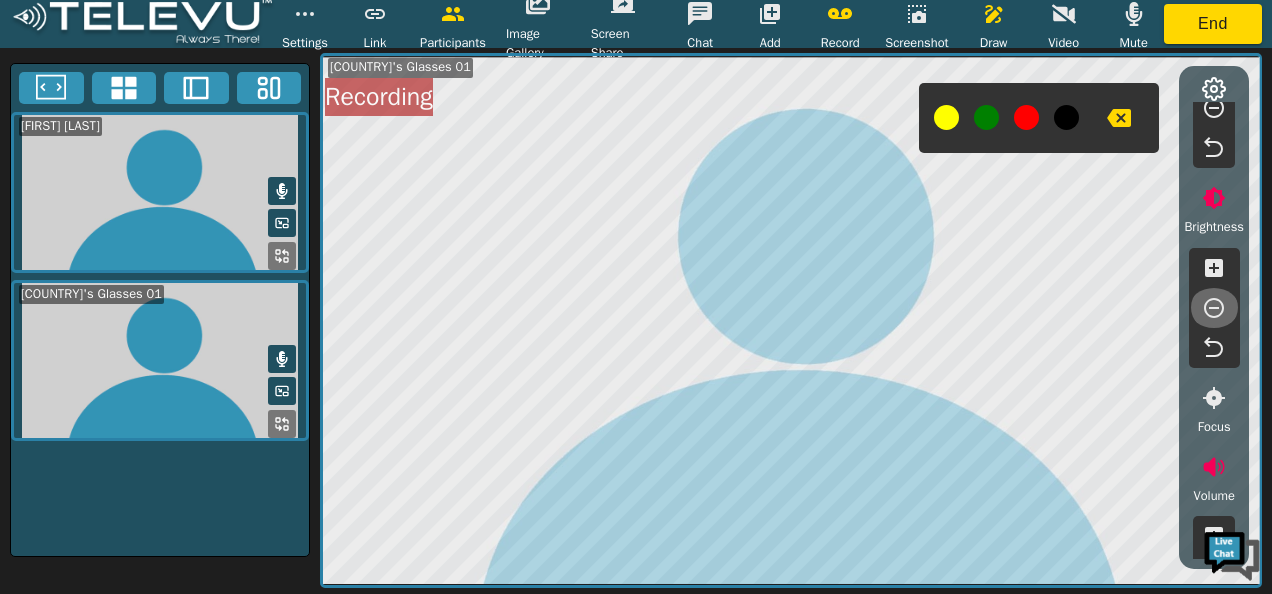 click 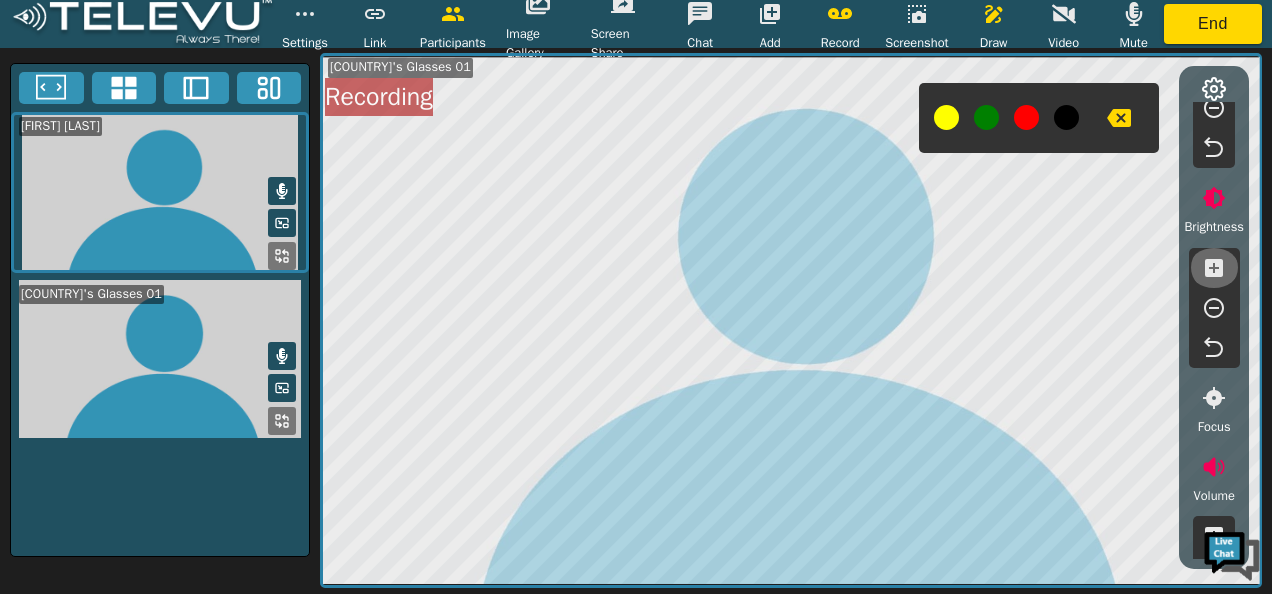 click 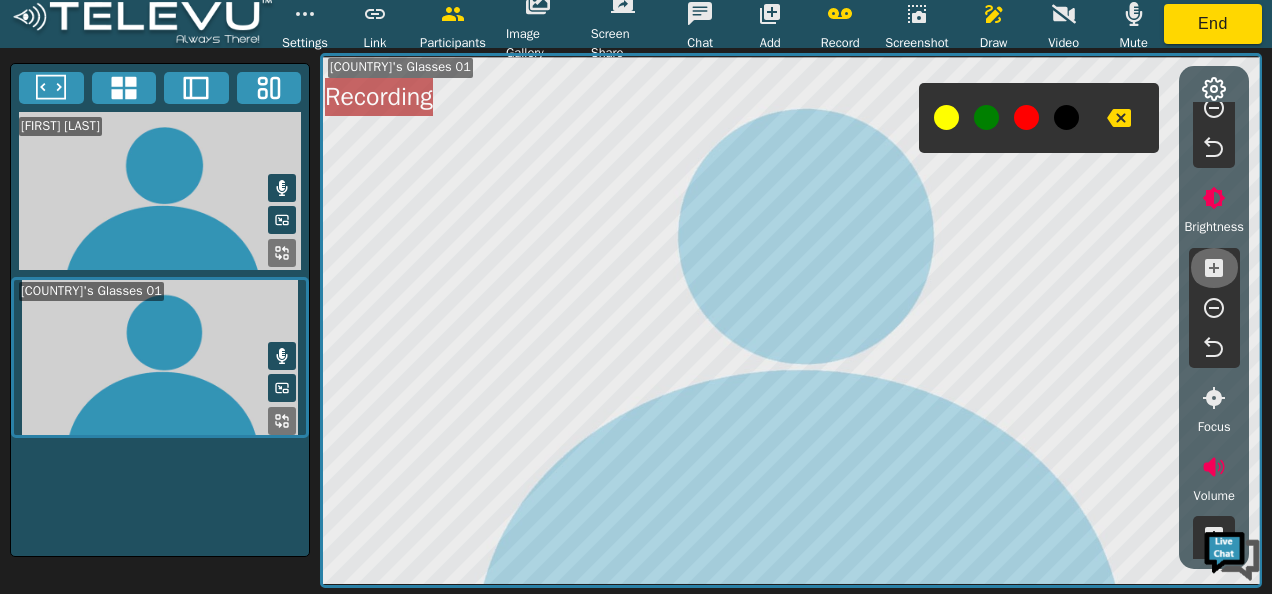 click 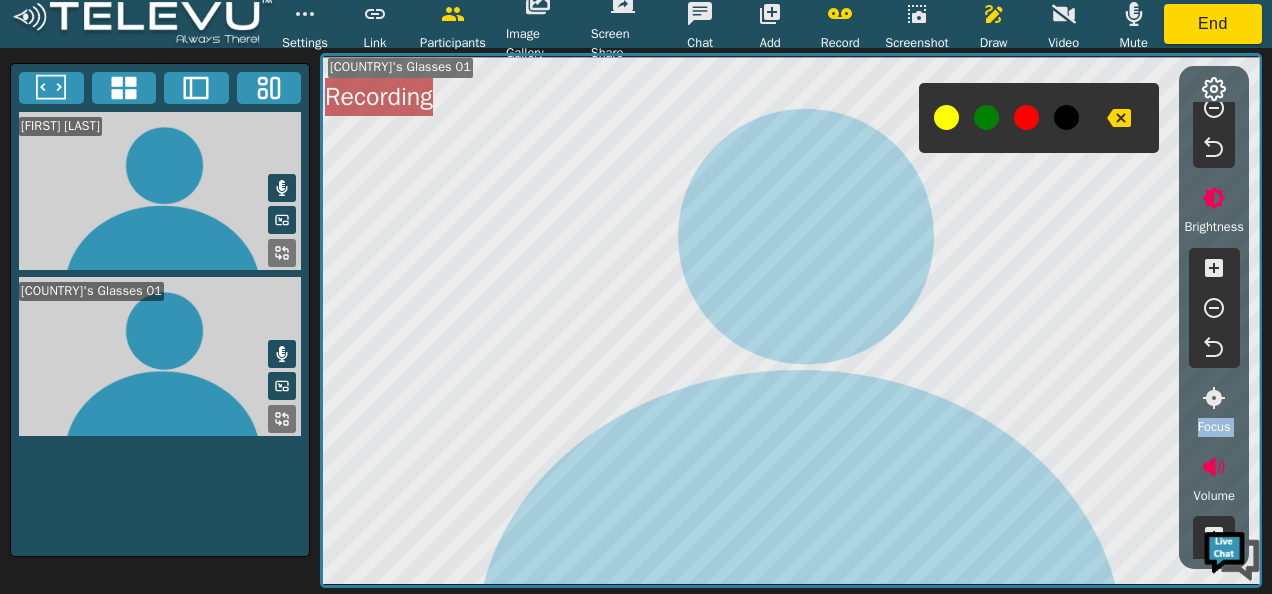 drag, startPoint x: 1238, startPoint y: 395, endPoint x: 1247, endPoint y: 444, distance: 49.819675 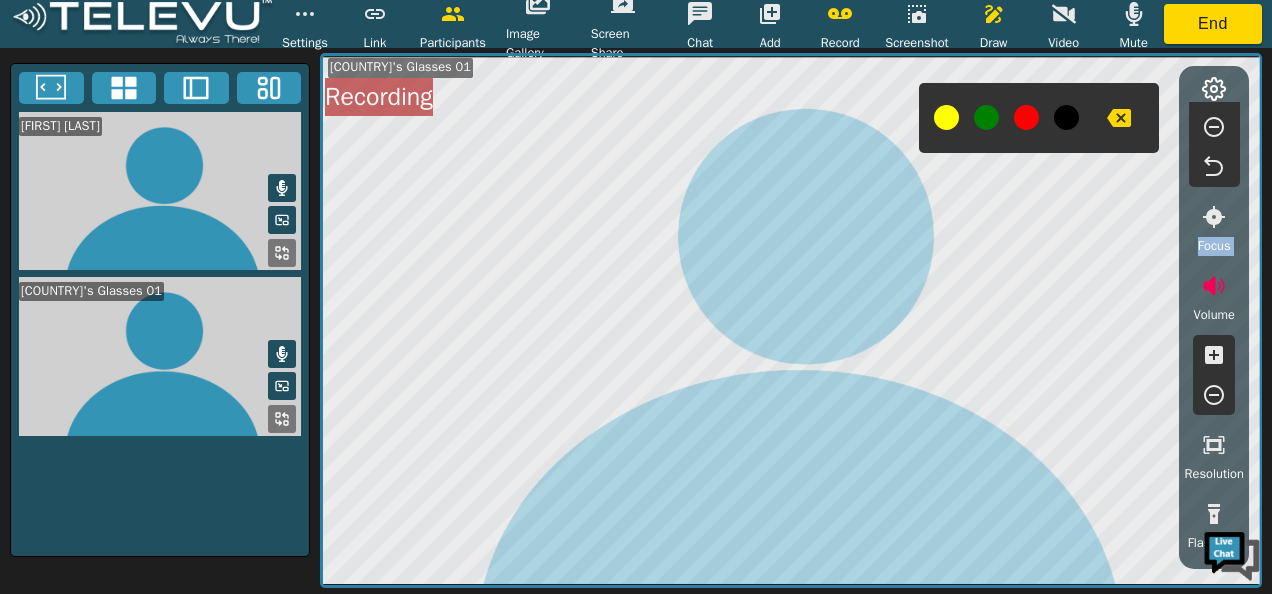 scroll, scrollTop: 724, scrollLeft: 0, axis: vertical 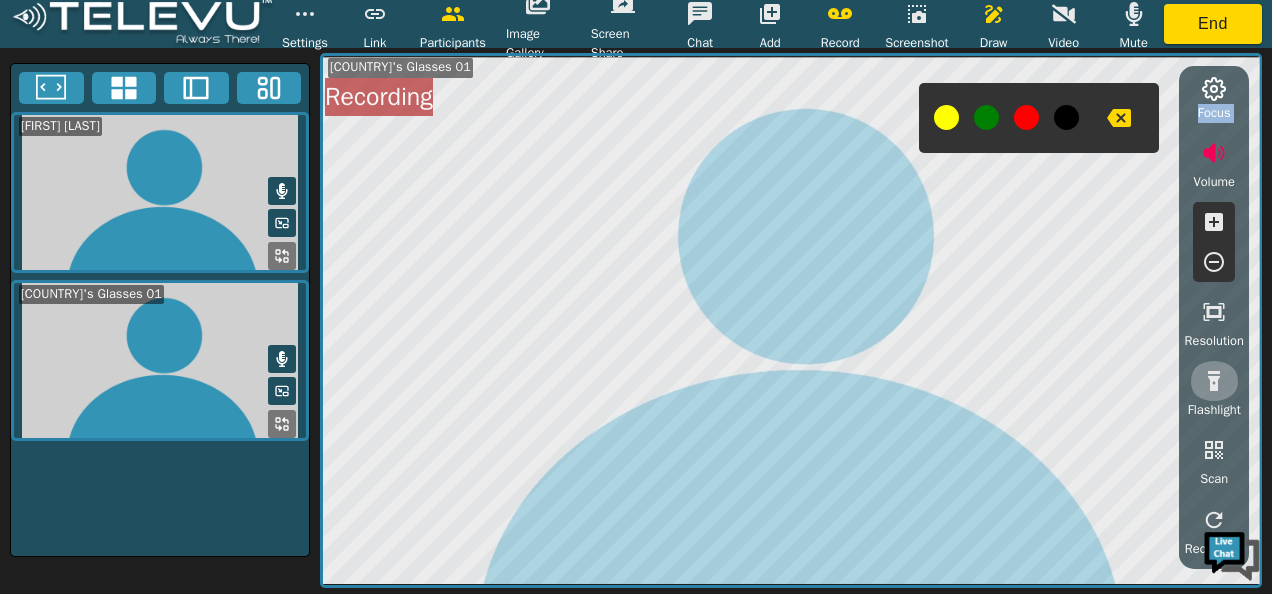 click 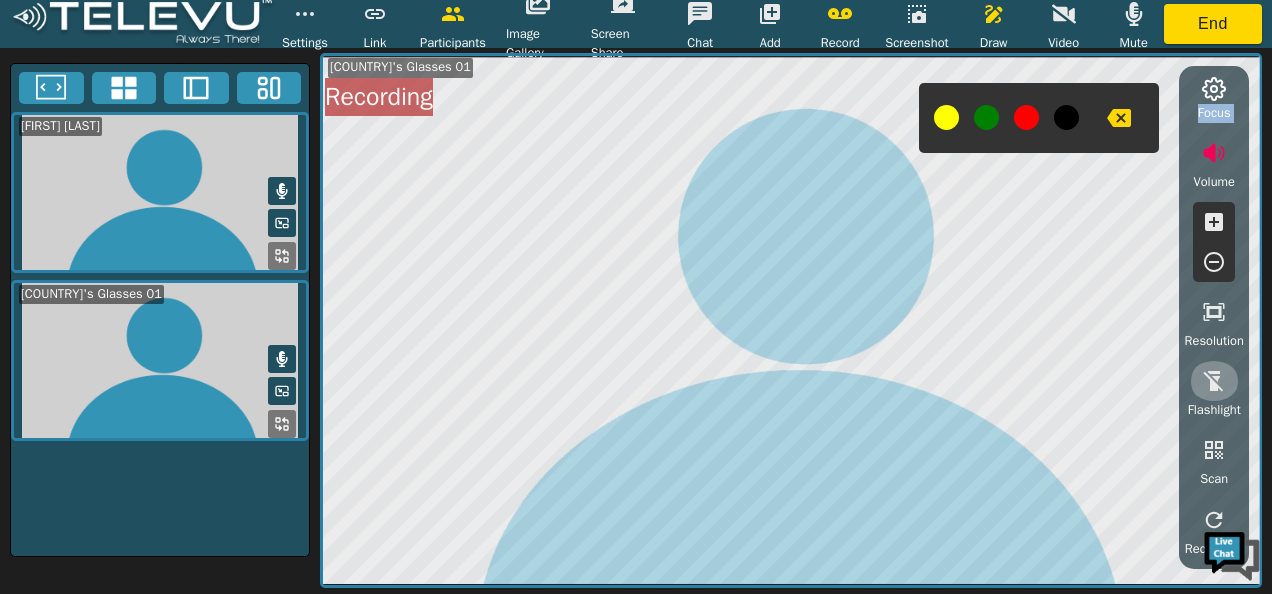 click 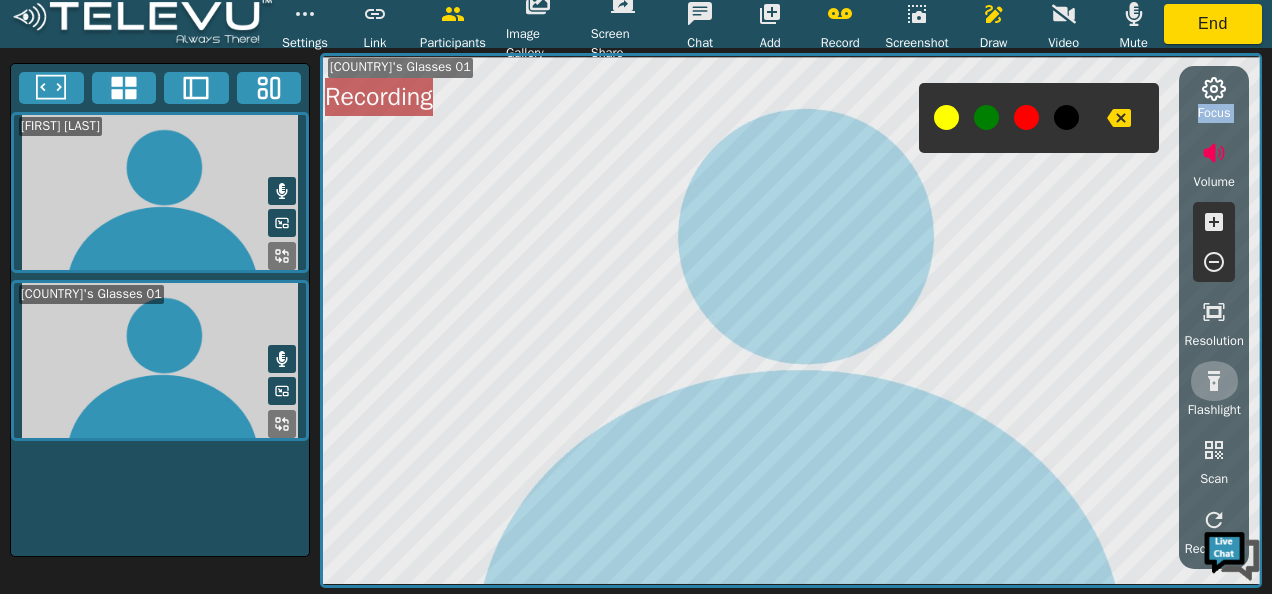 click 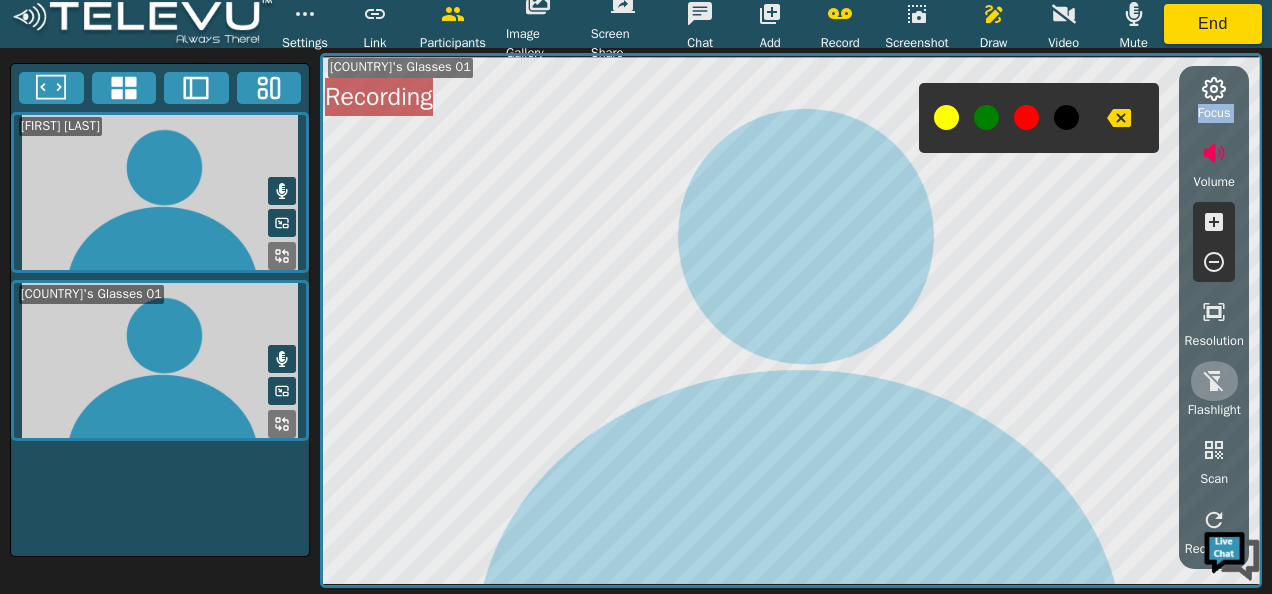 click 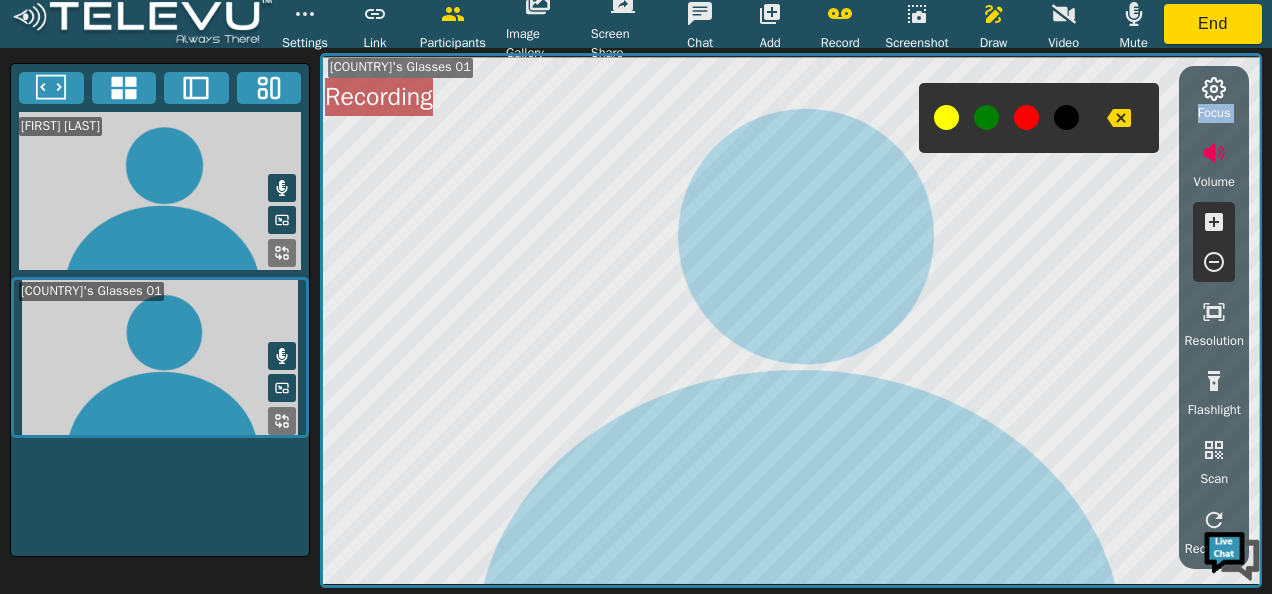 click 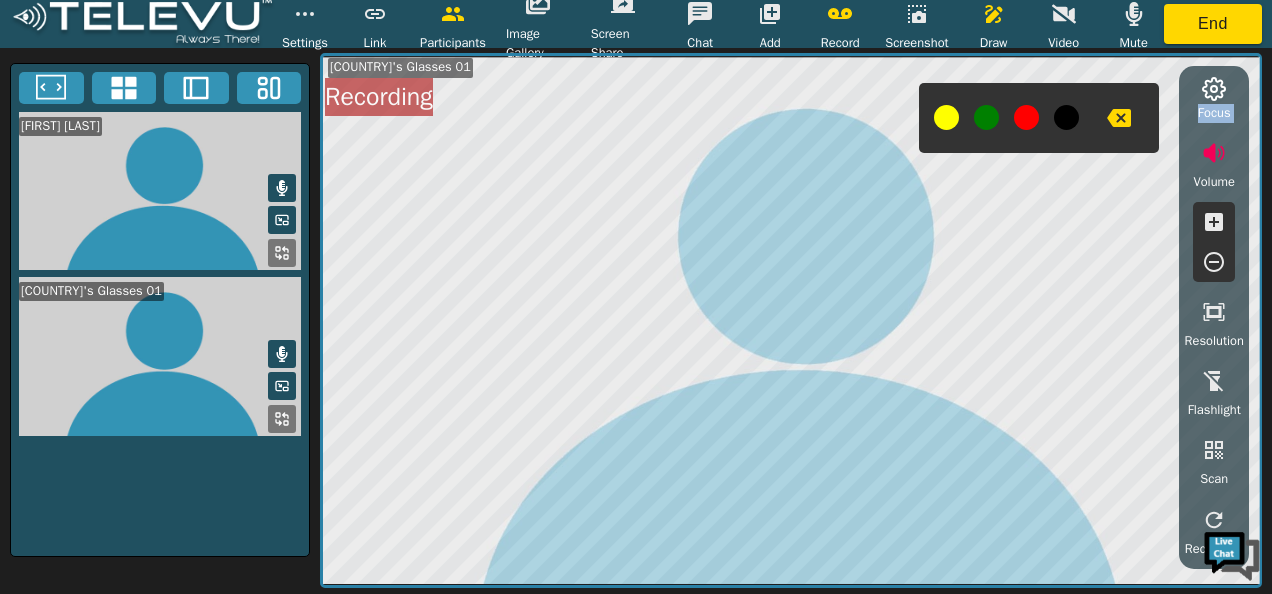 scroll, scrollTop: 324, scrollLeft: 0, axis: vertical 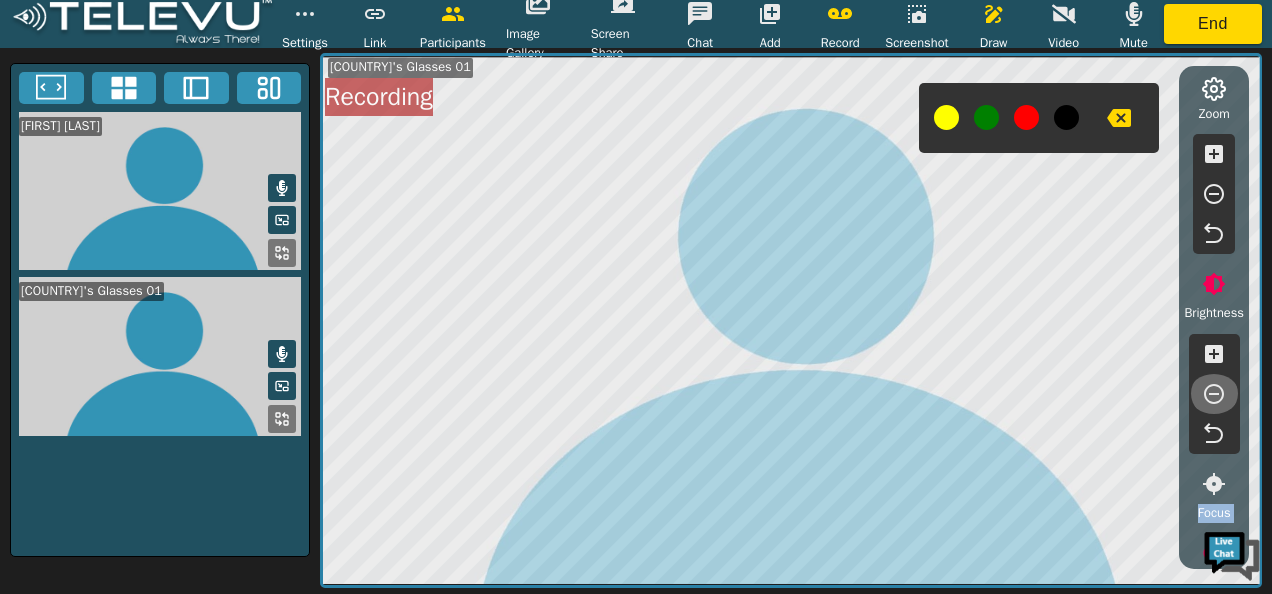 click 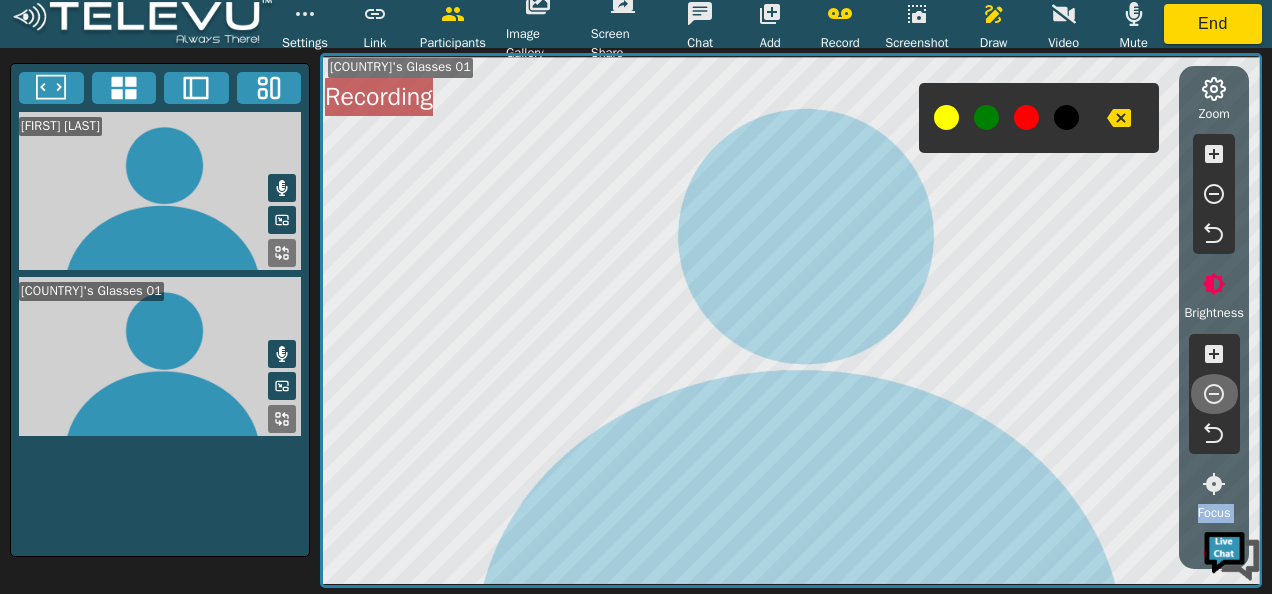 click 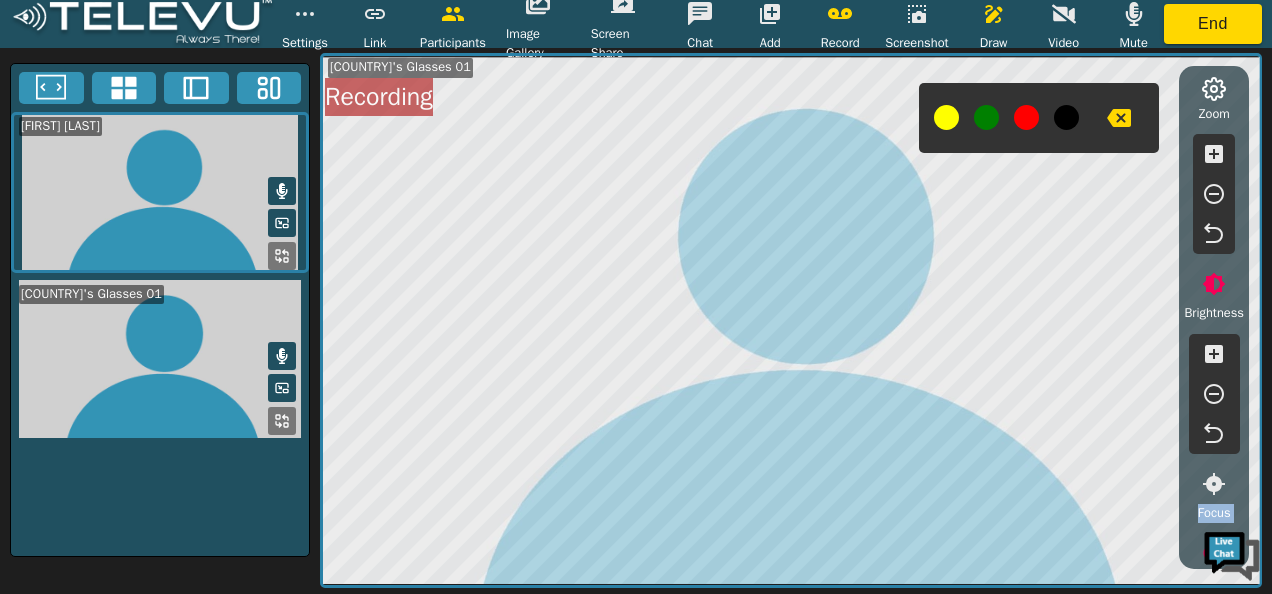 click 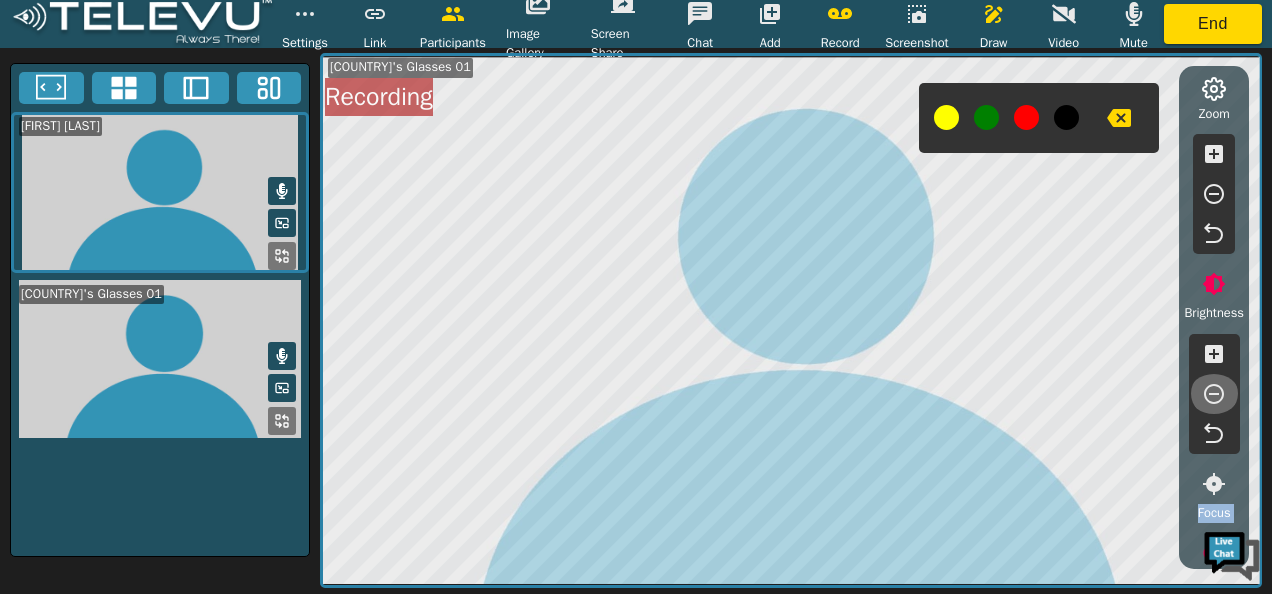 click 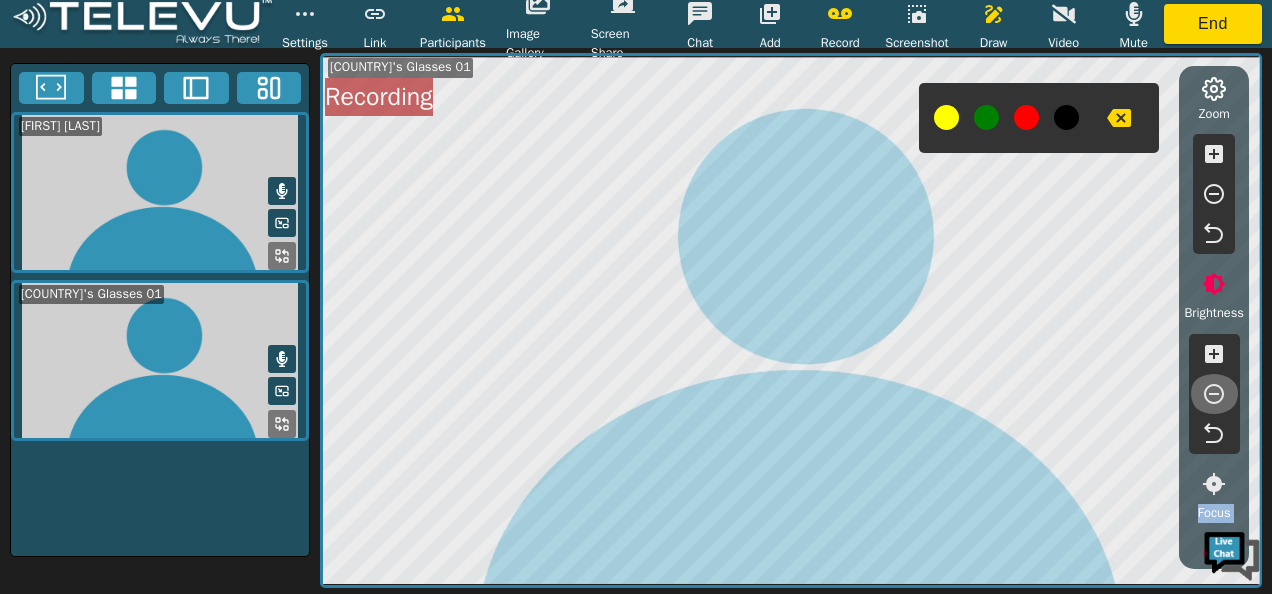 click 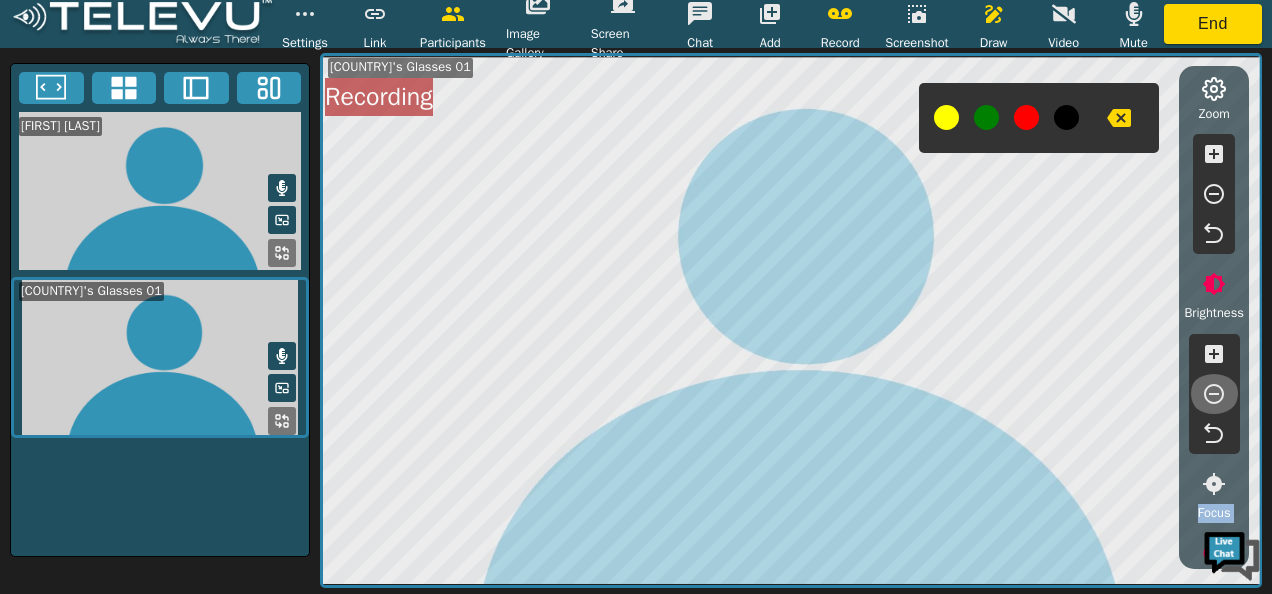 click 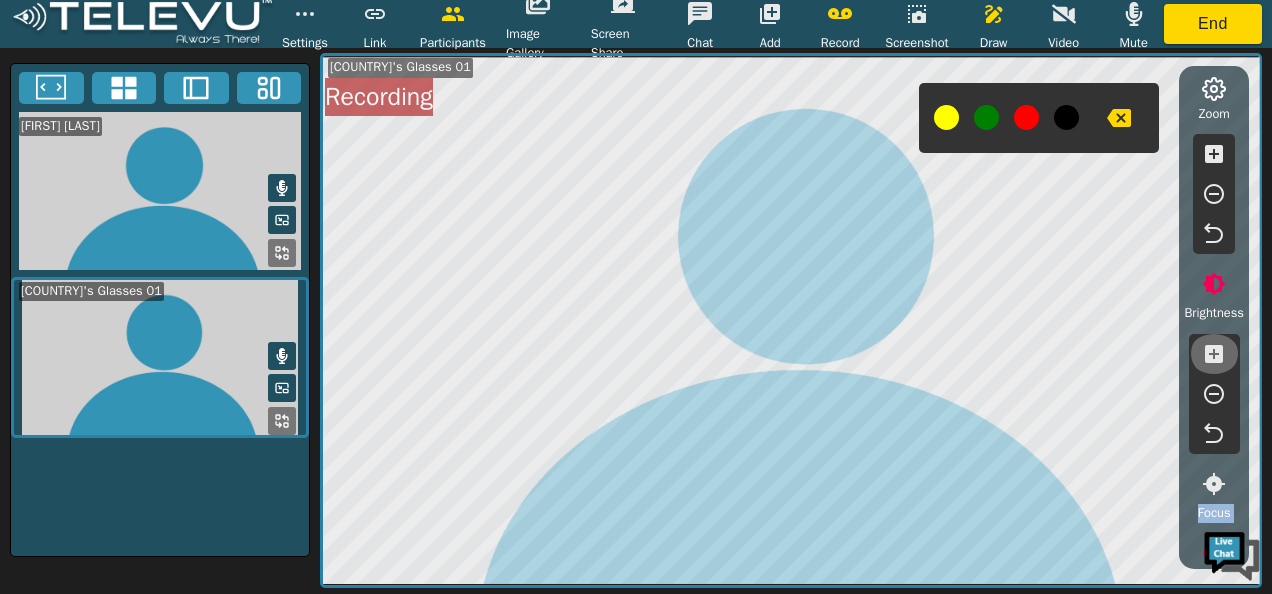 click 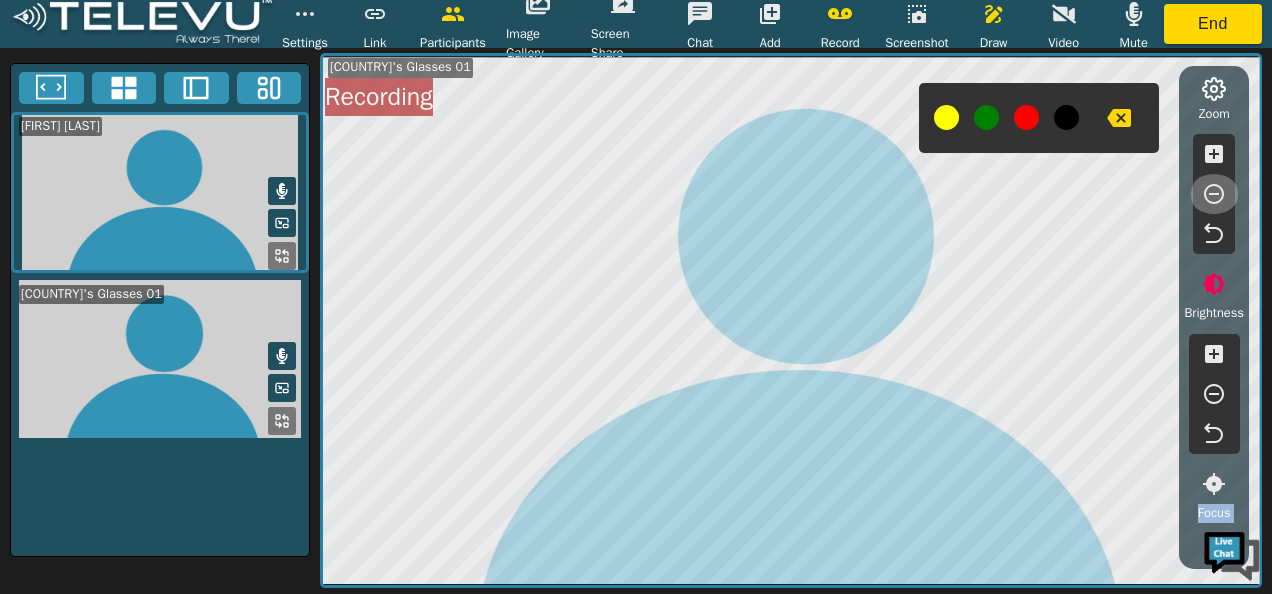 click 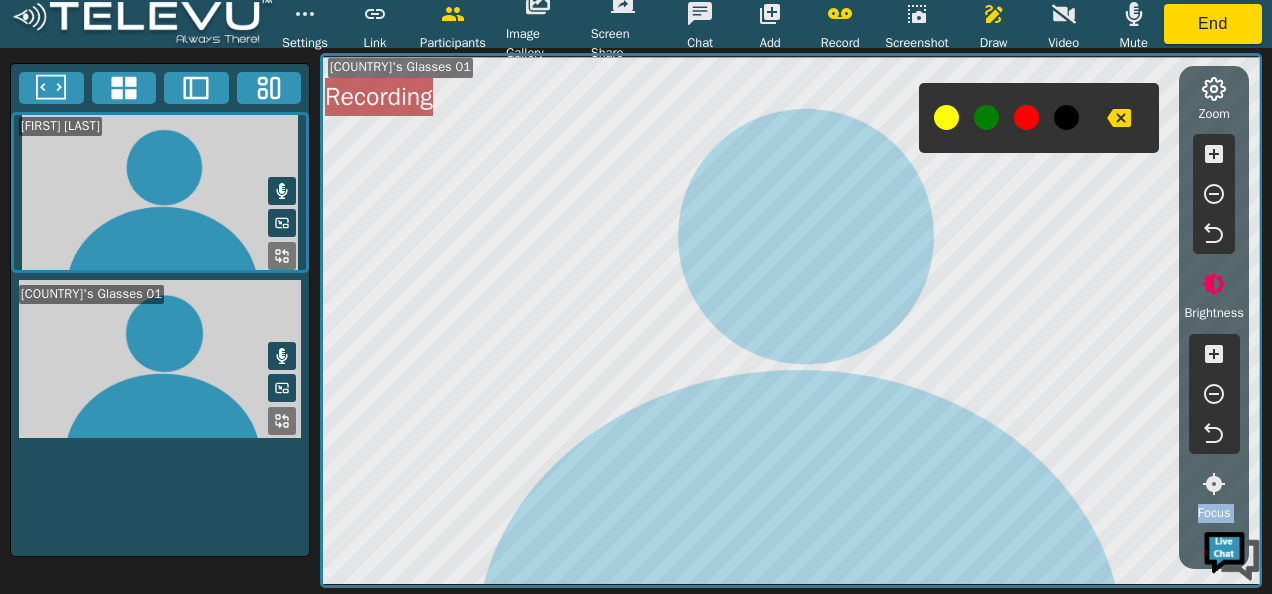 click 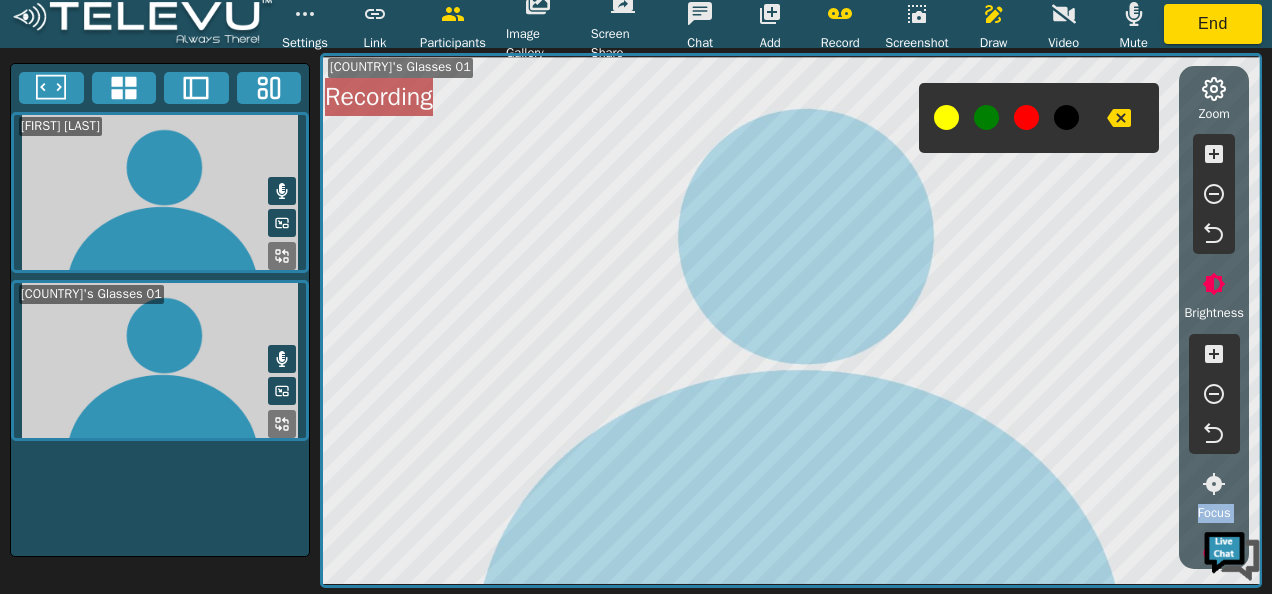 click 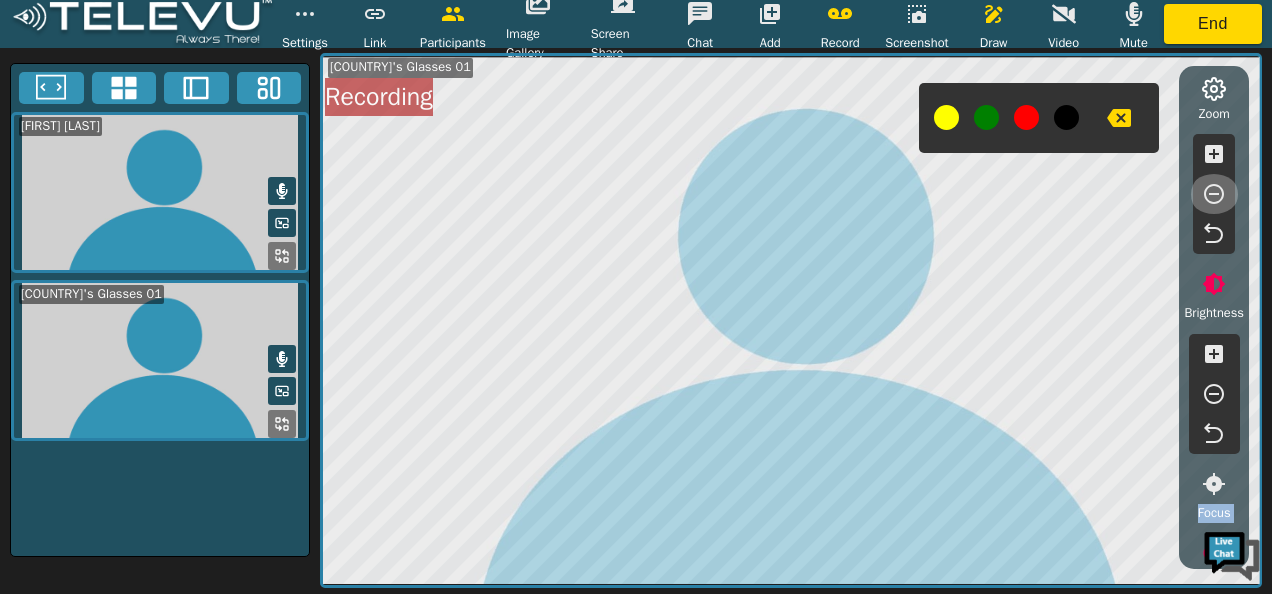 click 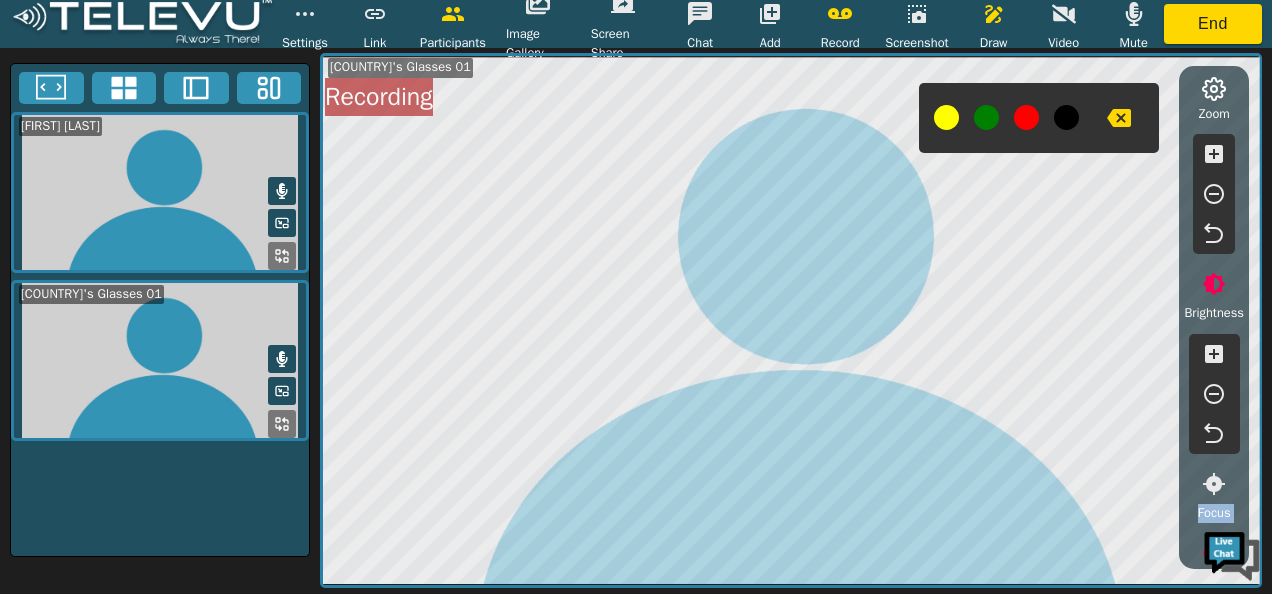 click 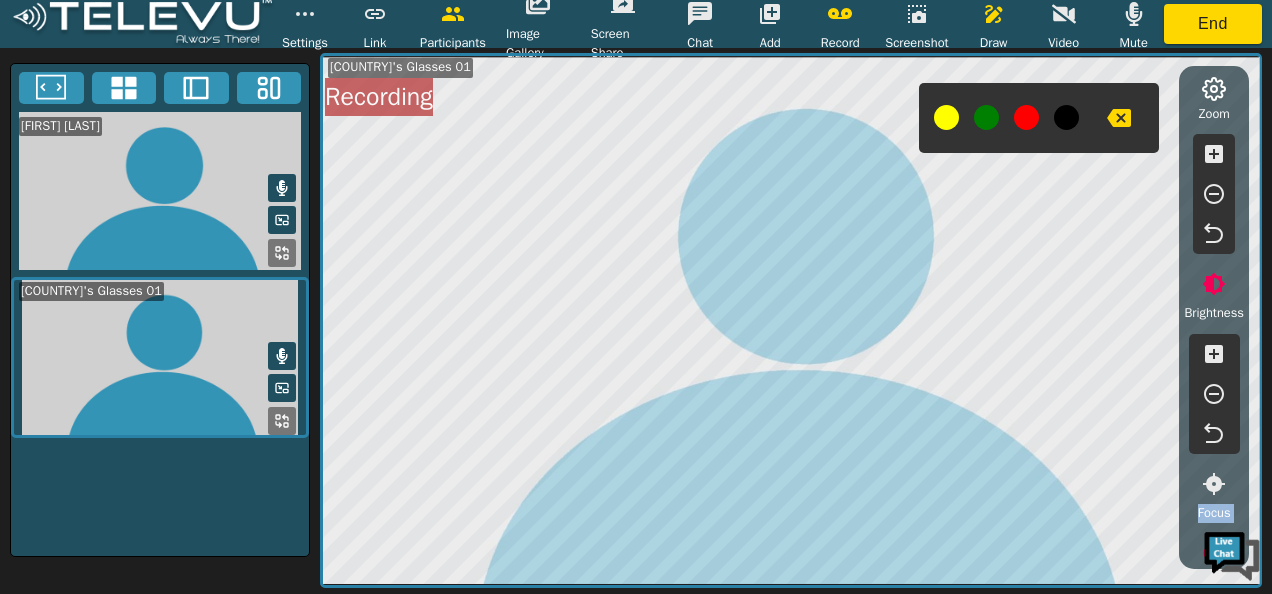 click 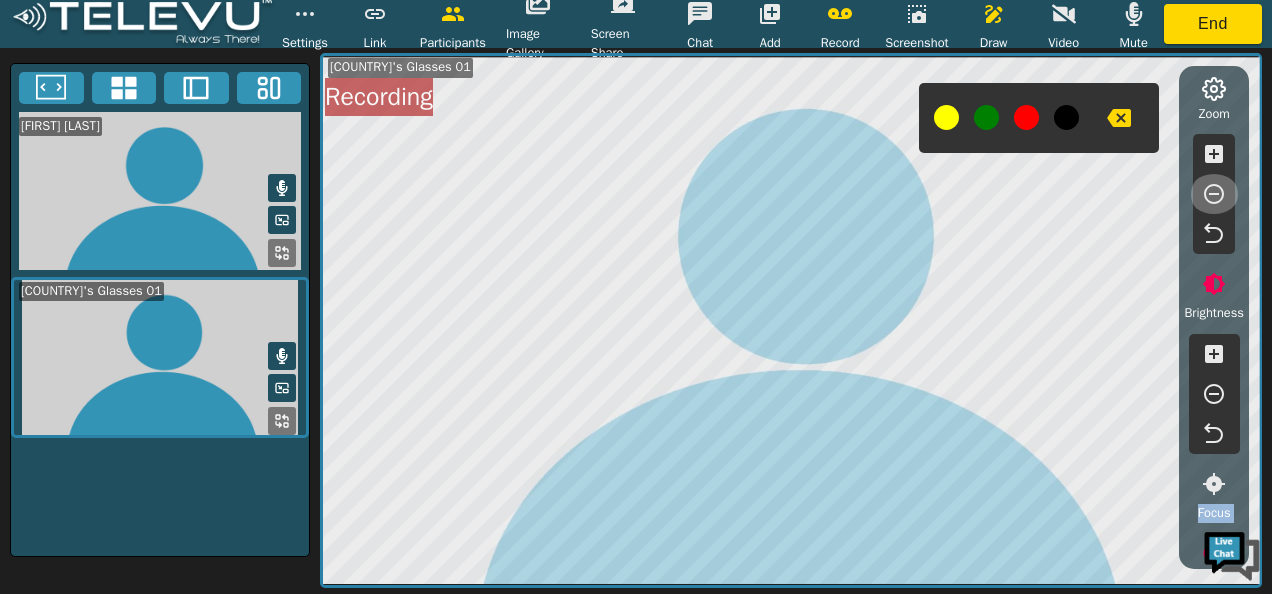 click 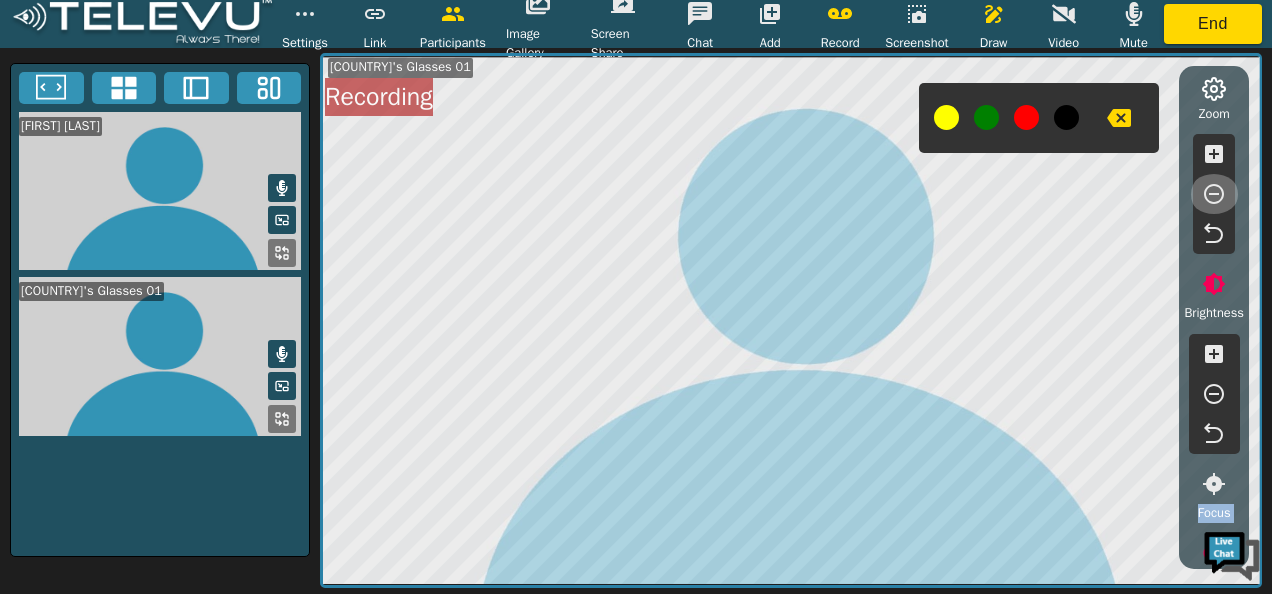 click 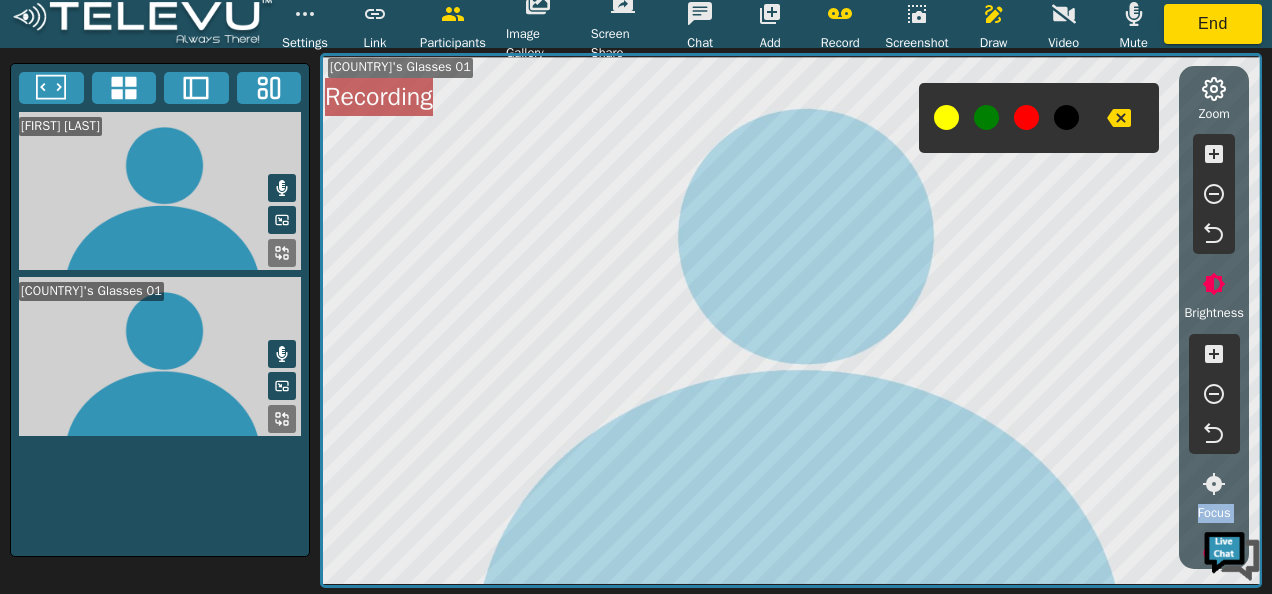 click 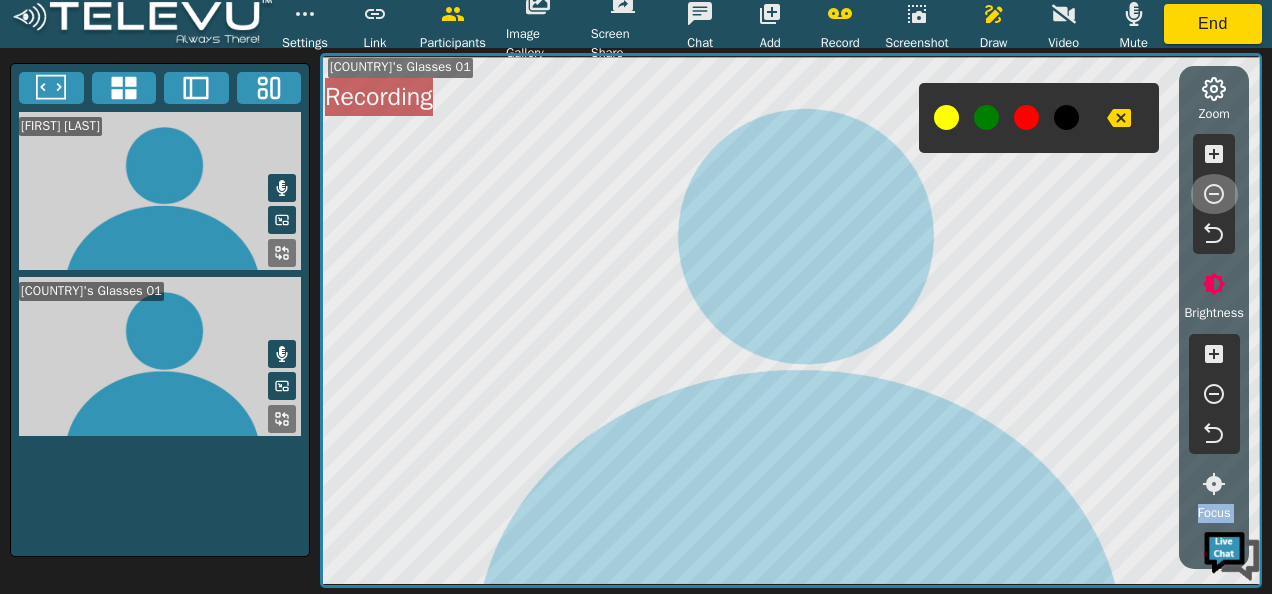 click 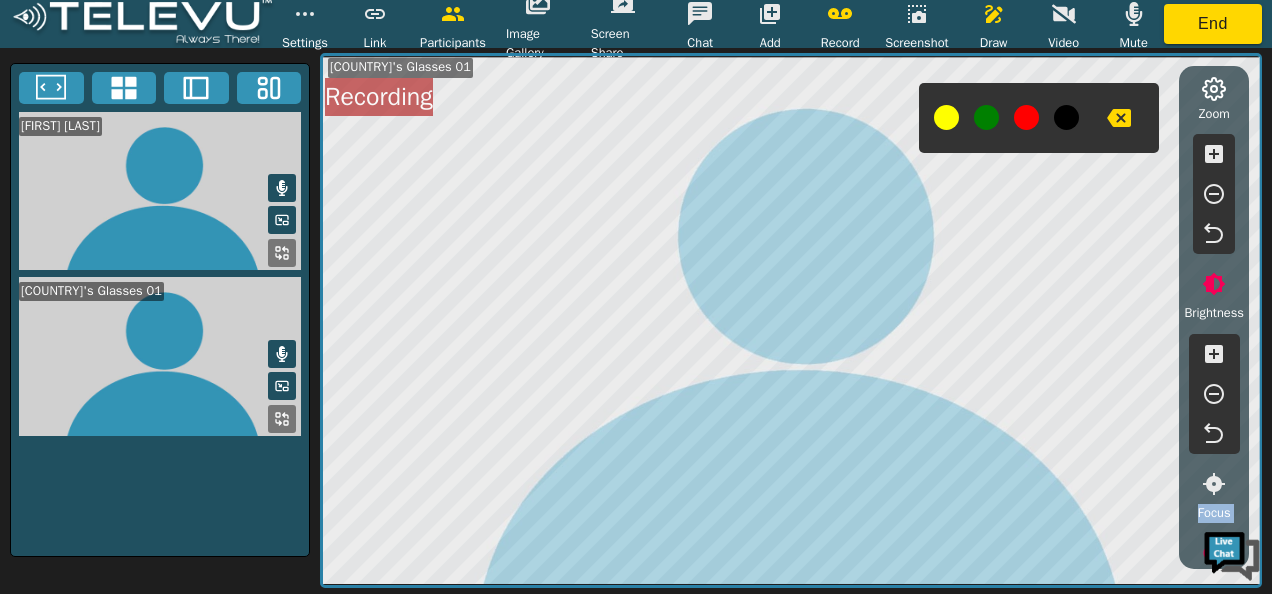 click 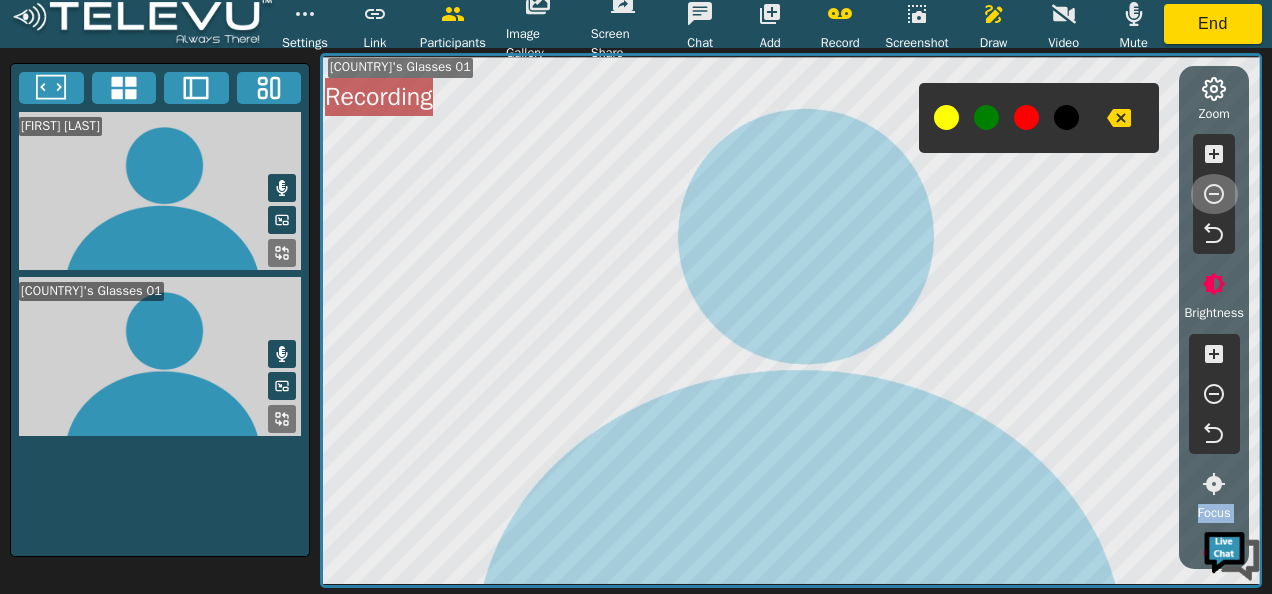 click 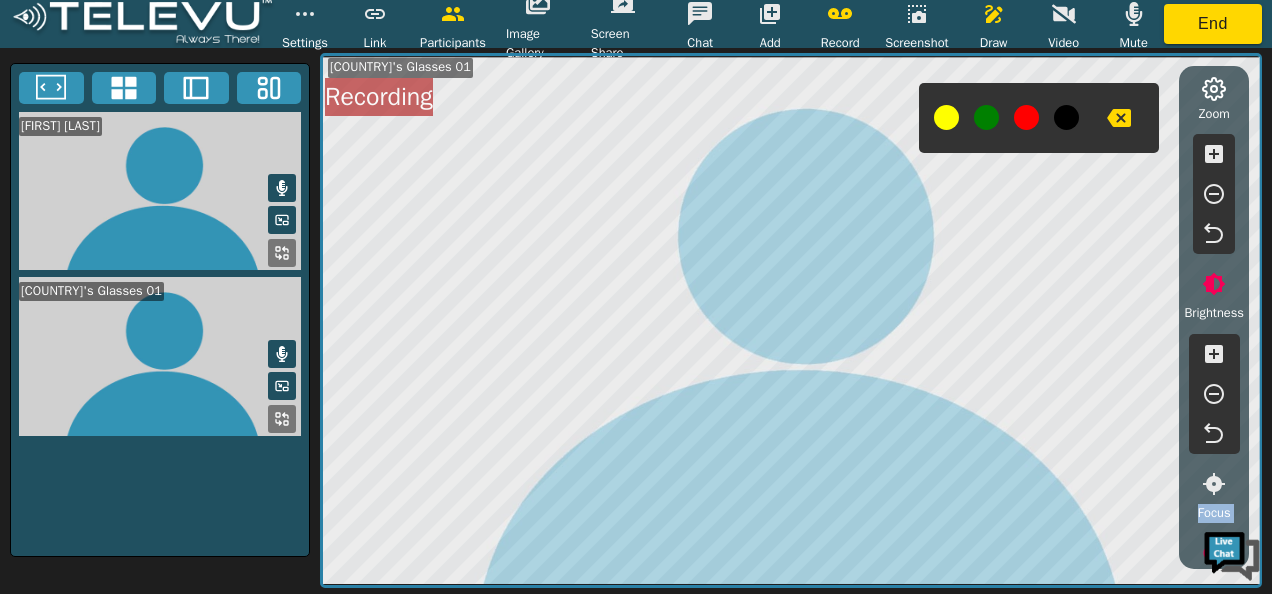 click 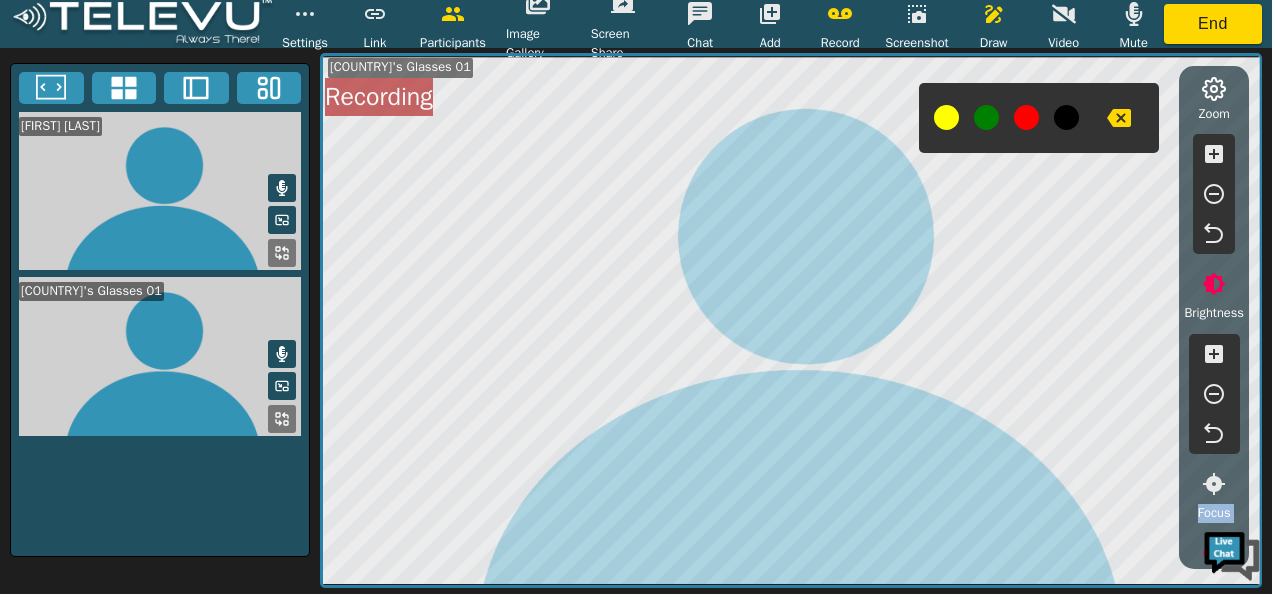 click 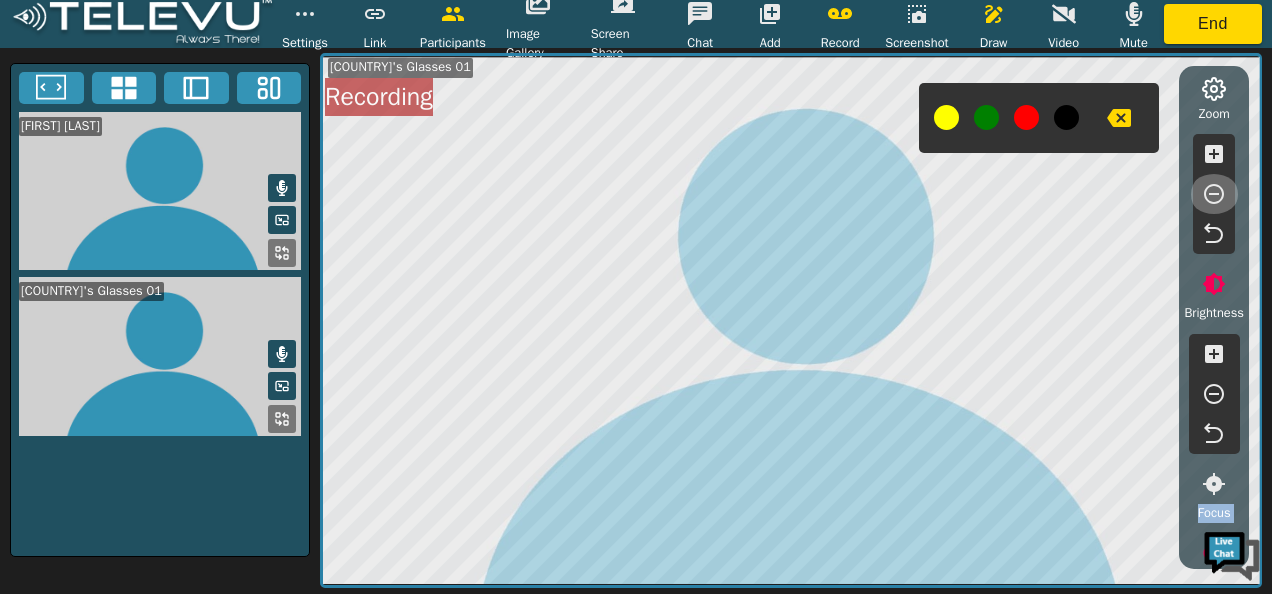 click 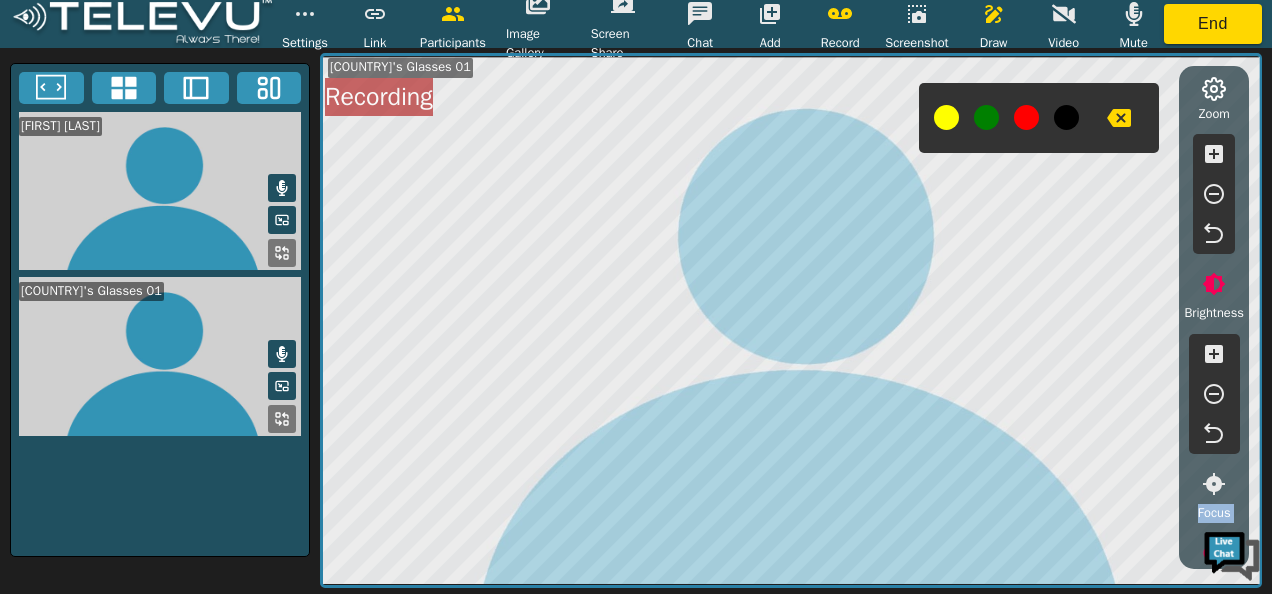 click 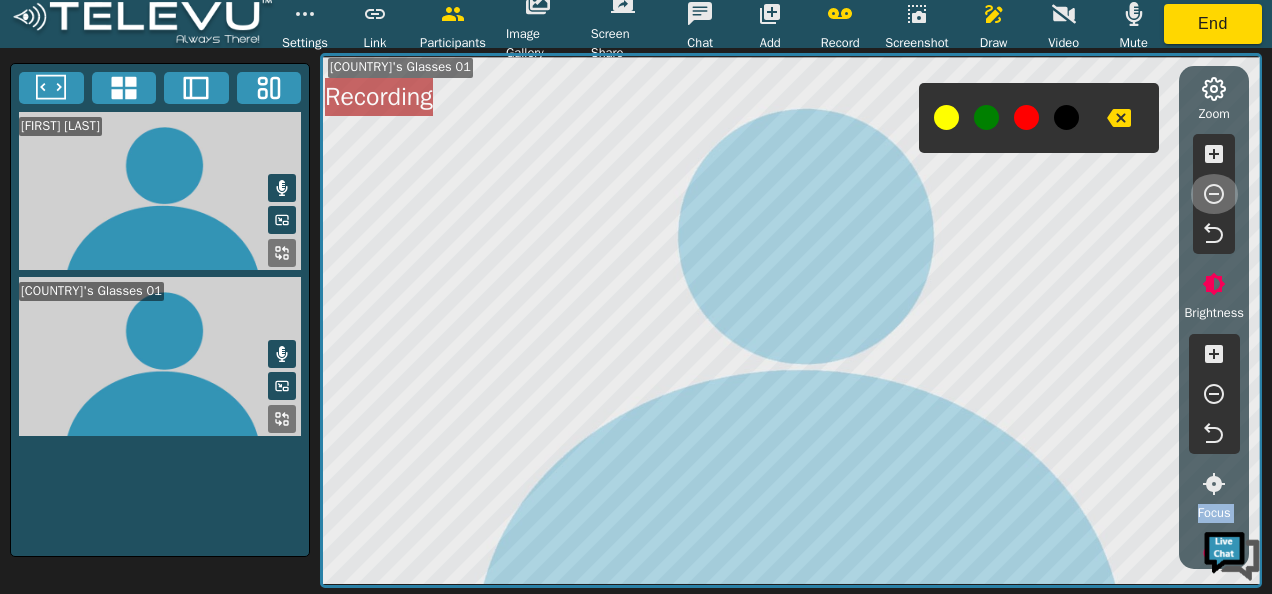 click 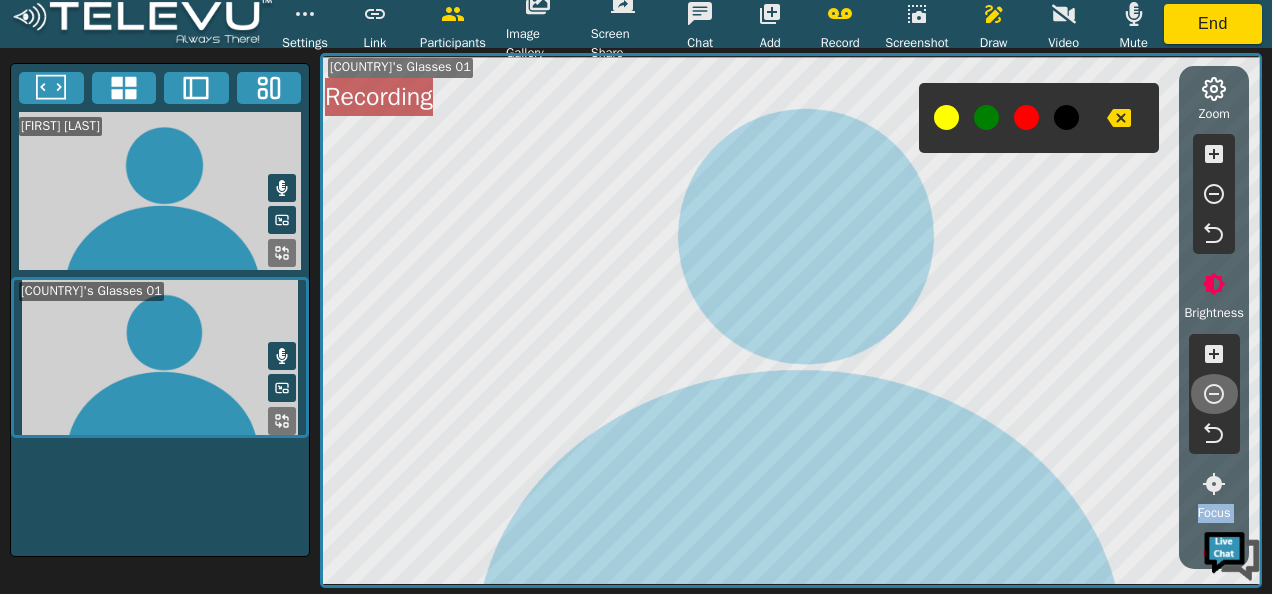 click 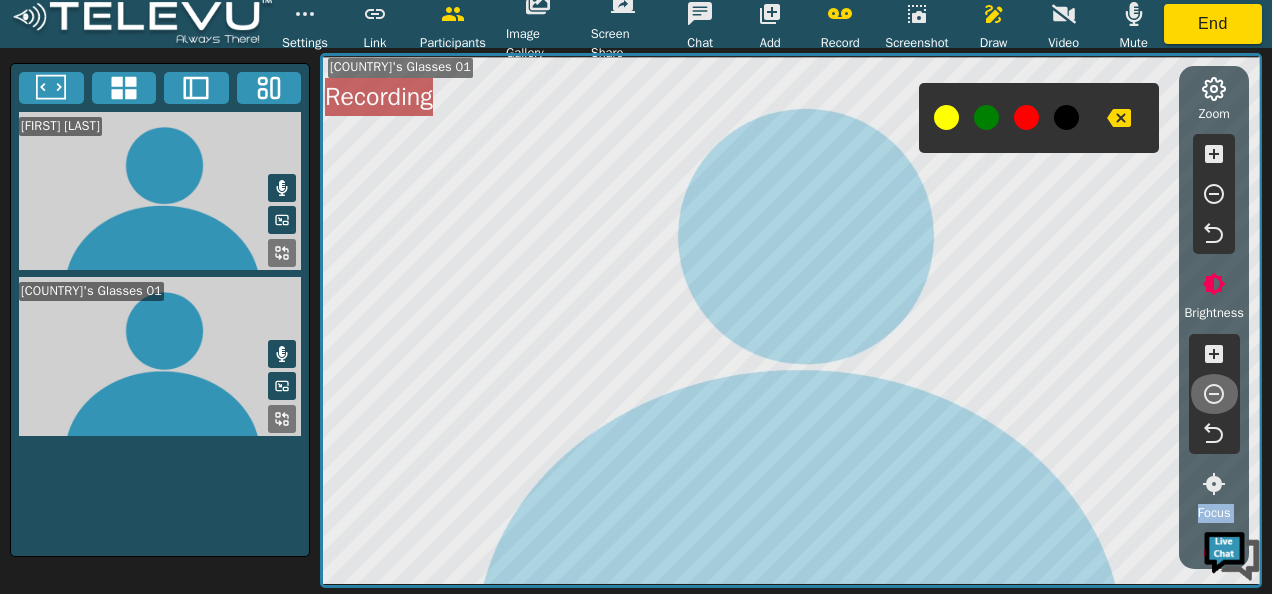 click 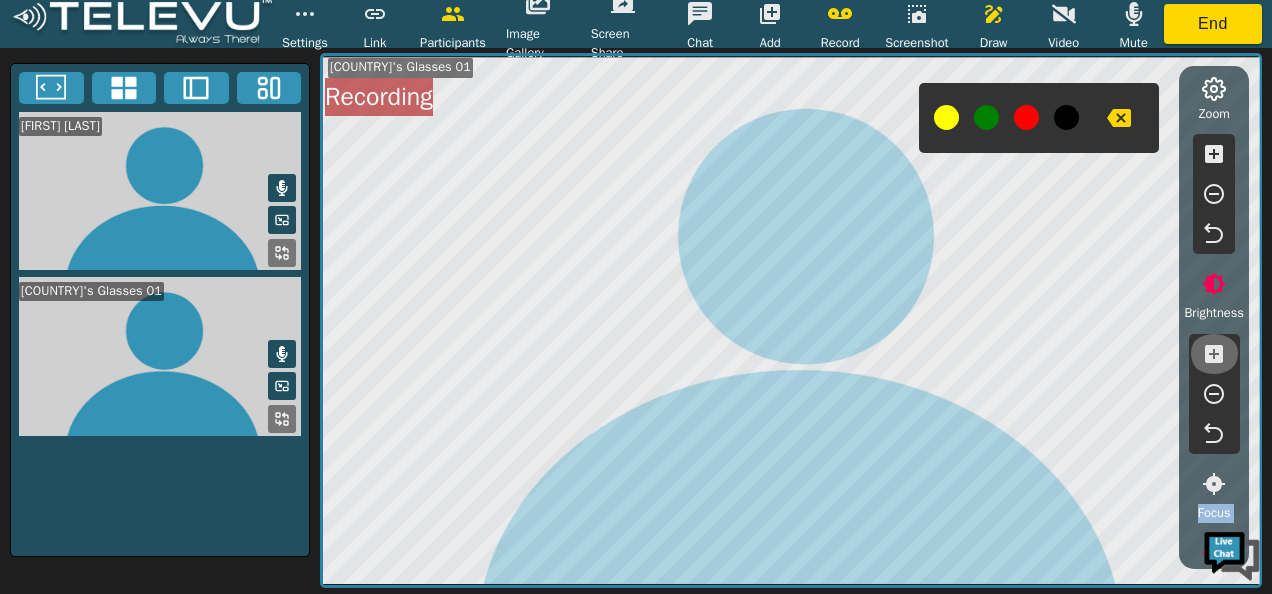 click 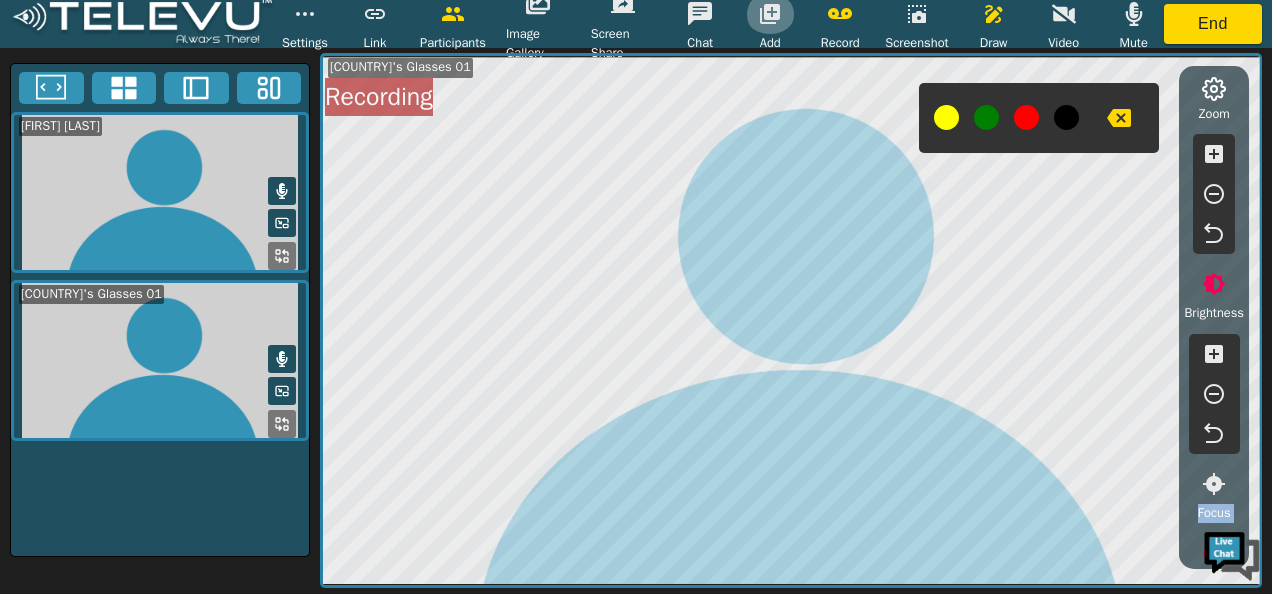 click 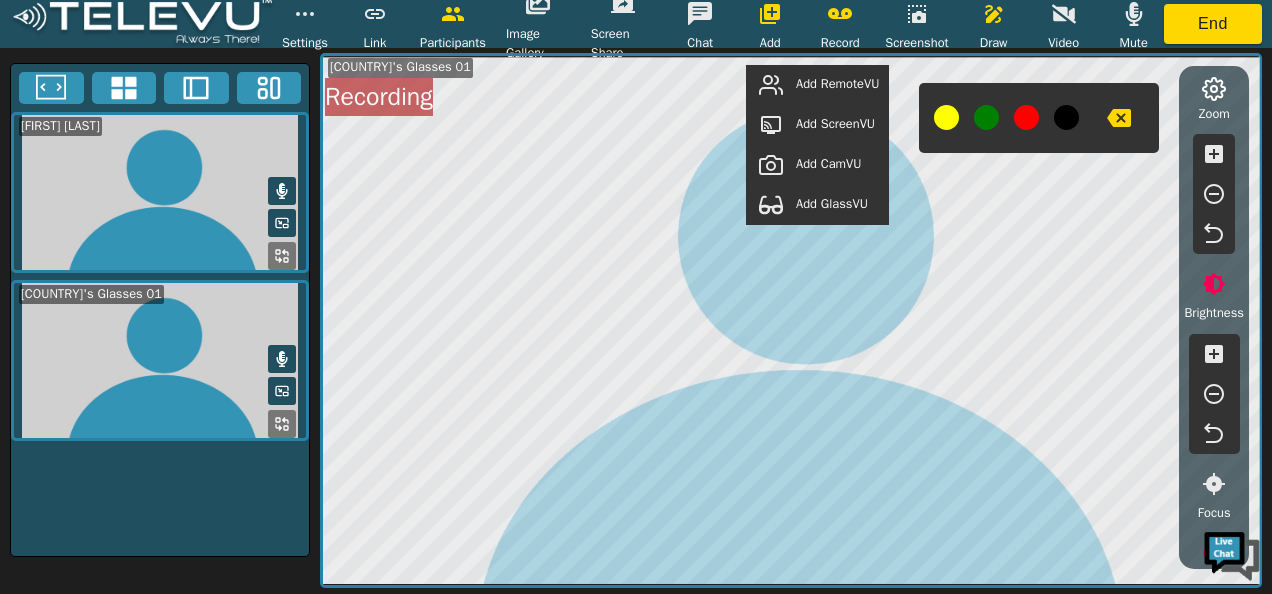 click on "Add RemoteVU" at bounding box center [837, 84] 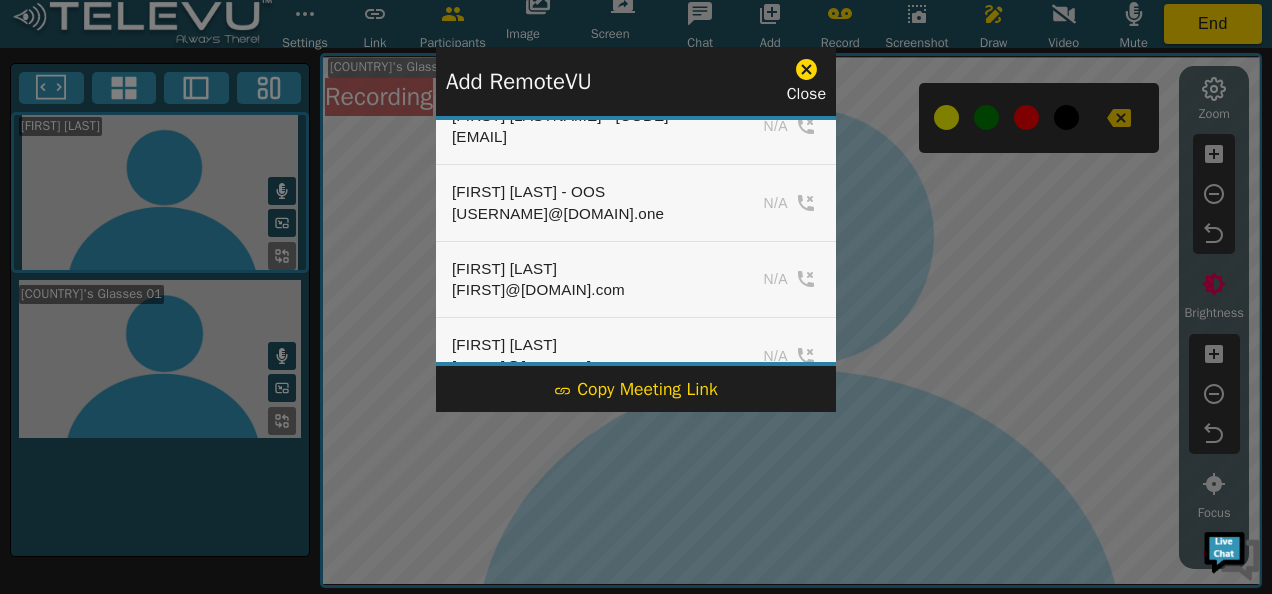 scroll, scrollTop: 1027, scrollLeft: 0, axis: vertical 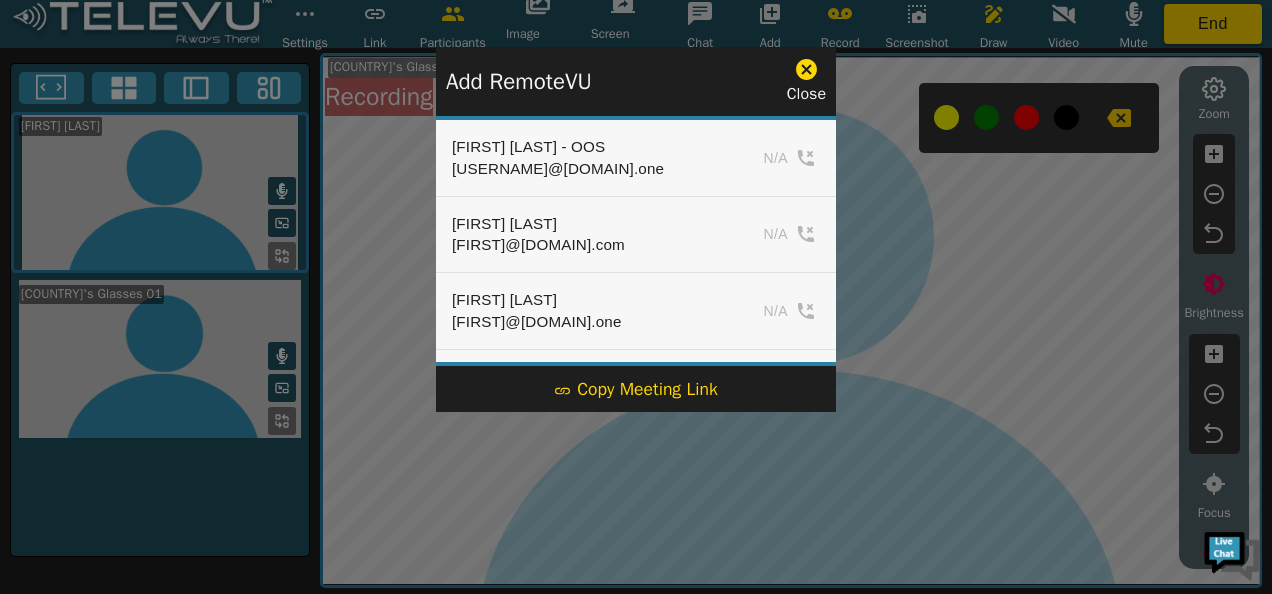 click 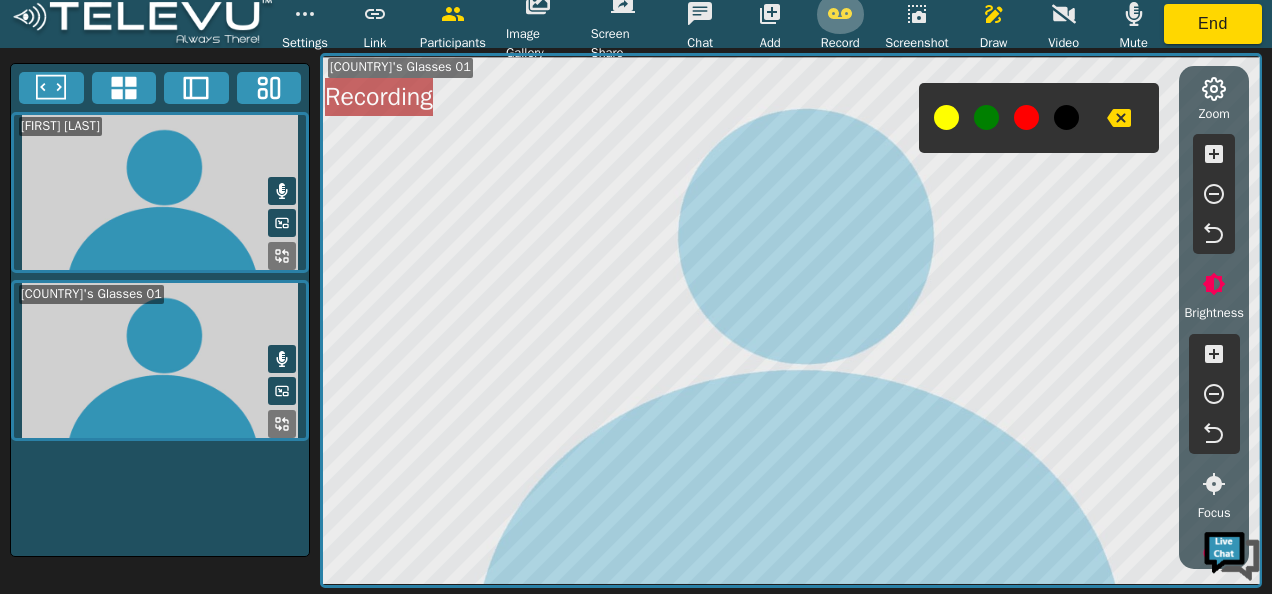 click 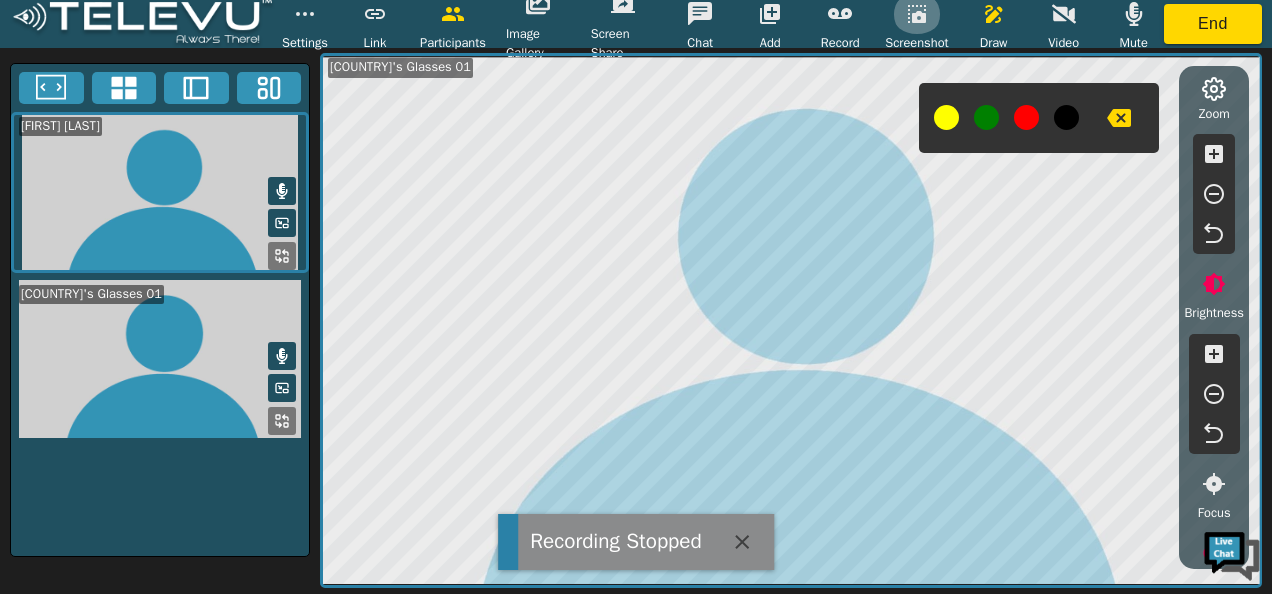 click 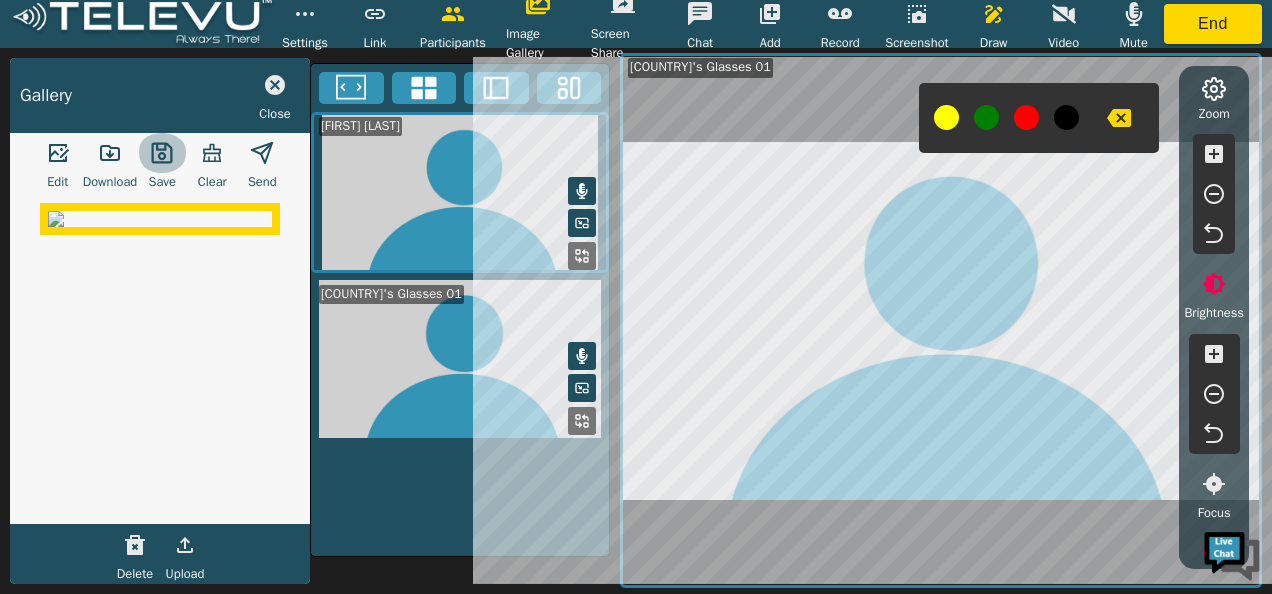 click at bounding box center [162, 153] 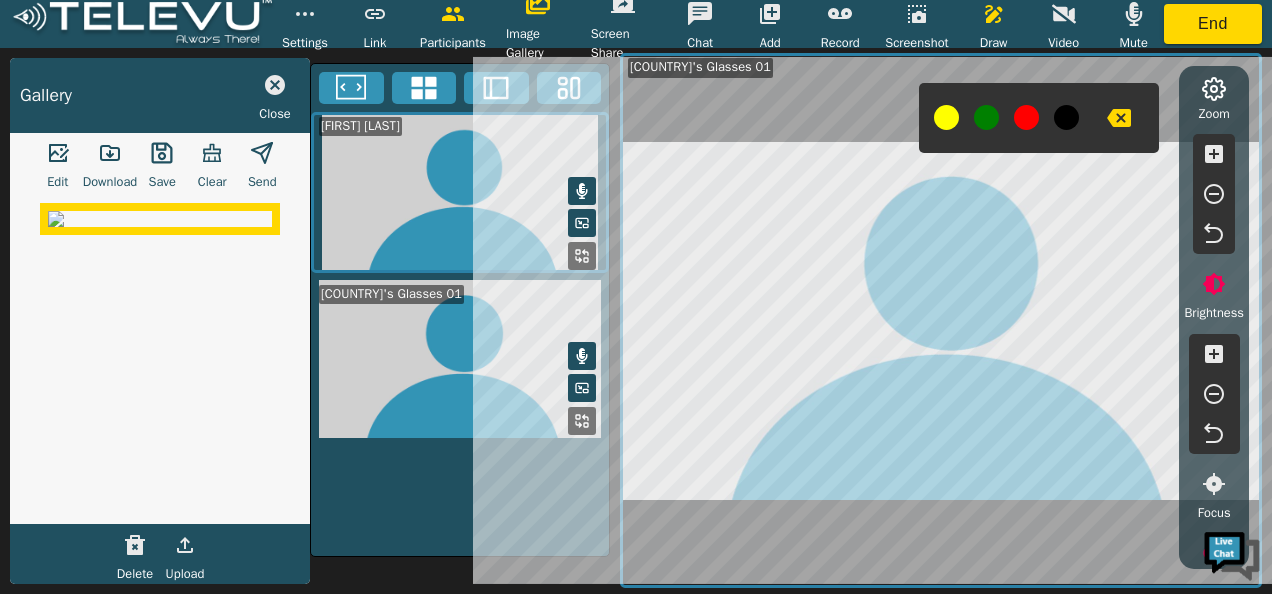 click 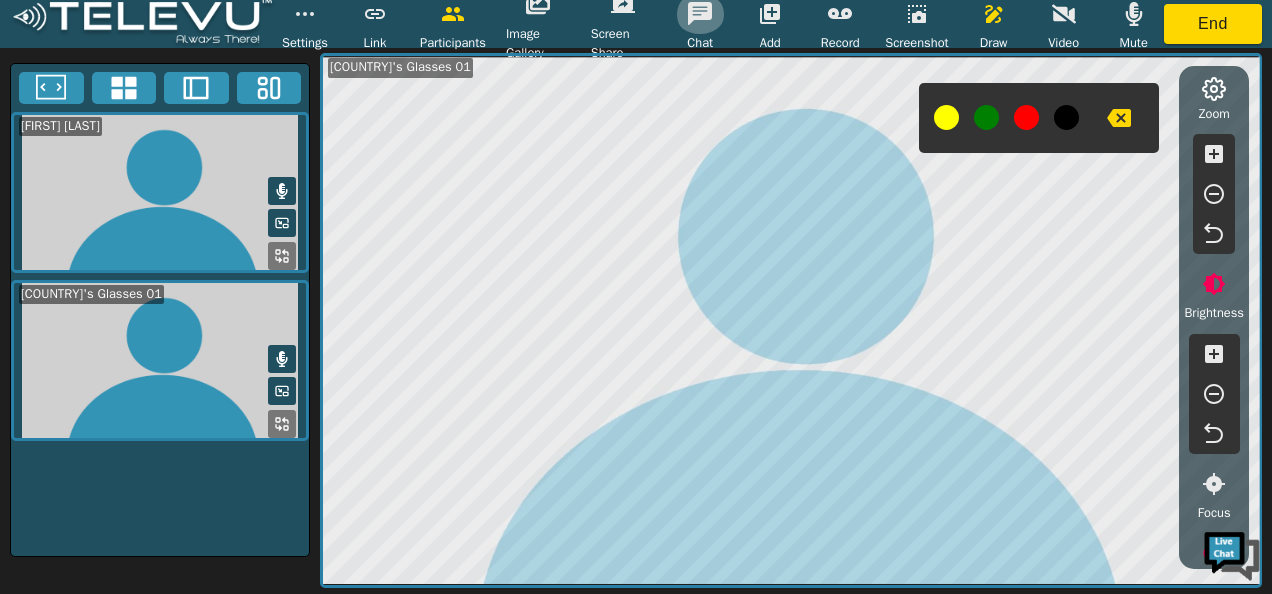 click 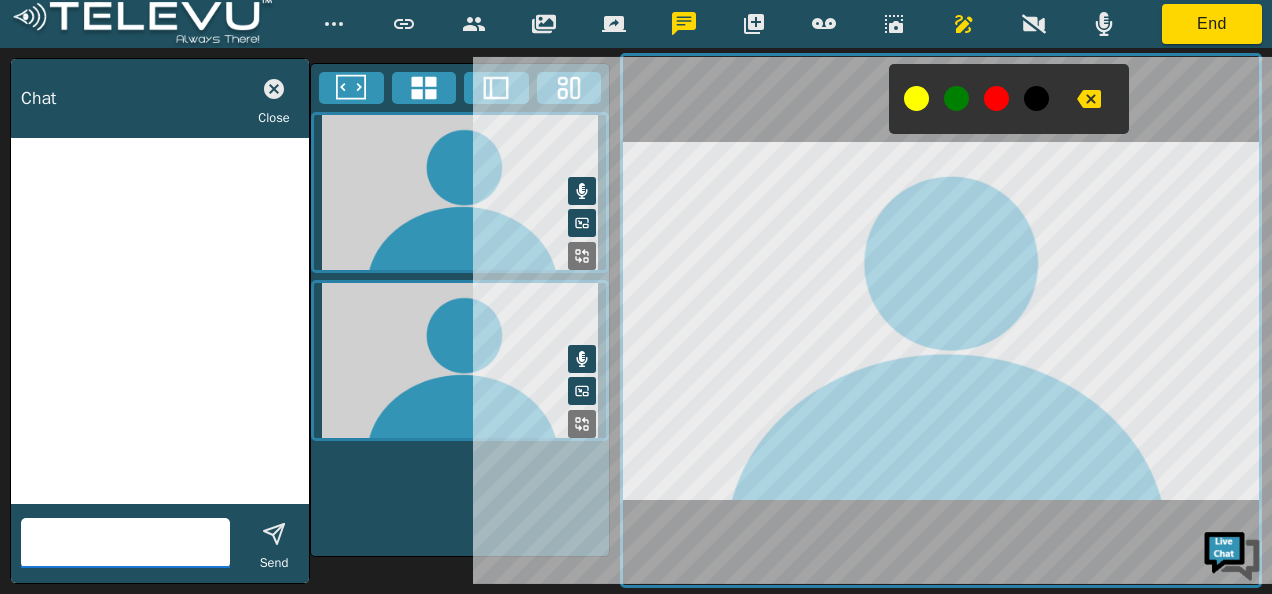 click at bounding box center (125, 543) 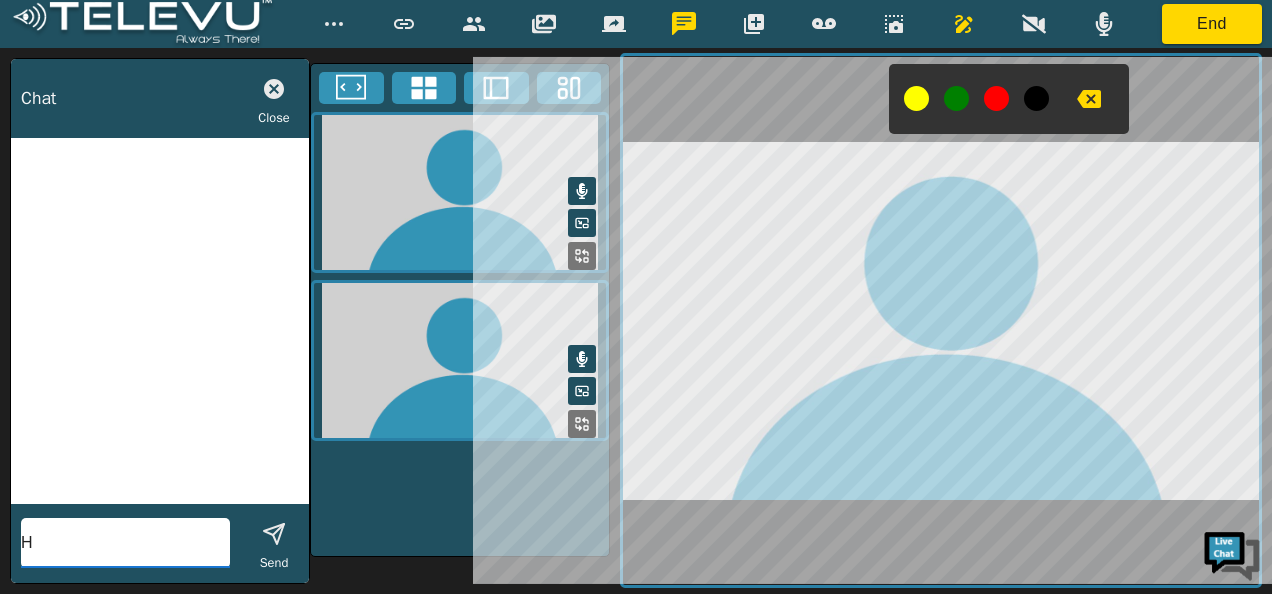 type on "Hi" 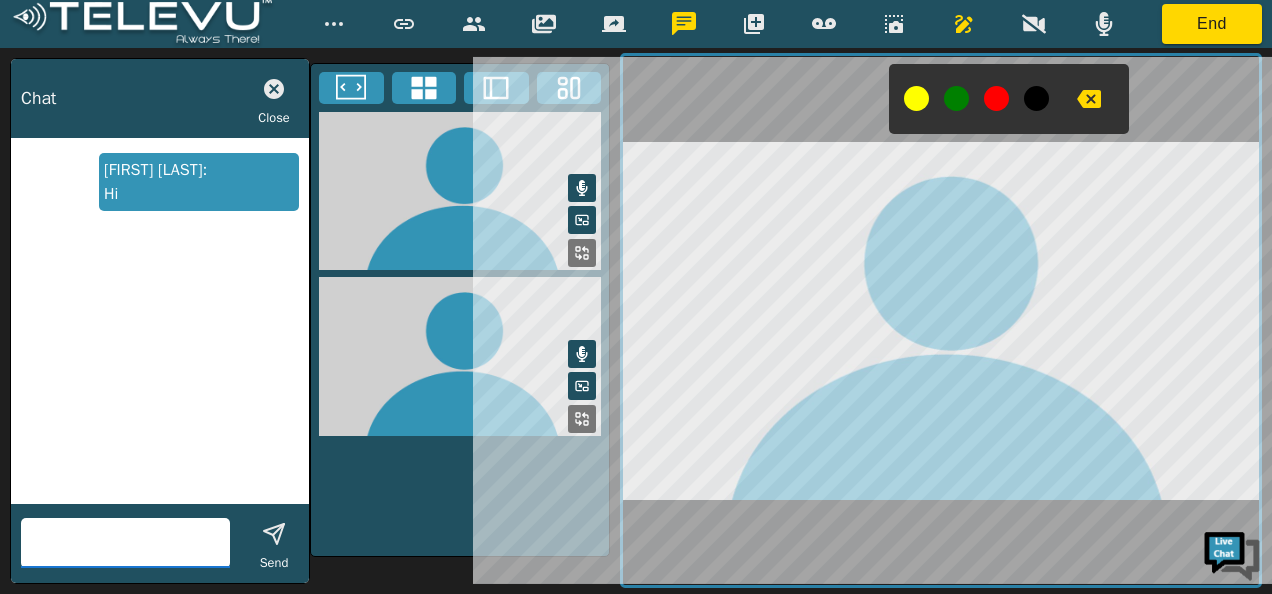 click at bounding box center (125, 543) 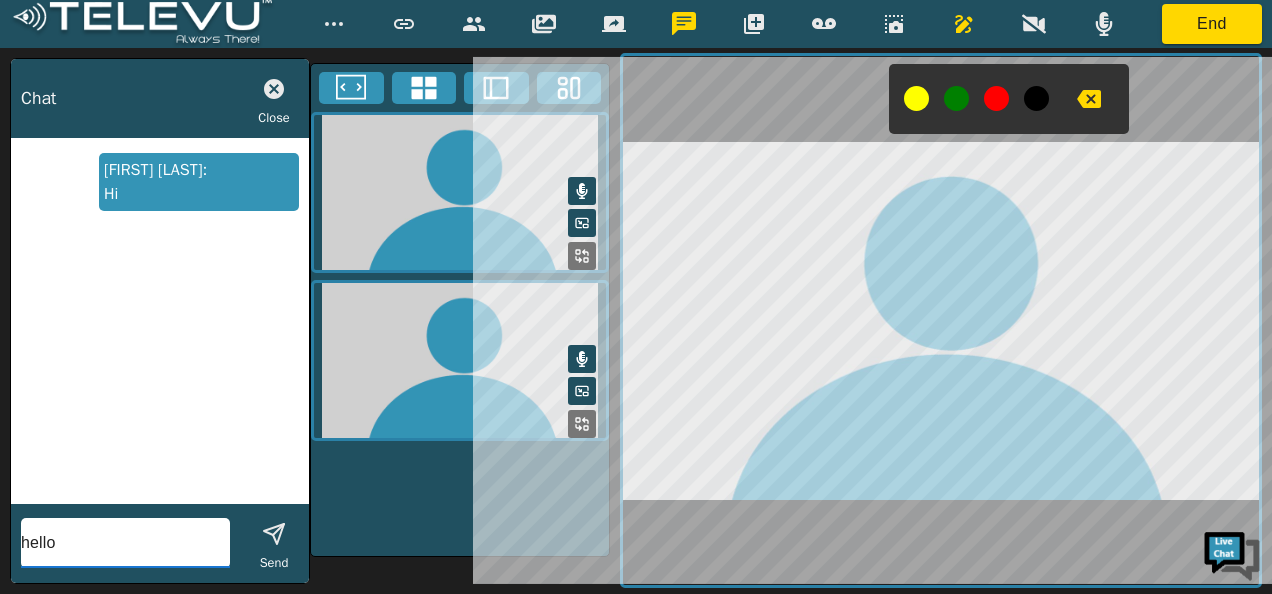 type on "hellow" 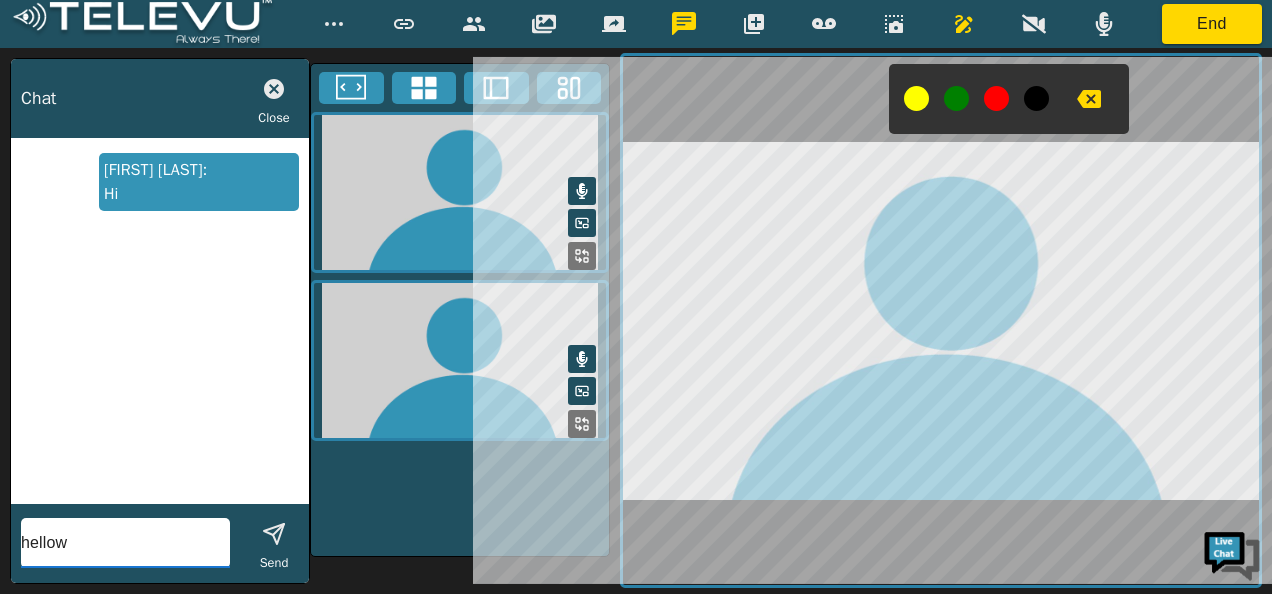 type 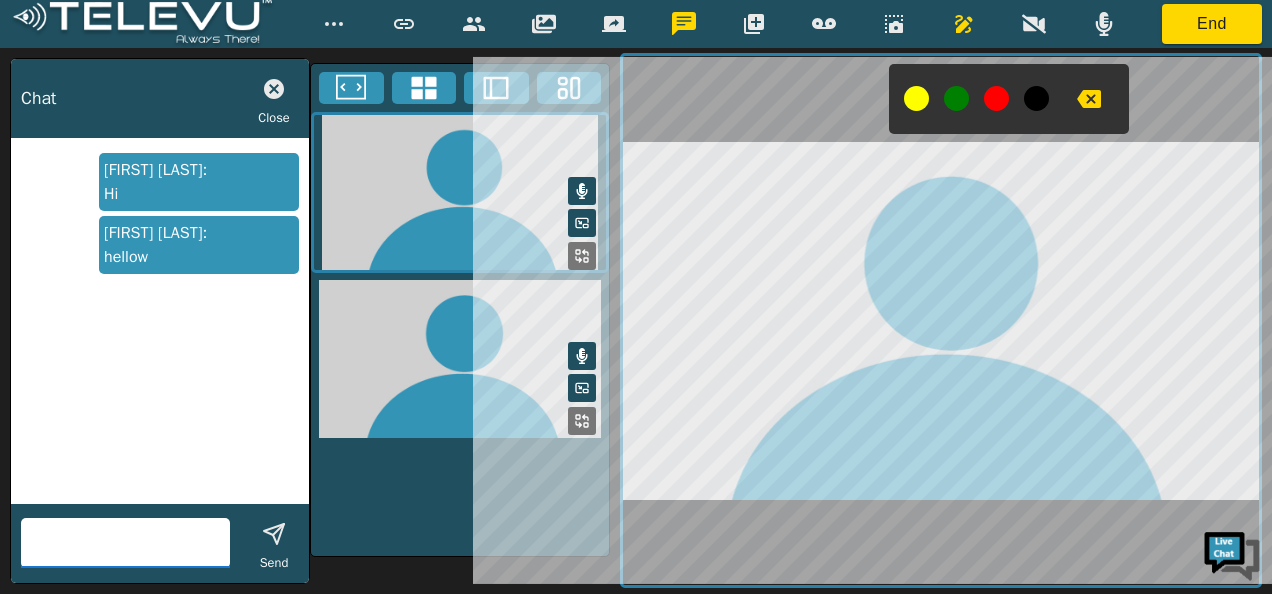 click 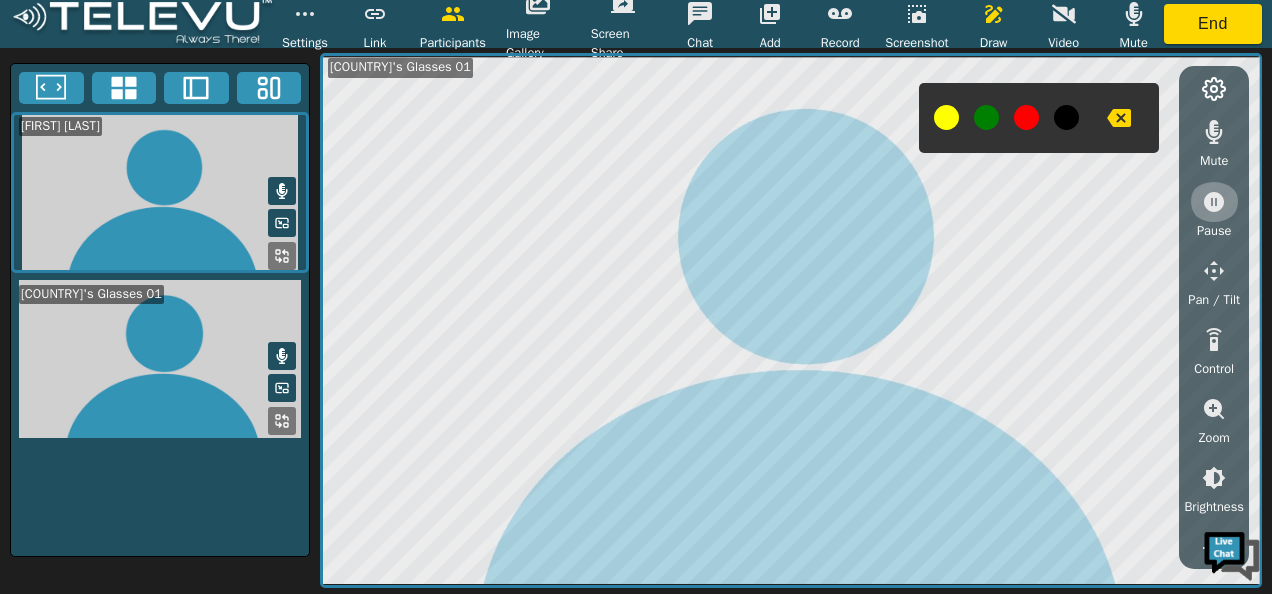 click 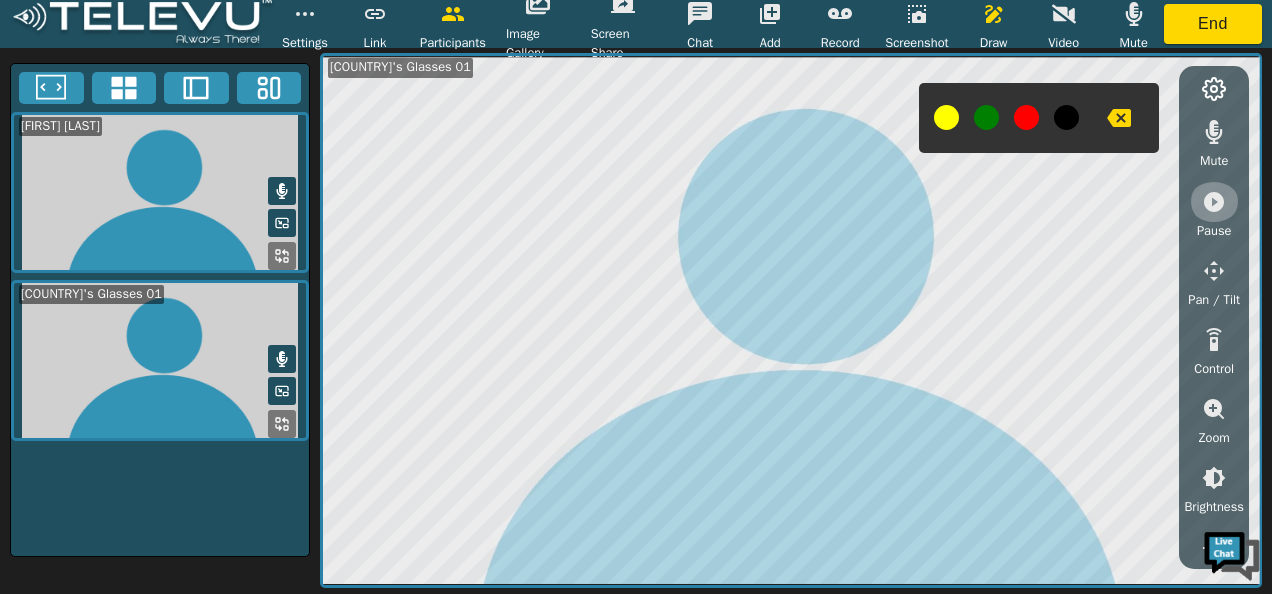 click 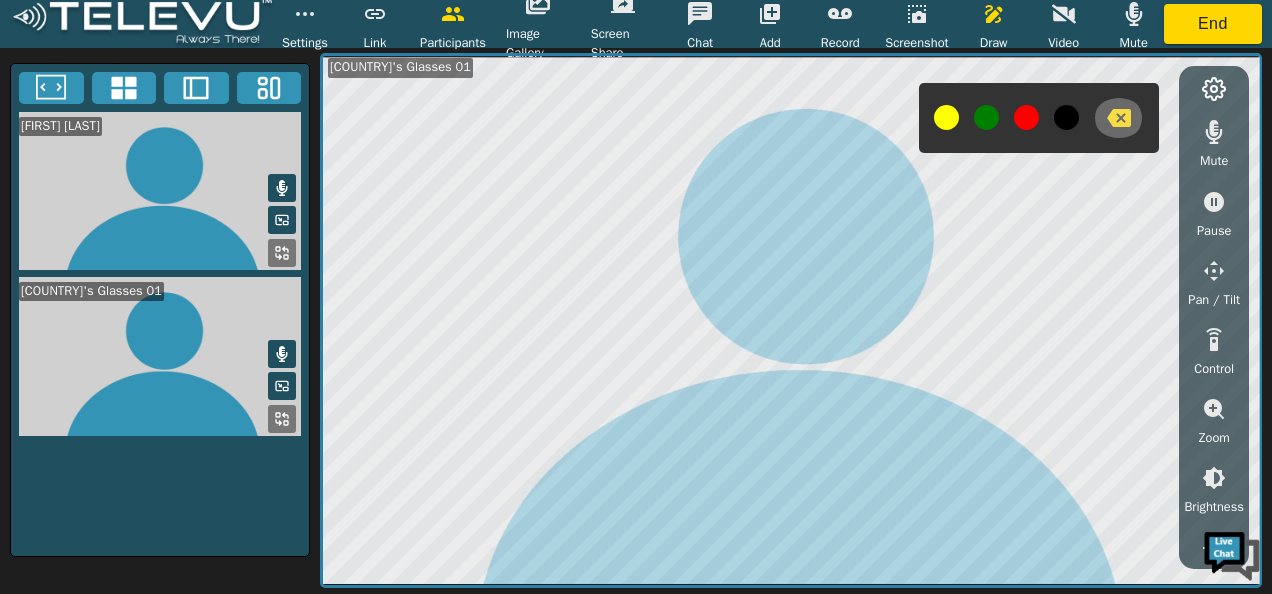 click 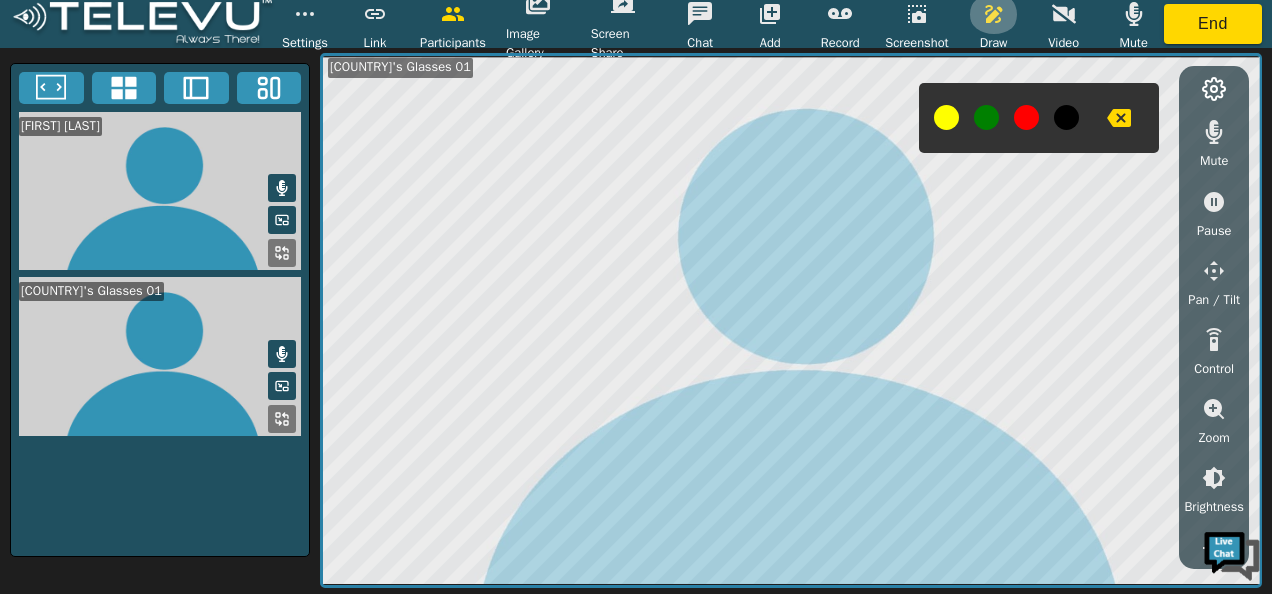 click 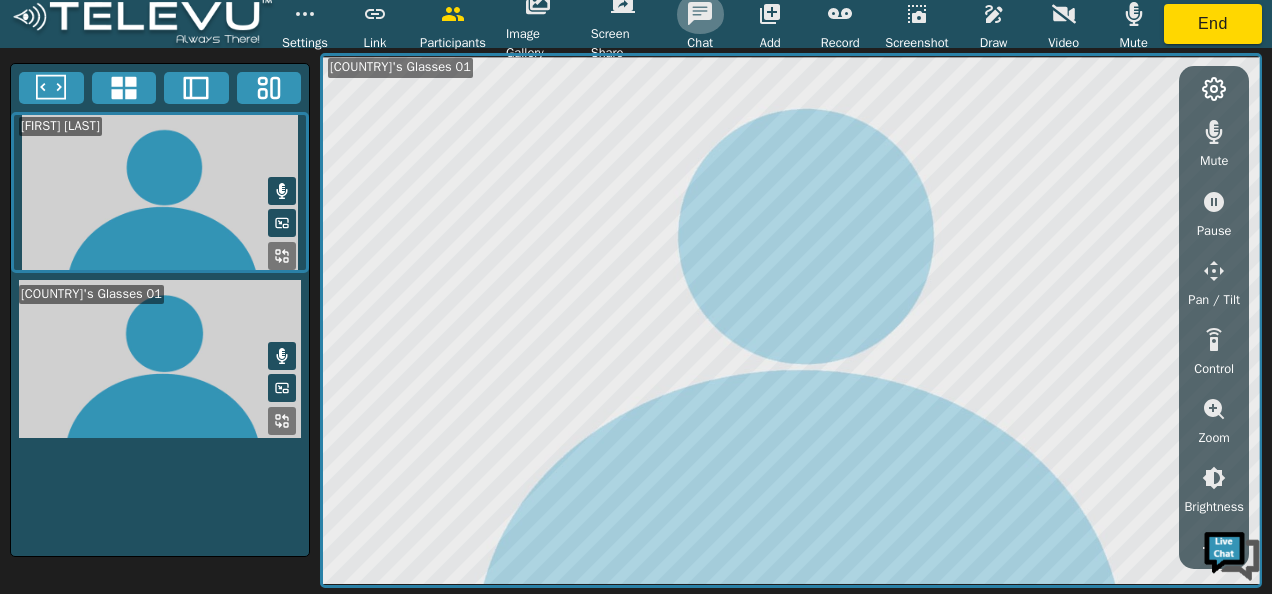 click 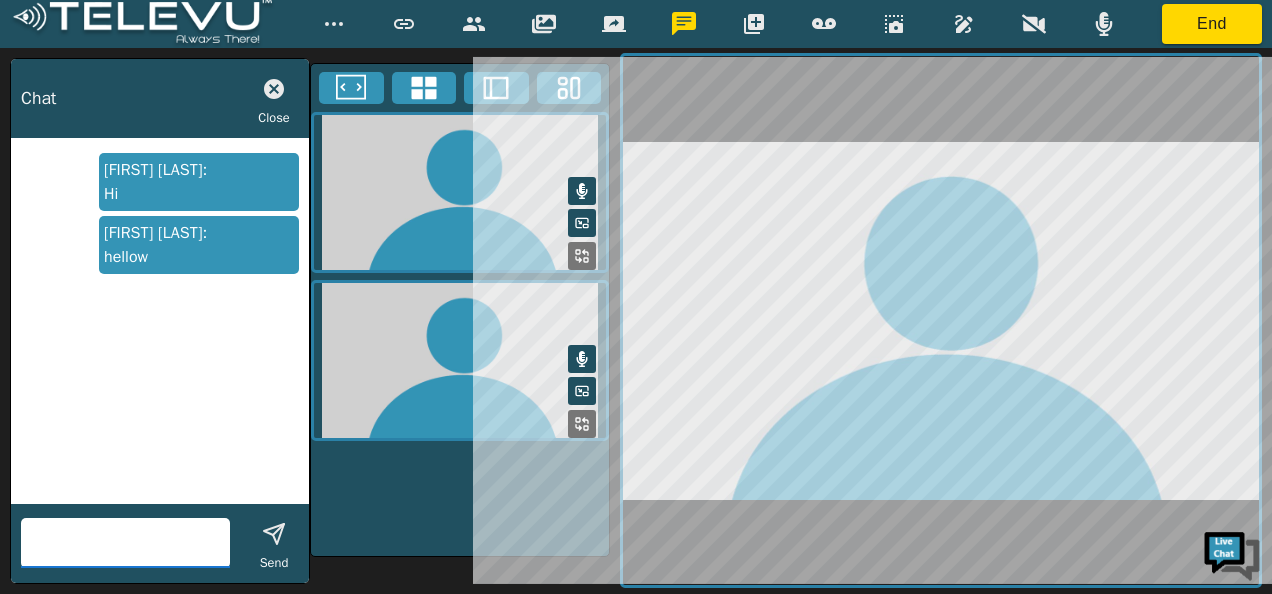 click at bounding box center [125, 543] 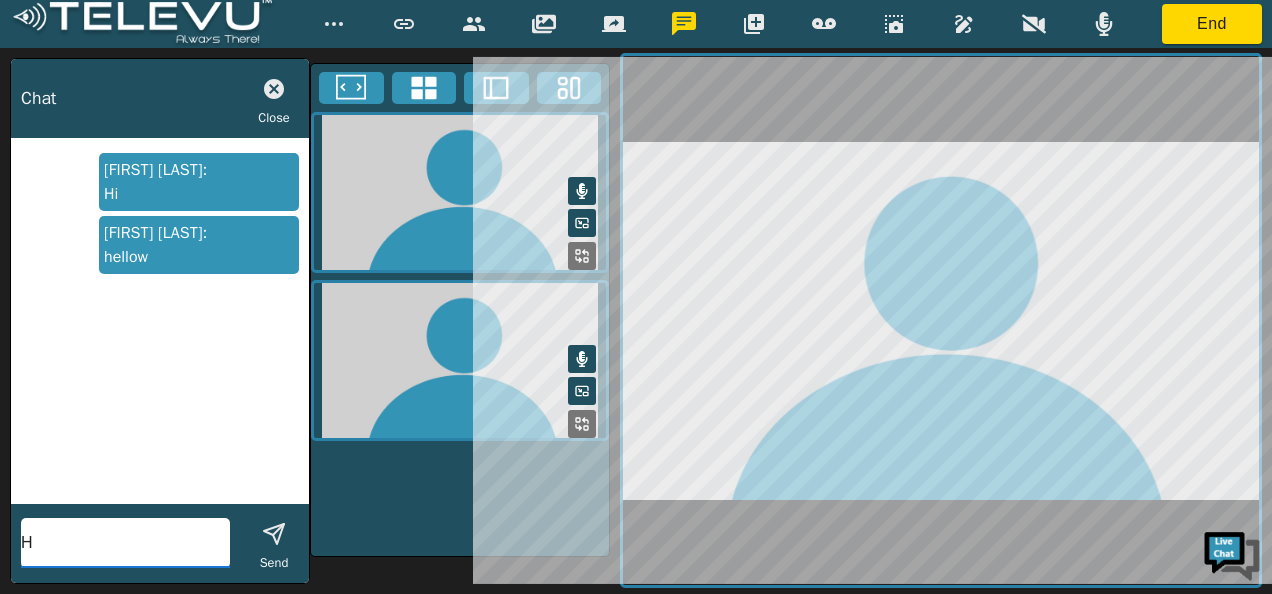 type on "Hi" 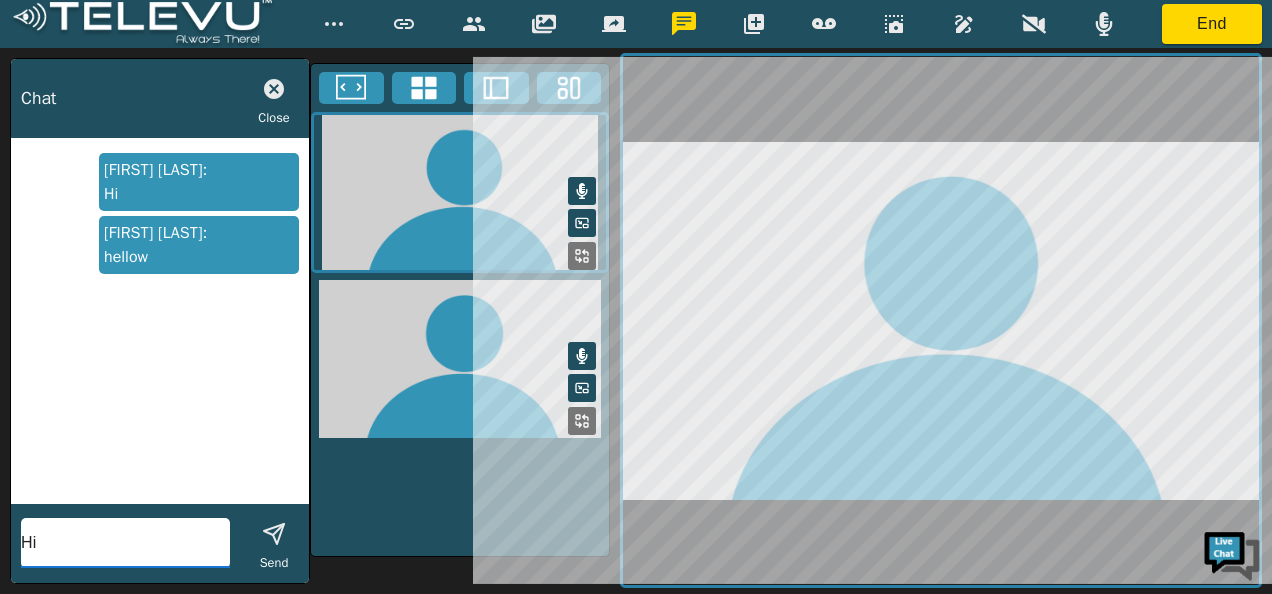 type 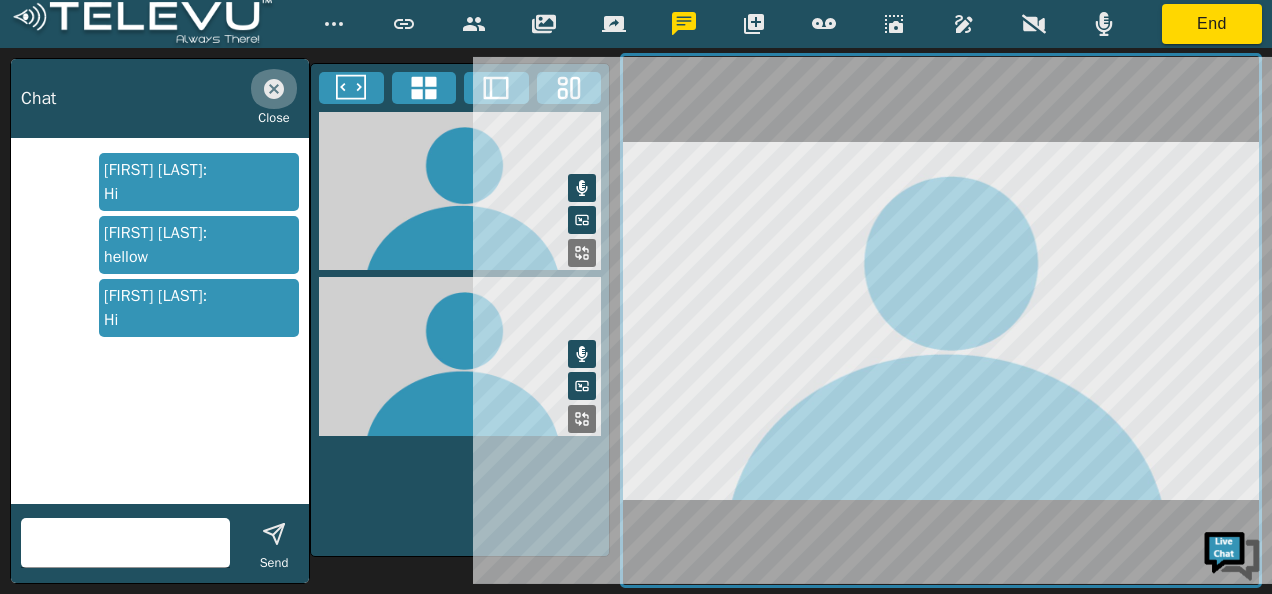 click 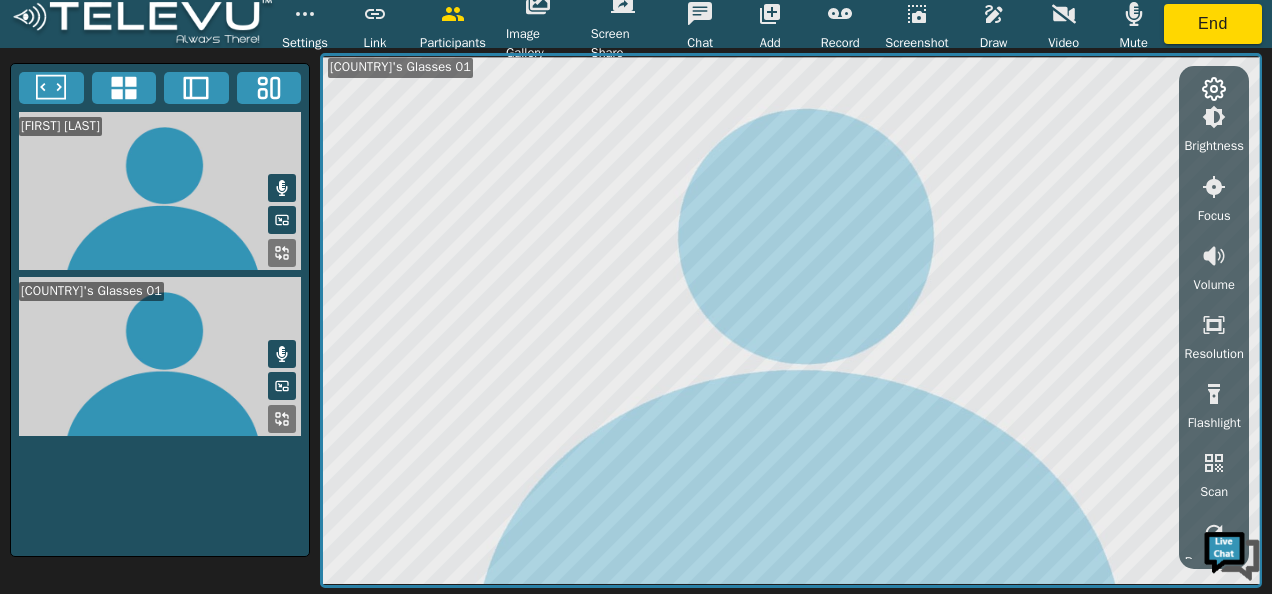 scroll, scrollTop: 374, scrollLeft: 0, axis: vertical 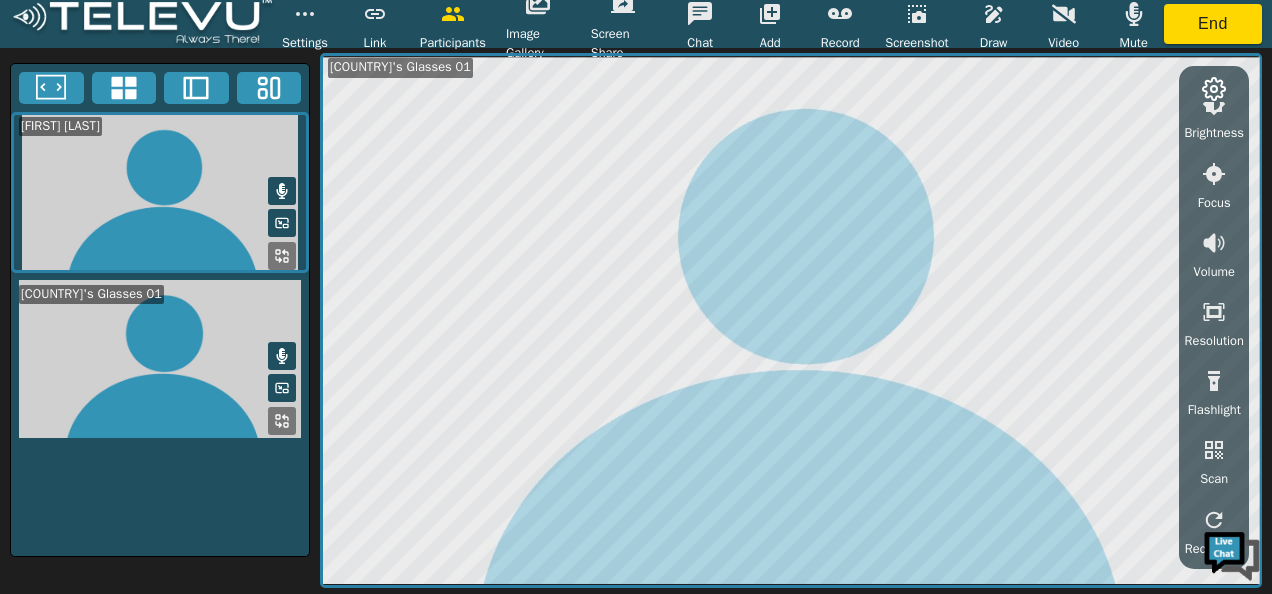 click on "Draw" at bounding box center [994, 43] 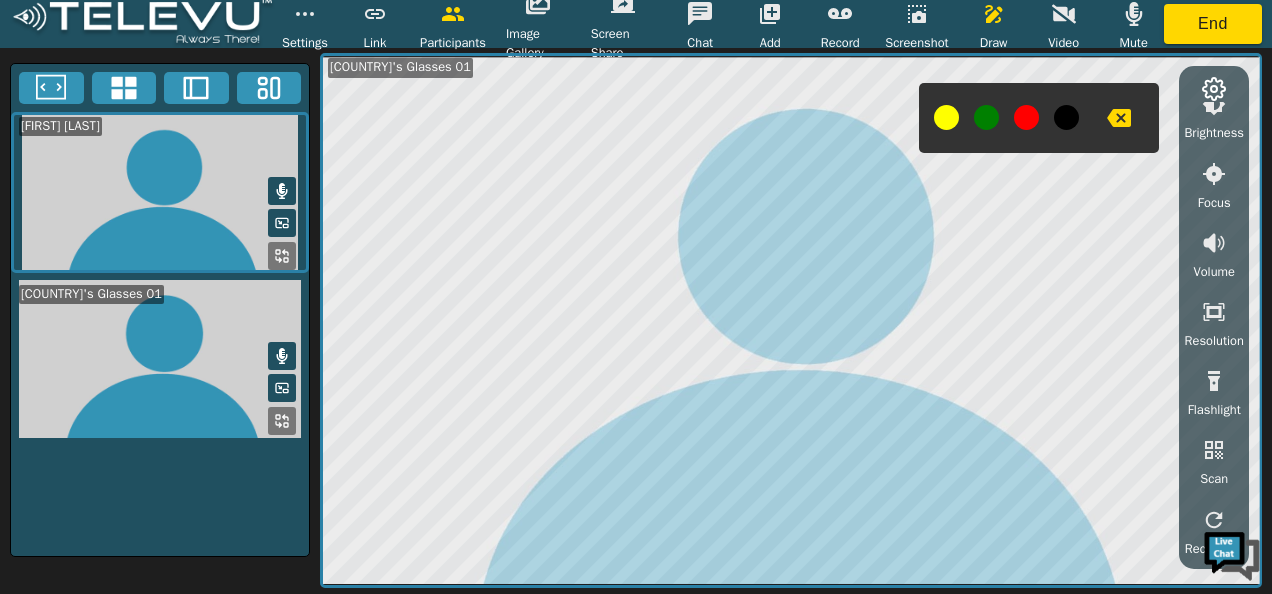 click at bounding box center [770, 14] 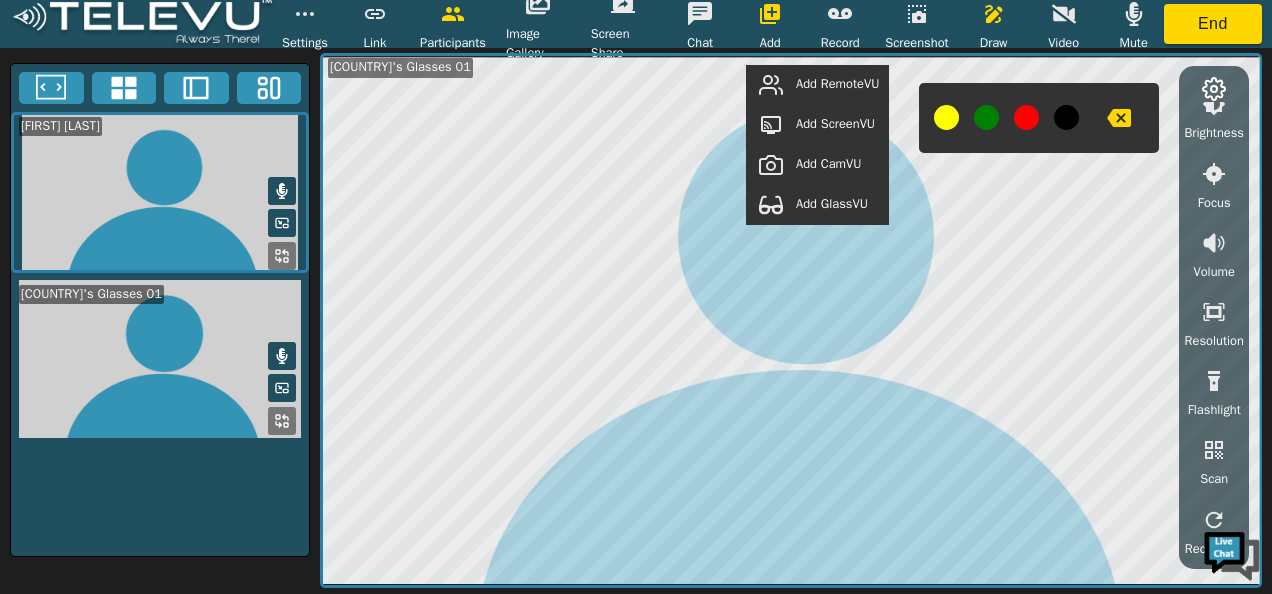 click on "Add RemoteVU" at bounding box center [837, 84] 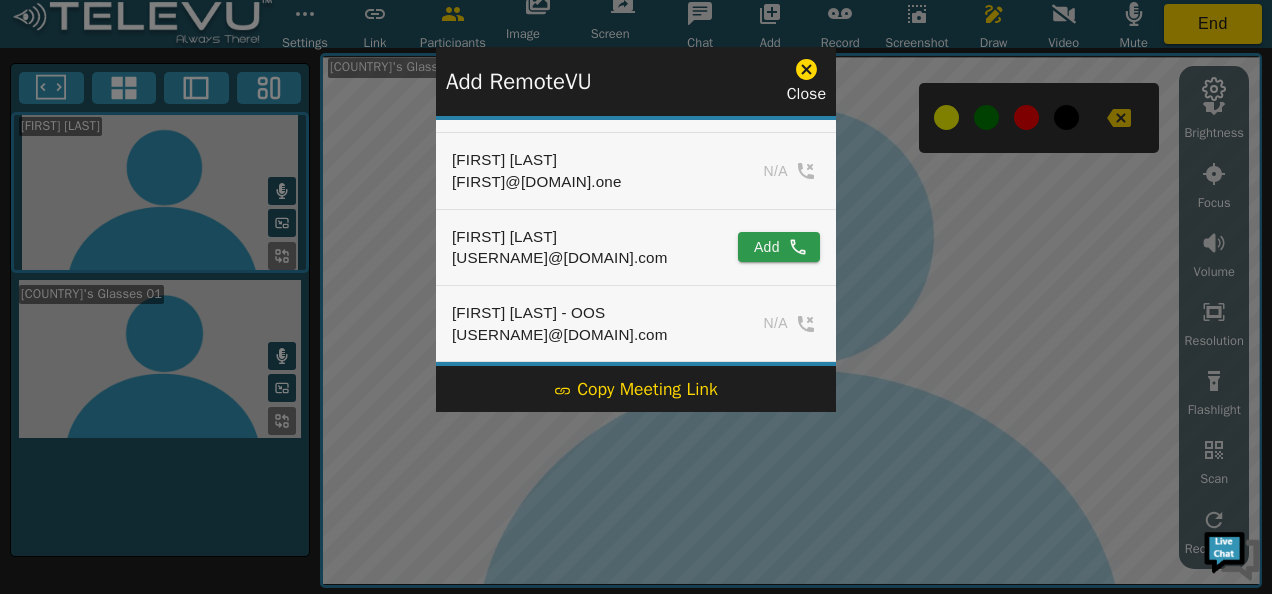scroll, scrollTop: 1176, scrollLeft: 0, axis: vertical 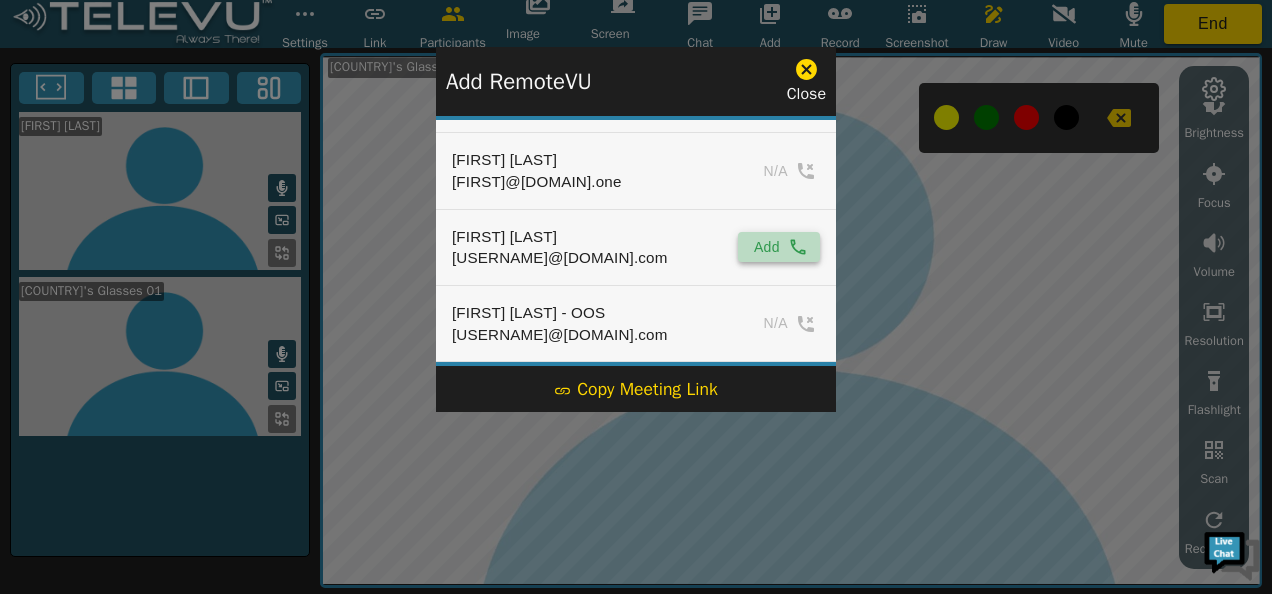 click on "Add" at bounding box center (779, 247) 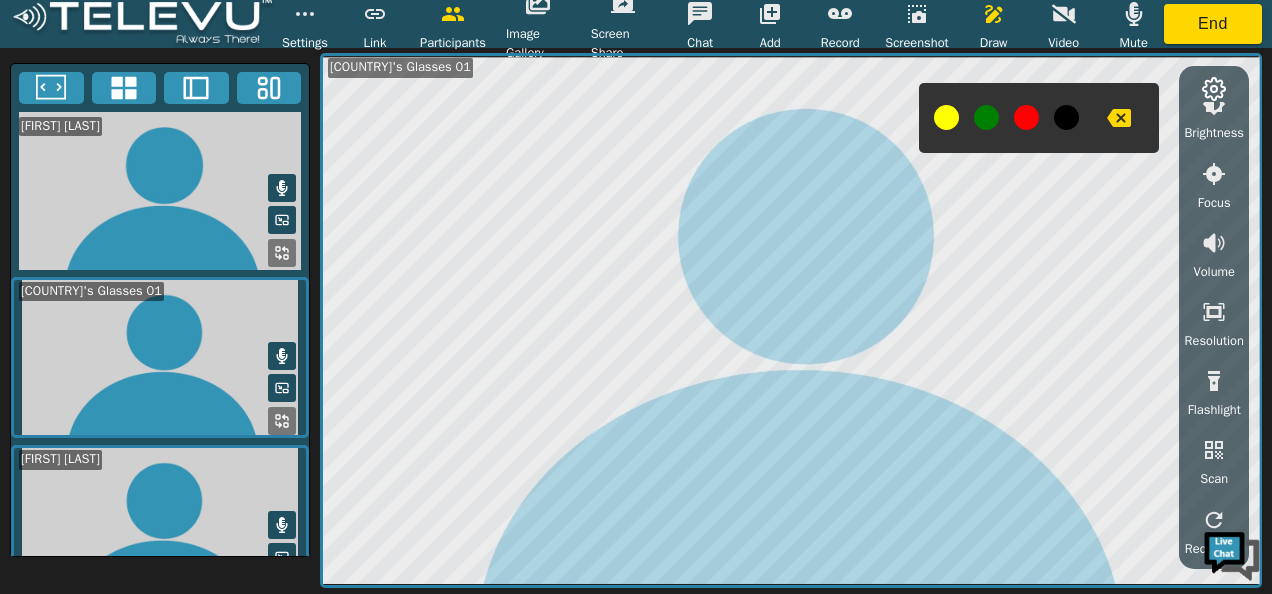 click at bounding box center [1026, 117] 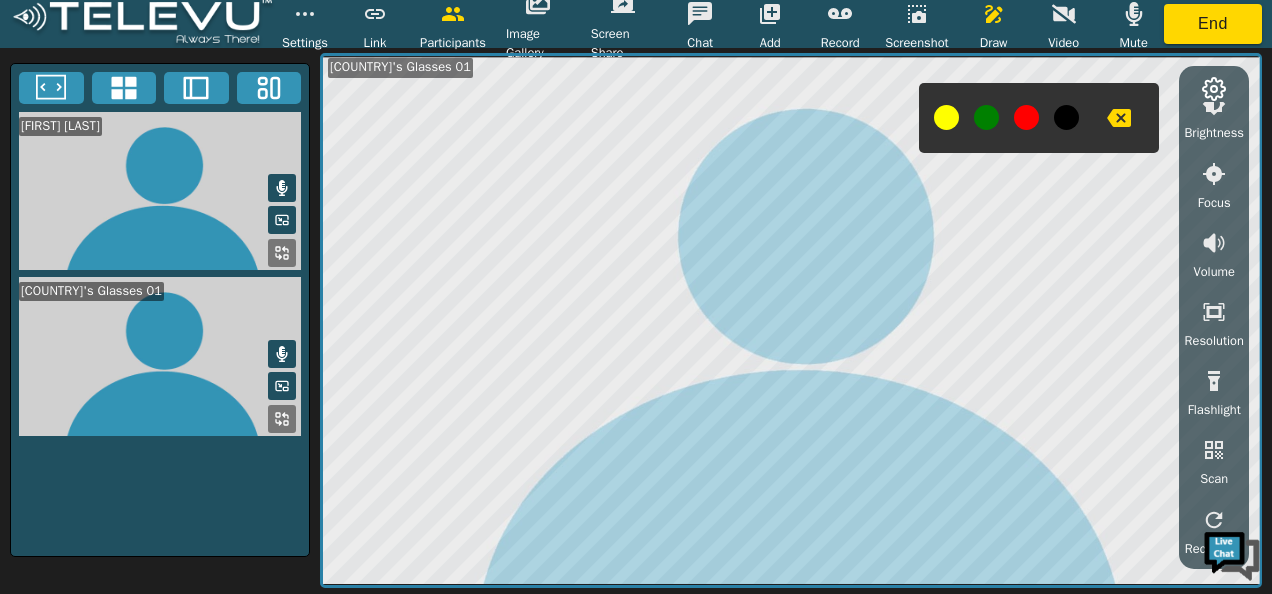 click on "Mute Pause Pan / Tilt Control Zoom Brightness Focus Volume Resolution Flashlight Scan Reconnect" at bounding box center (1214, 317) 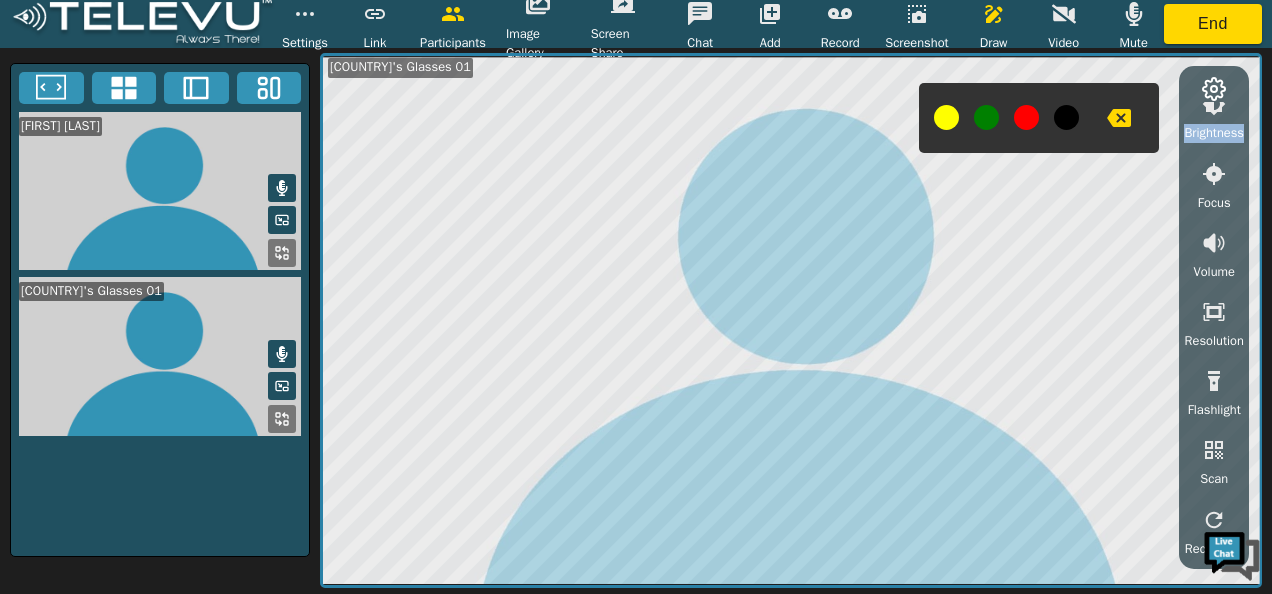 click on "Mute Pause Pan / Tilt Control Zoom Brightness Focus Volume Resolution Flashlight Scan Reconnect" at bounding box center [1214, 317] 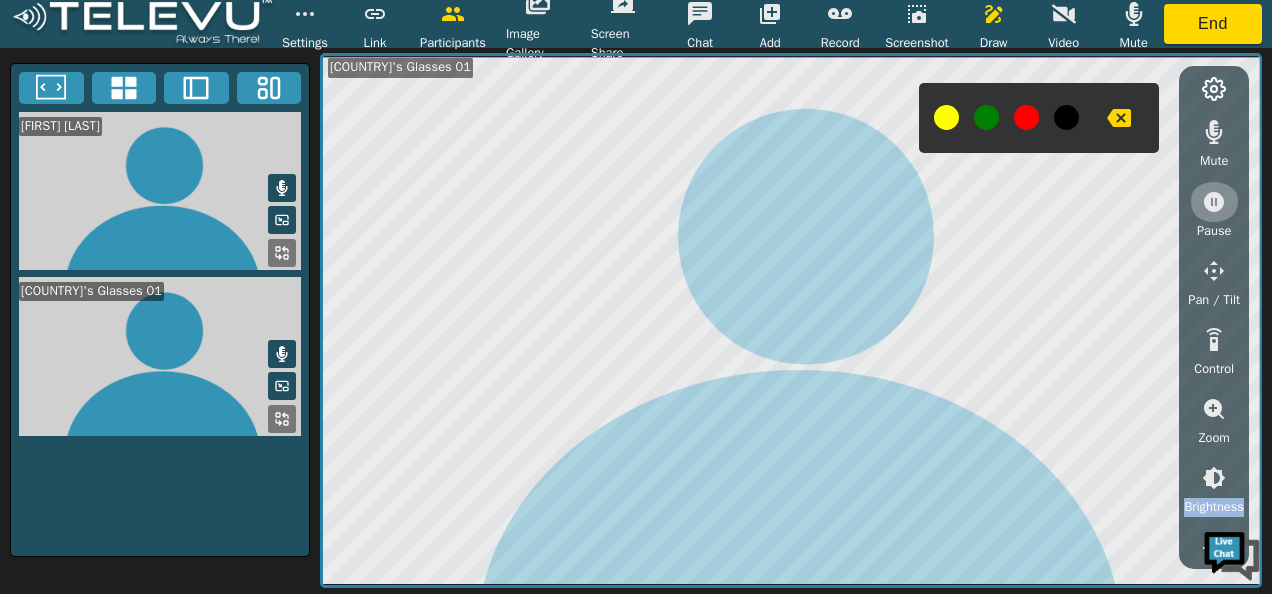 click 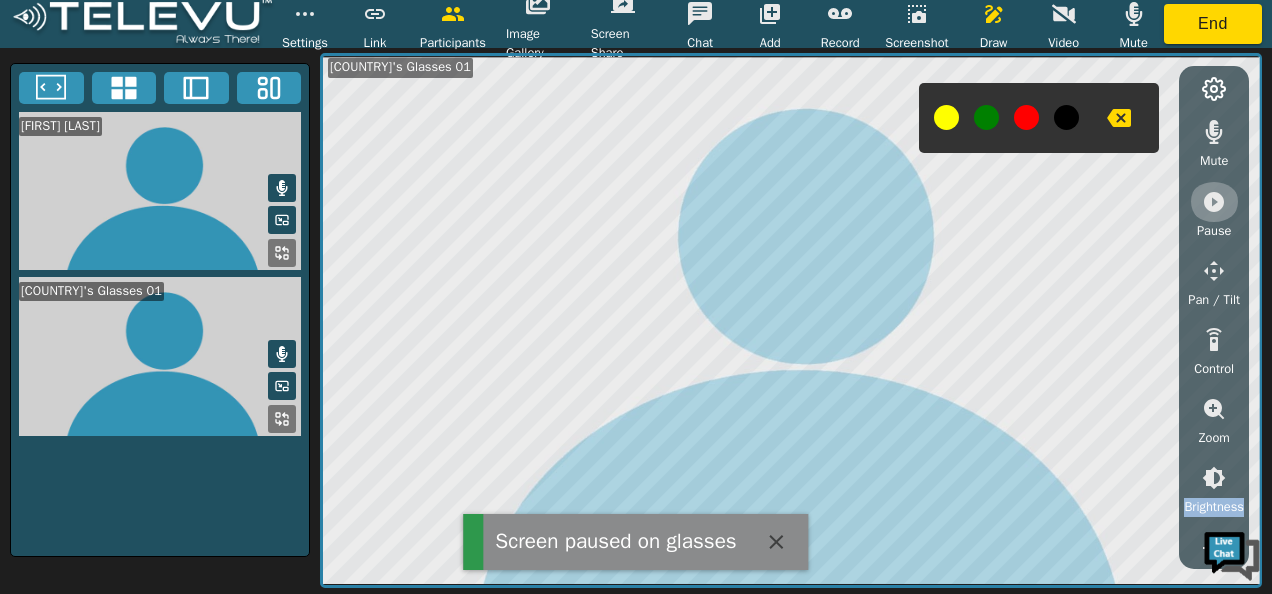 click 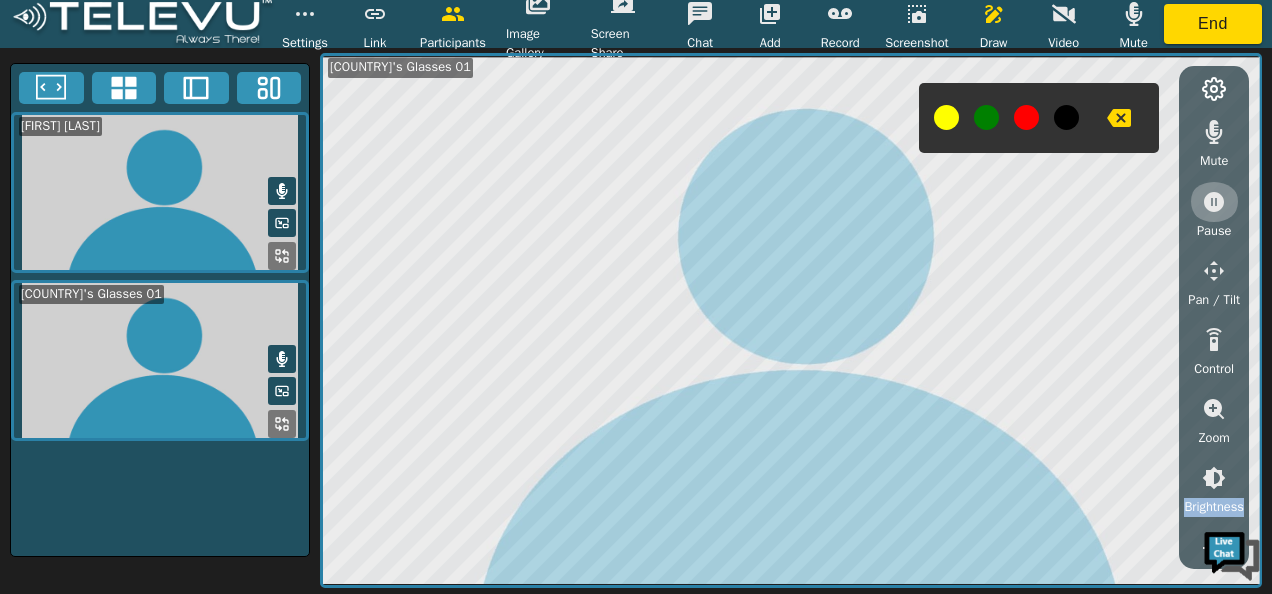 click 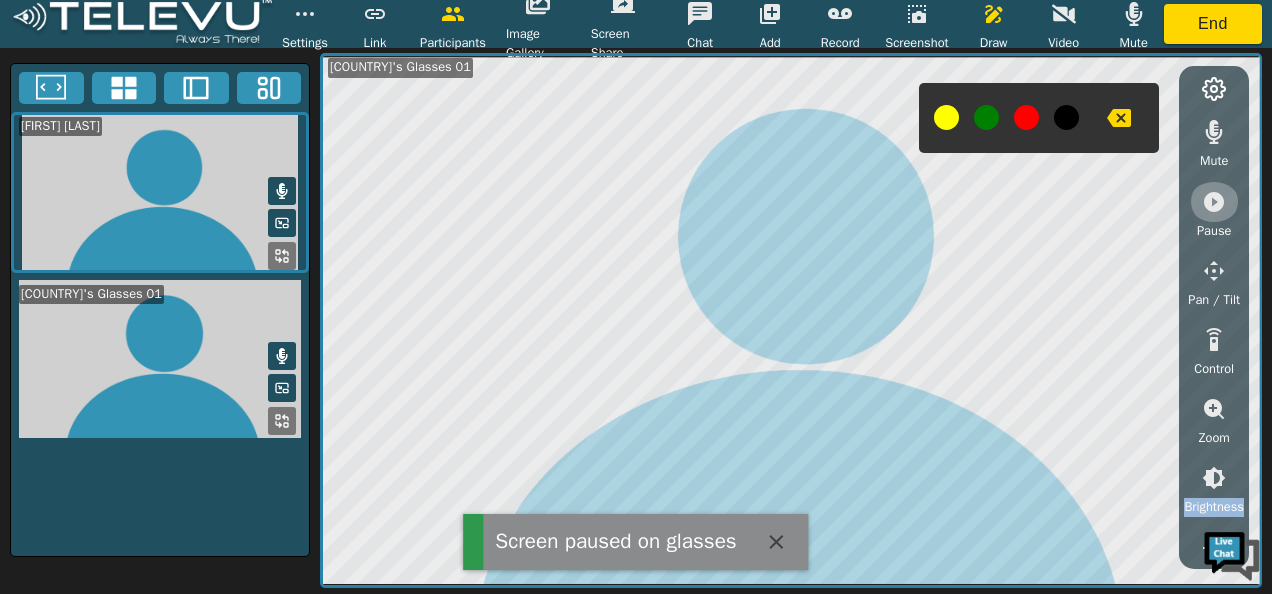 click 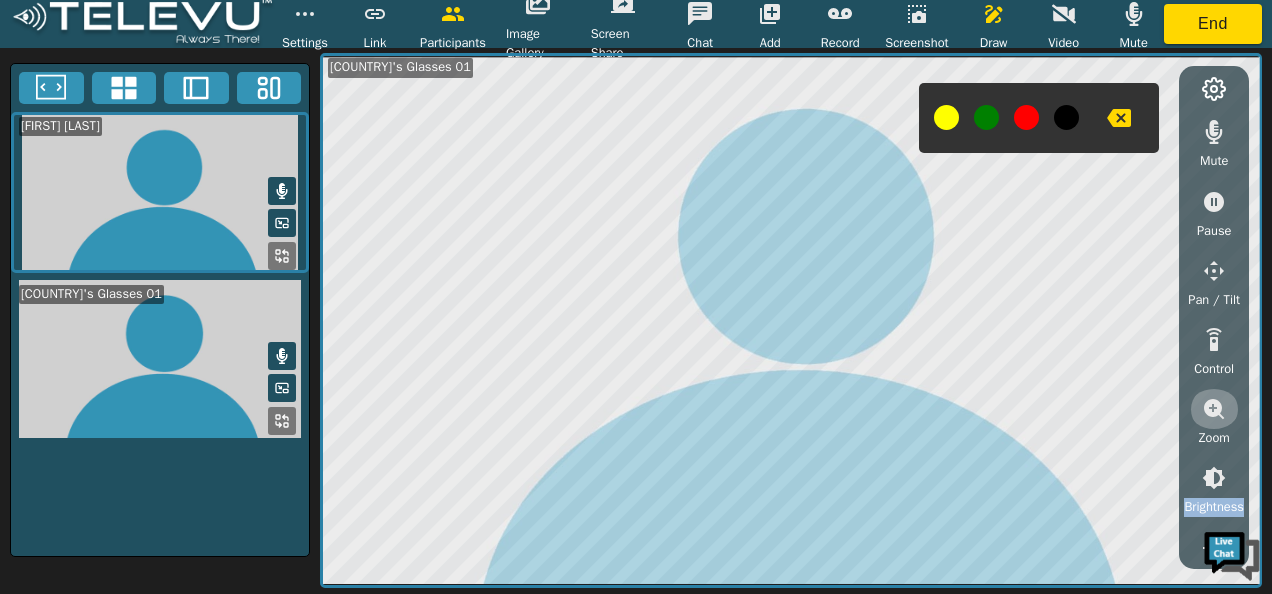 click 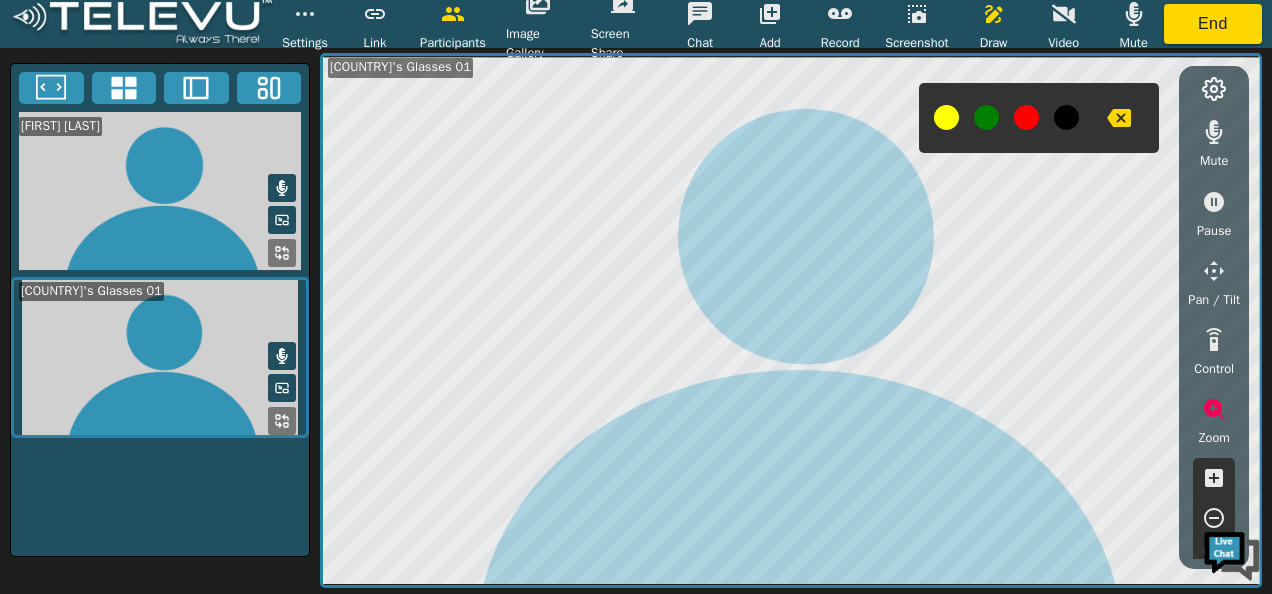 click 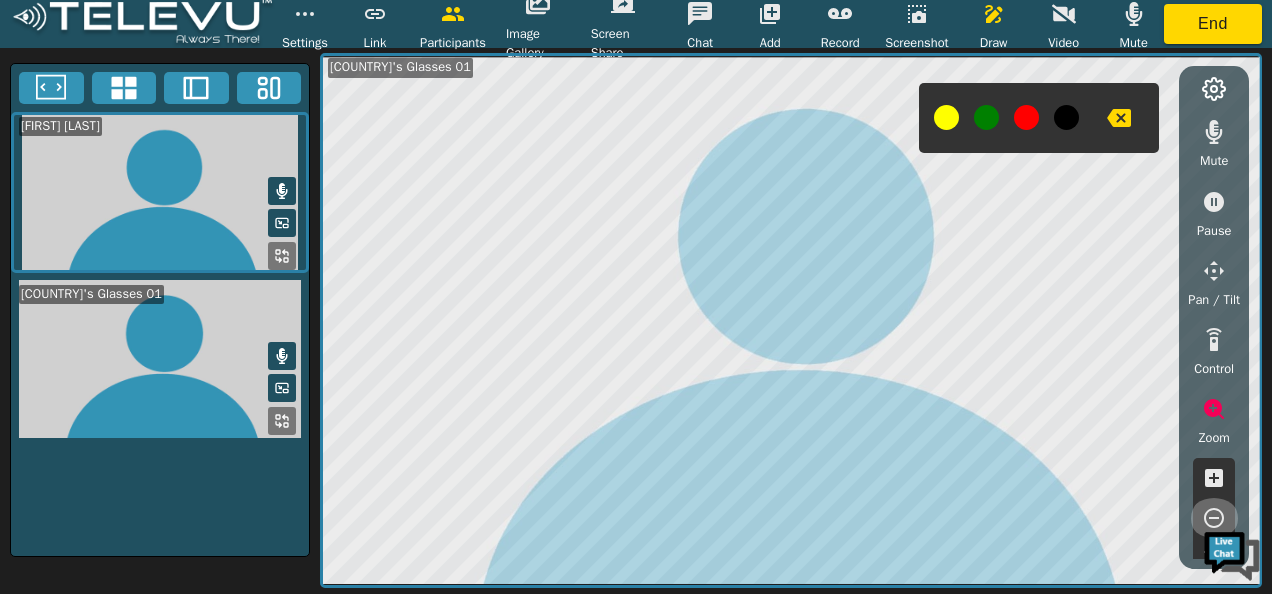 click 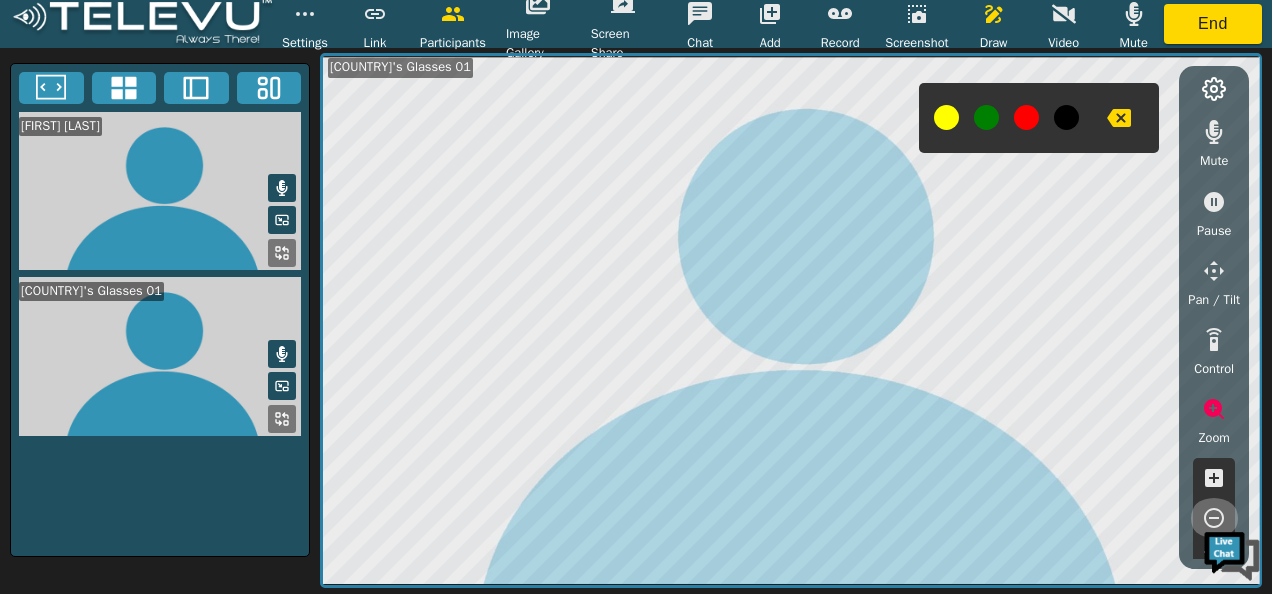 click 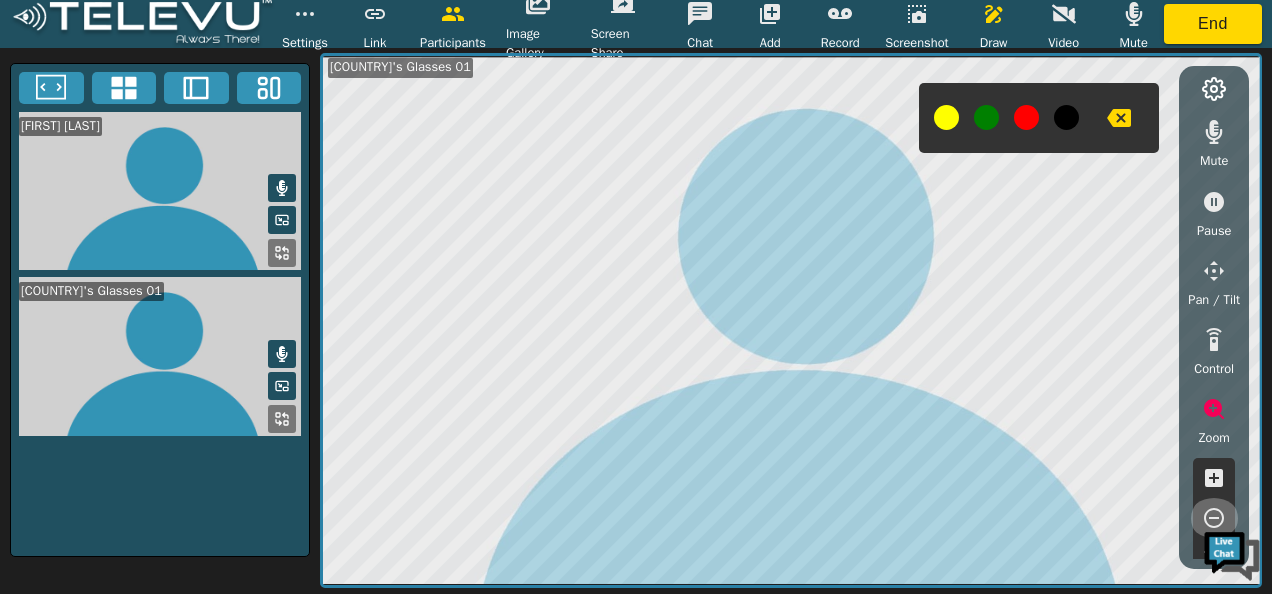 click 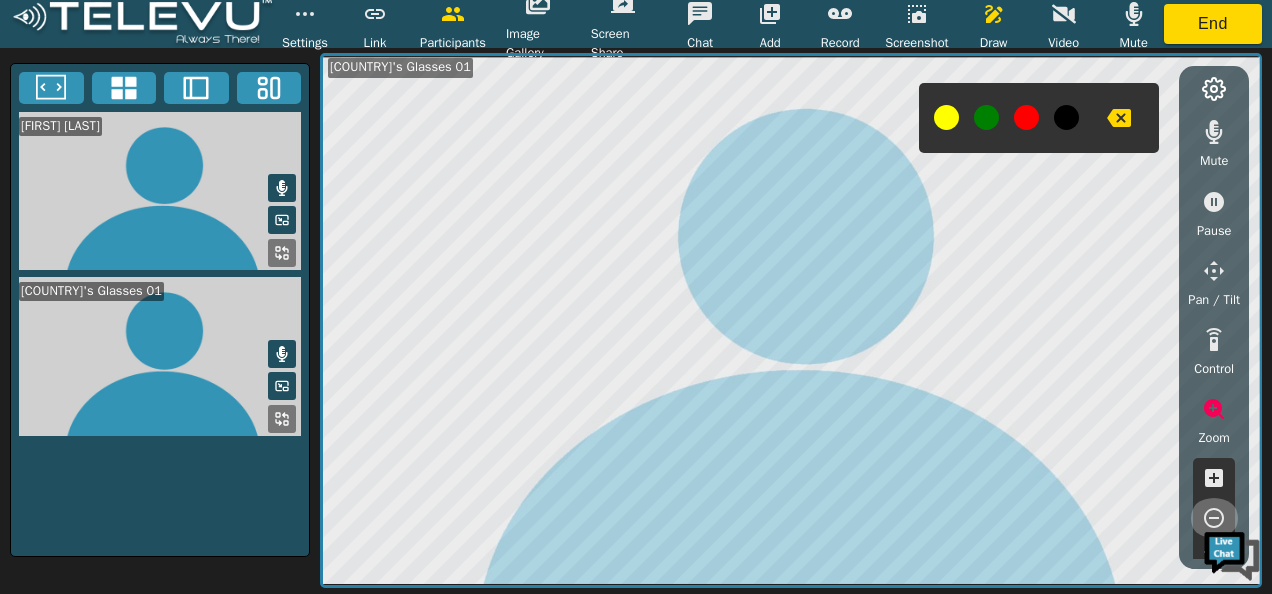 click 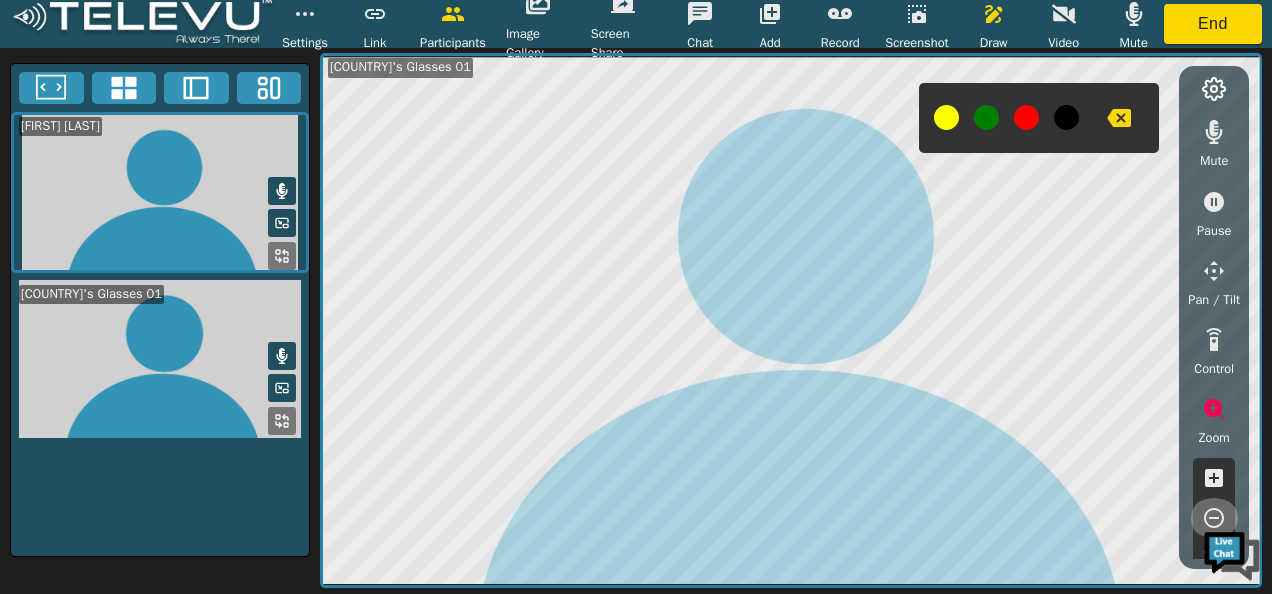 click 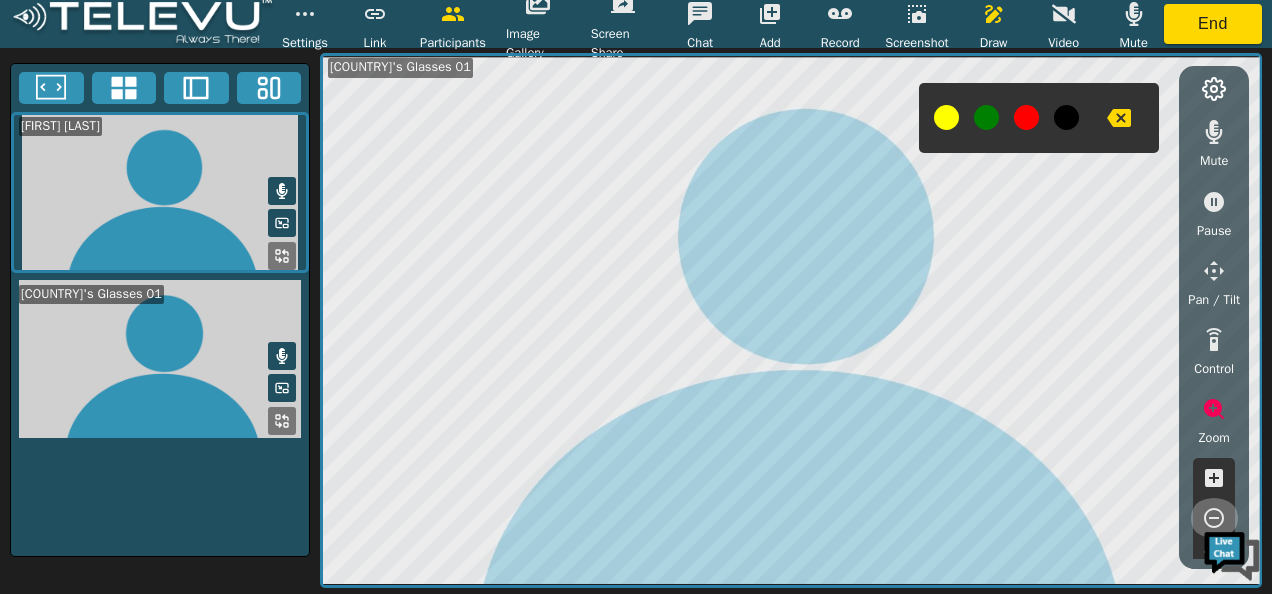 click 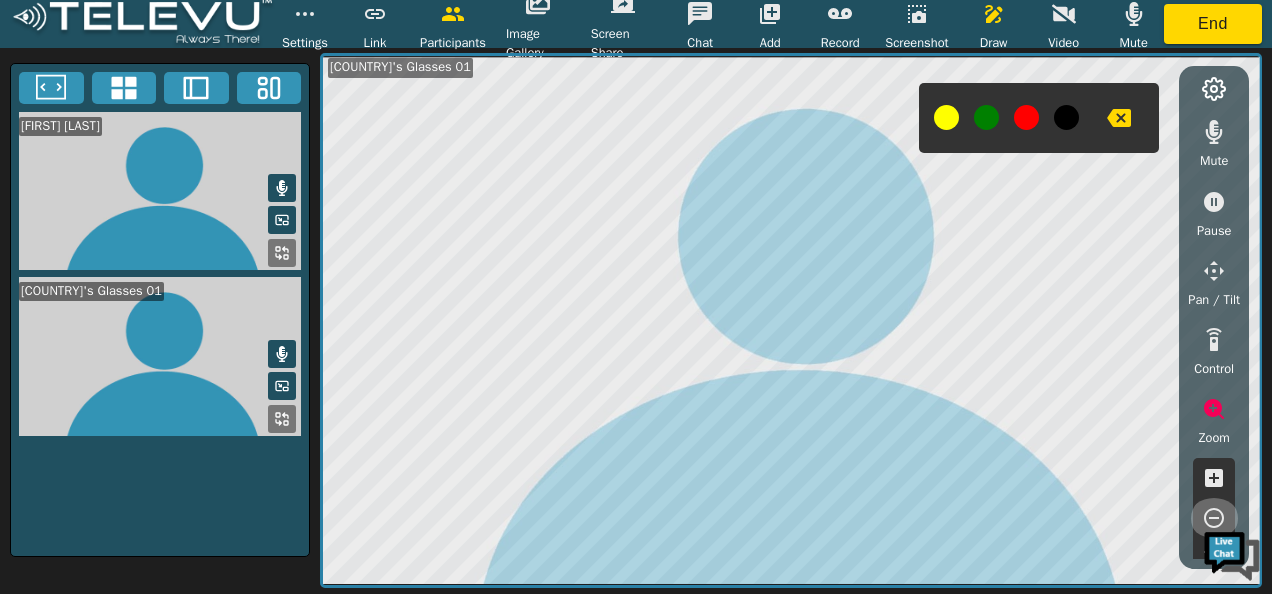 click 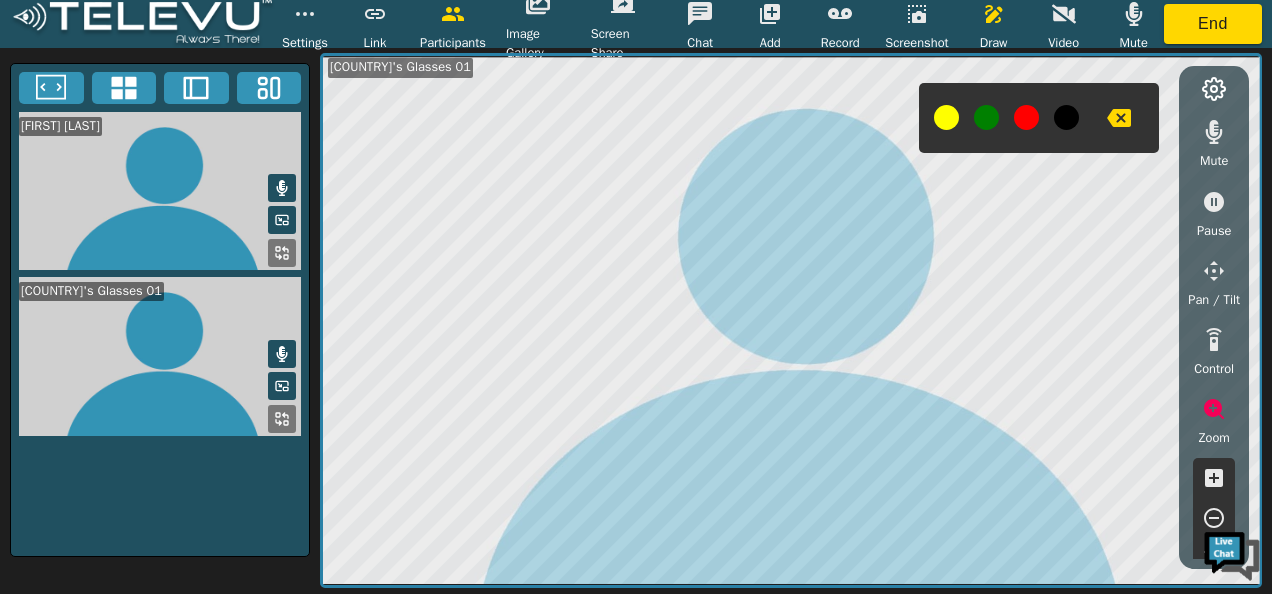 click 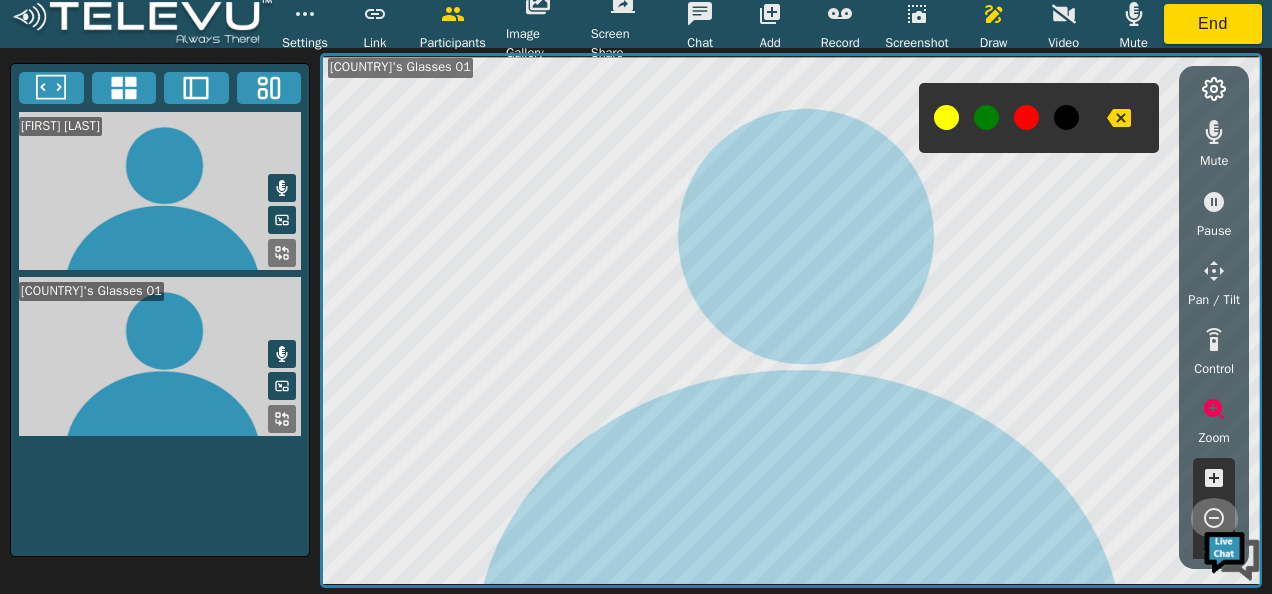 click 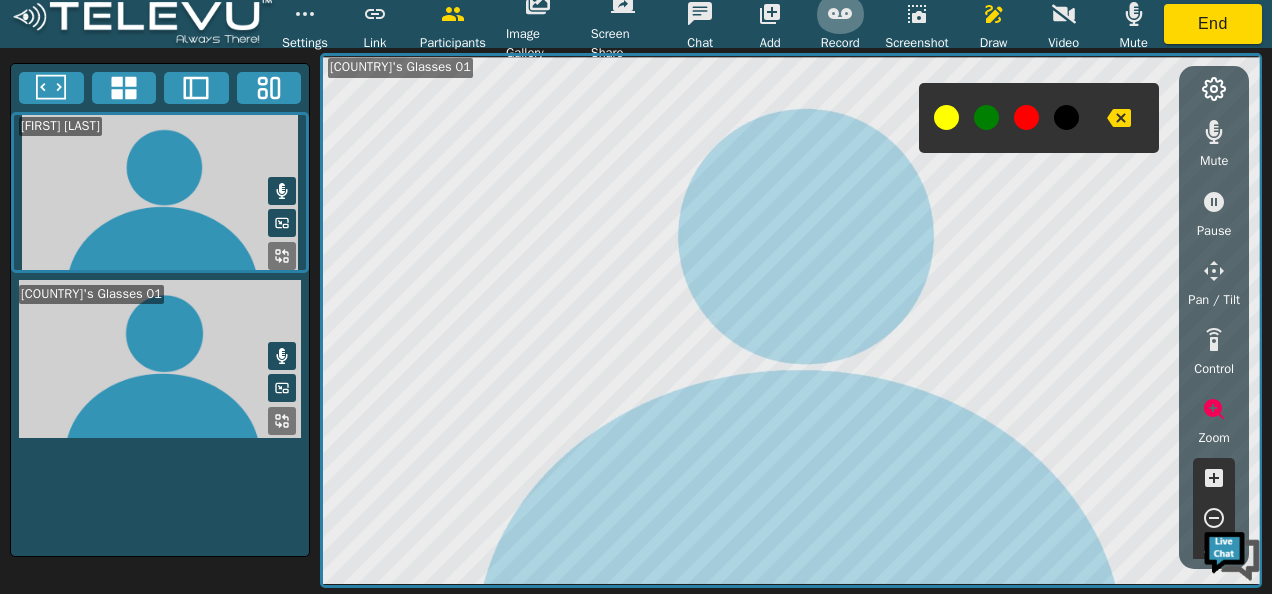 click 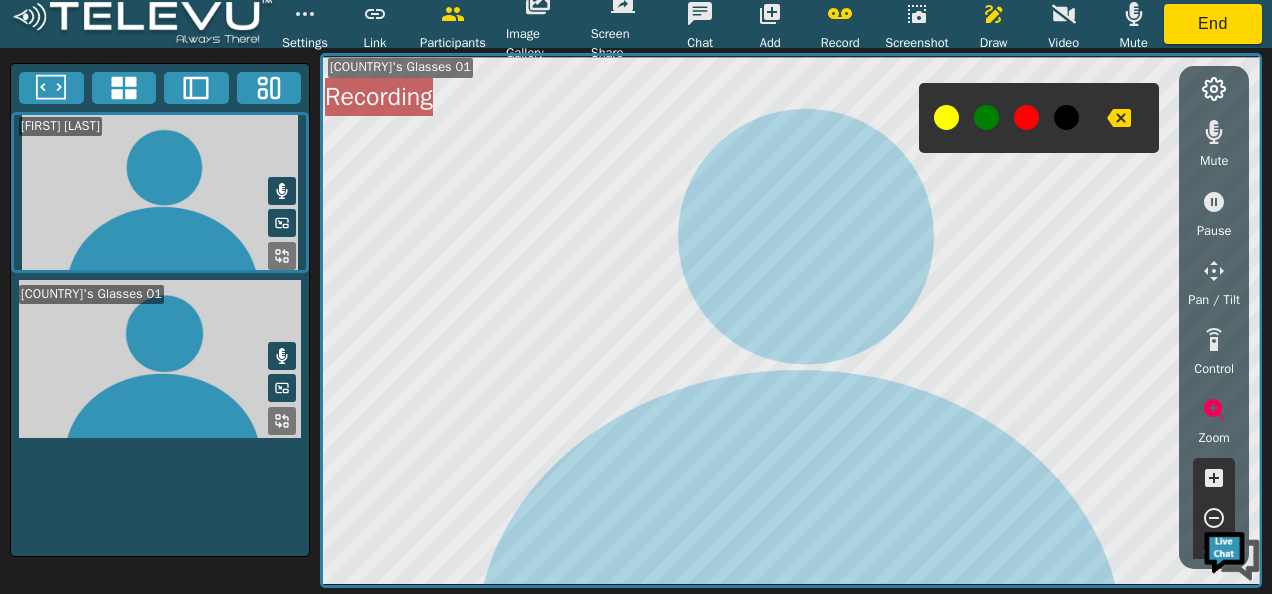 click 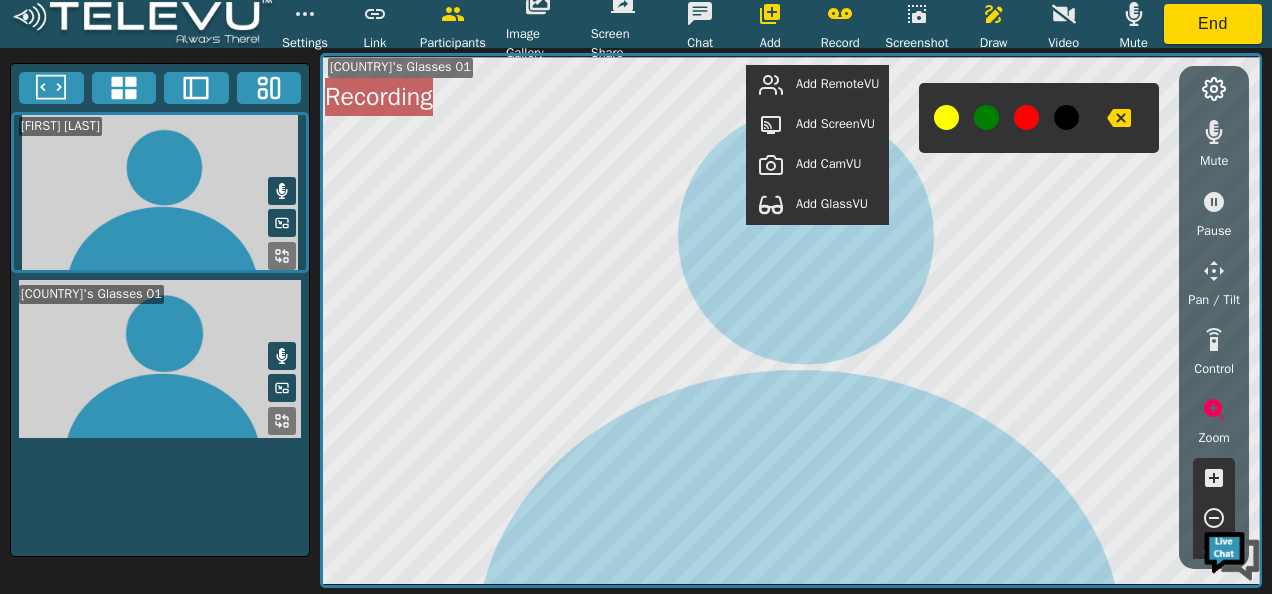 click on "Add RemoteVU" at bounding box center [837, 84] 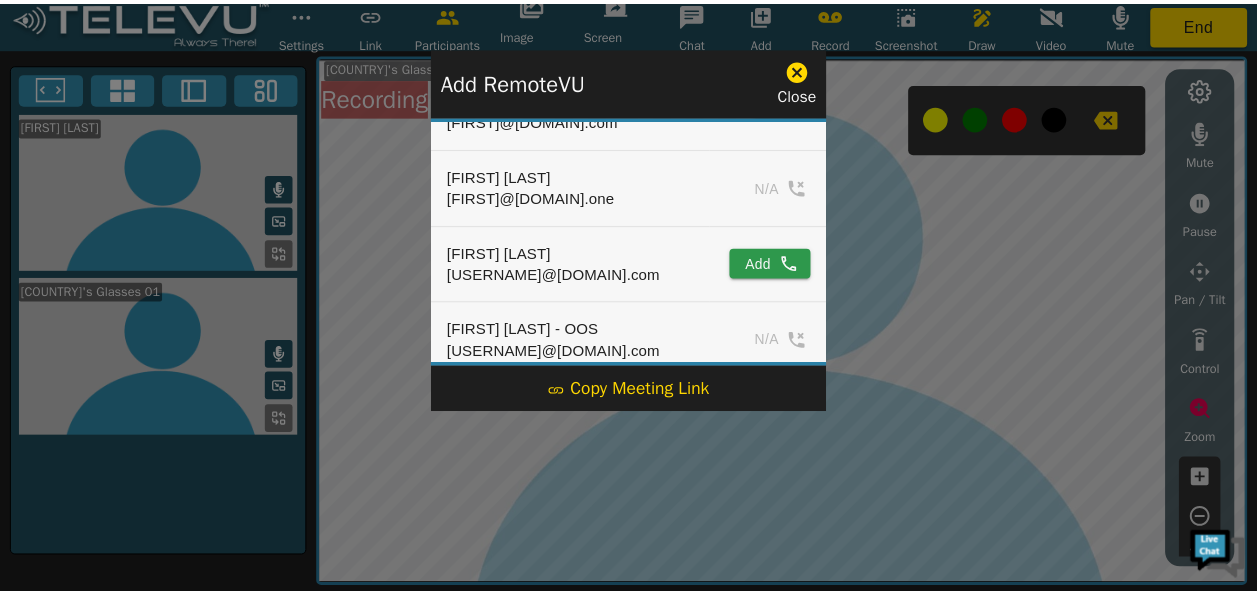 scroll, scrollTop: 1151, scrollLeft: 0, axis: vertical 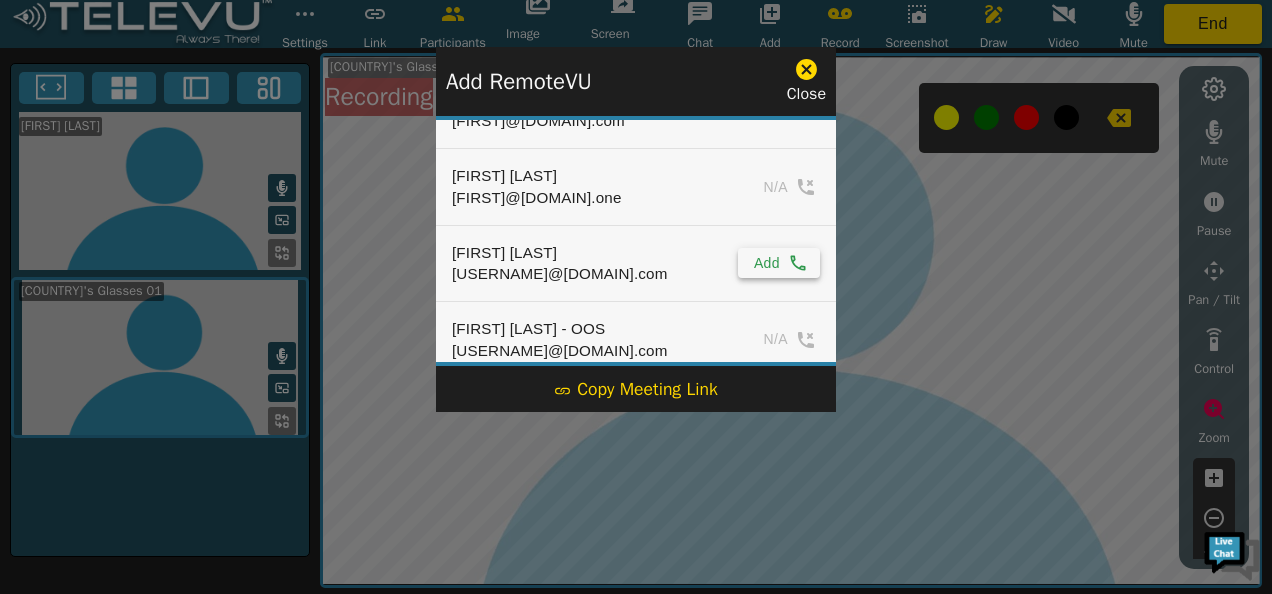 click on "Add" at bounding box center [779, 263] 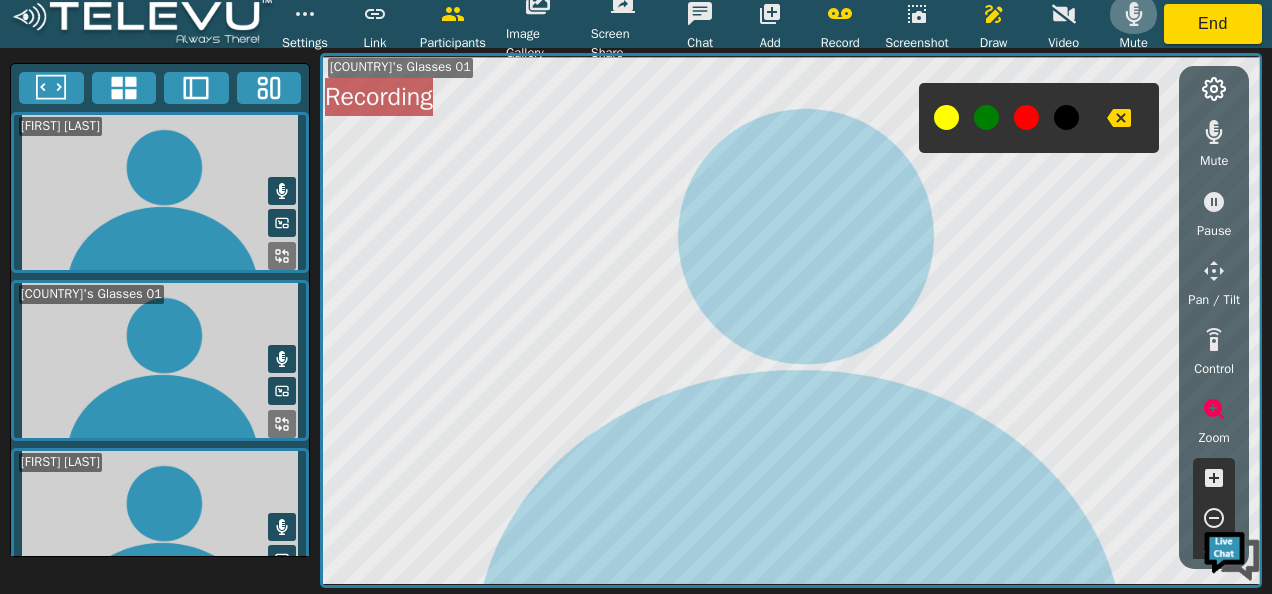 click 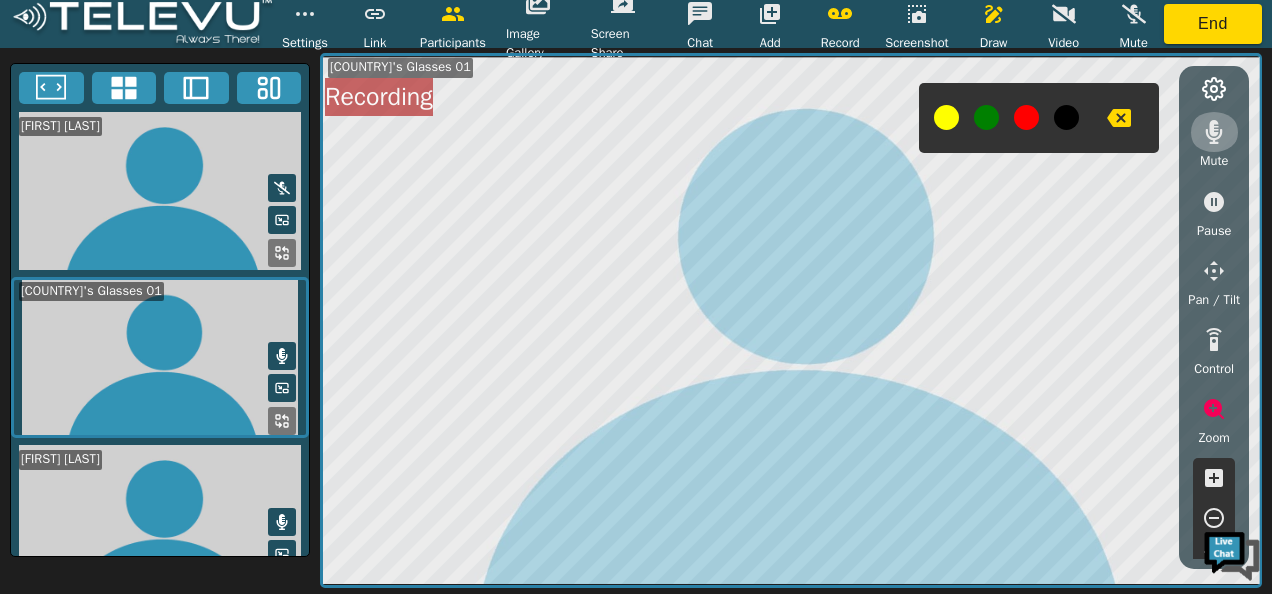 click 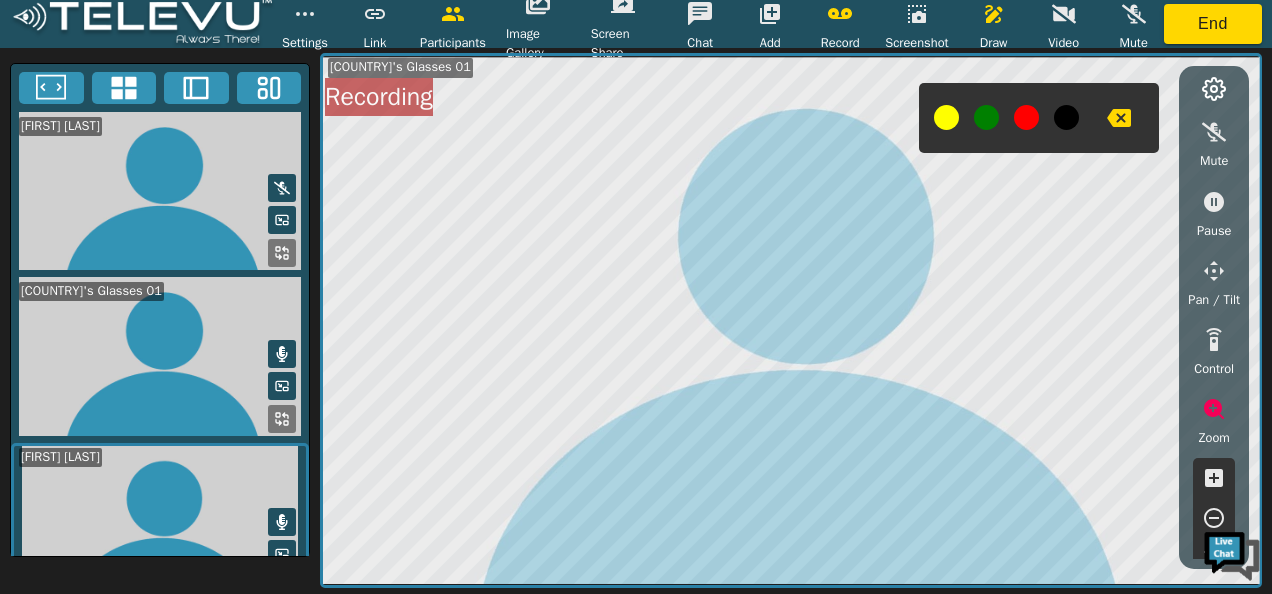 click at bounding box center (1134, 14) 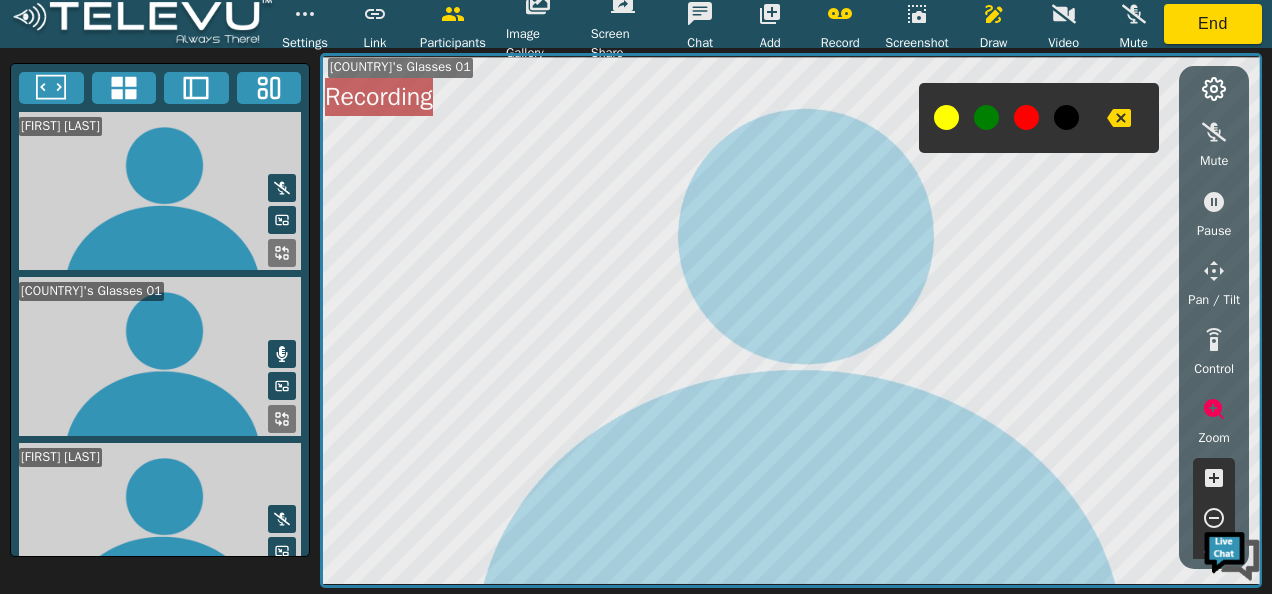 click 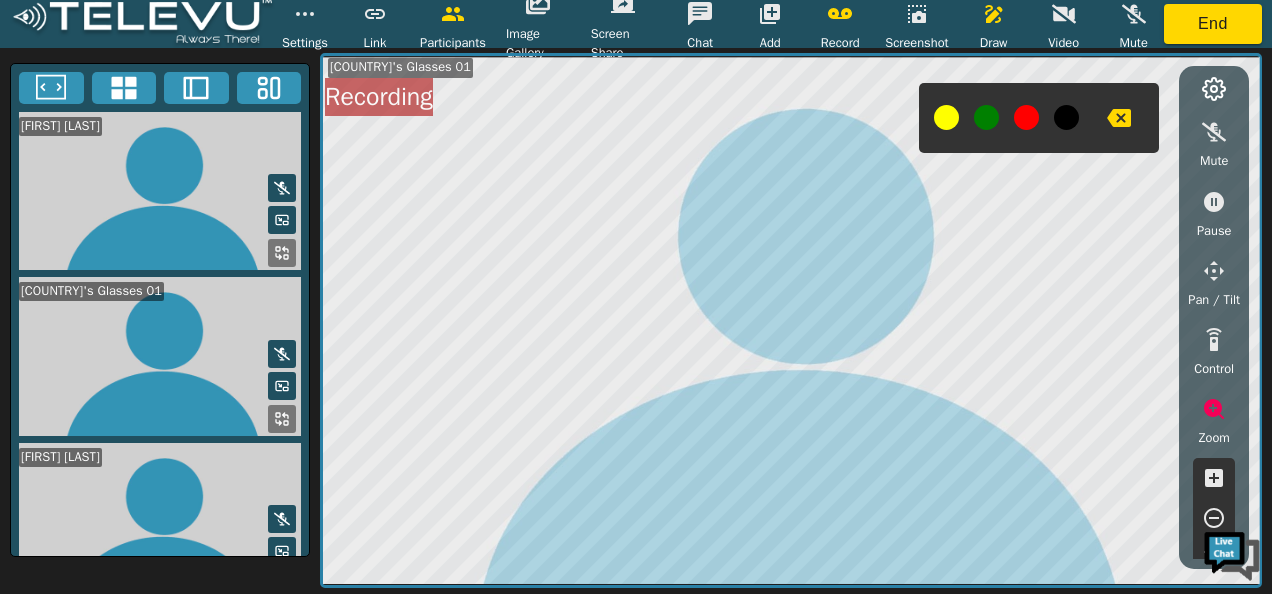click at bounding box center (1026, 117) 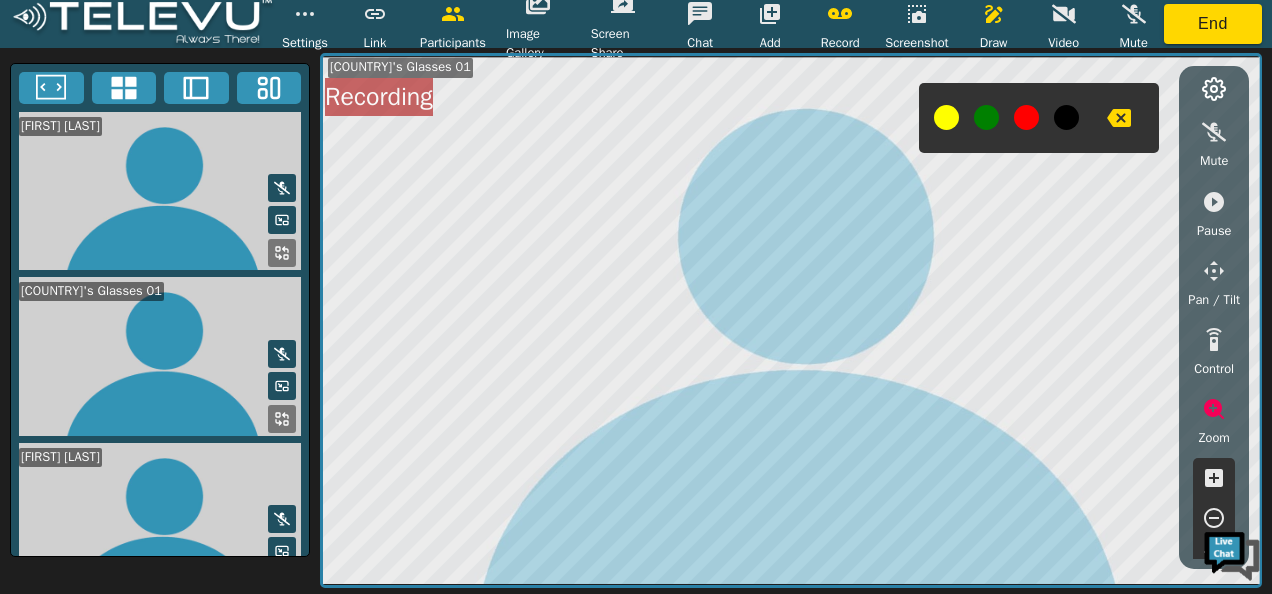 click on "Pause" at bounding box center [1214, 231] 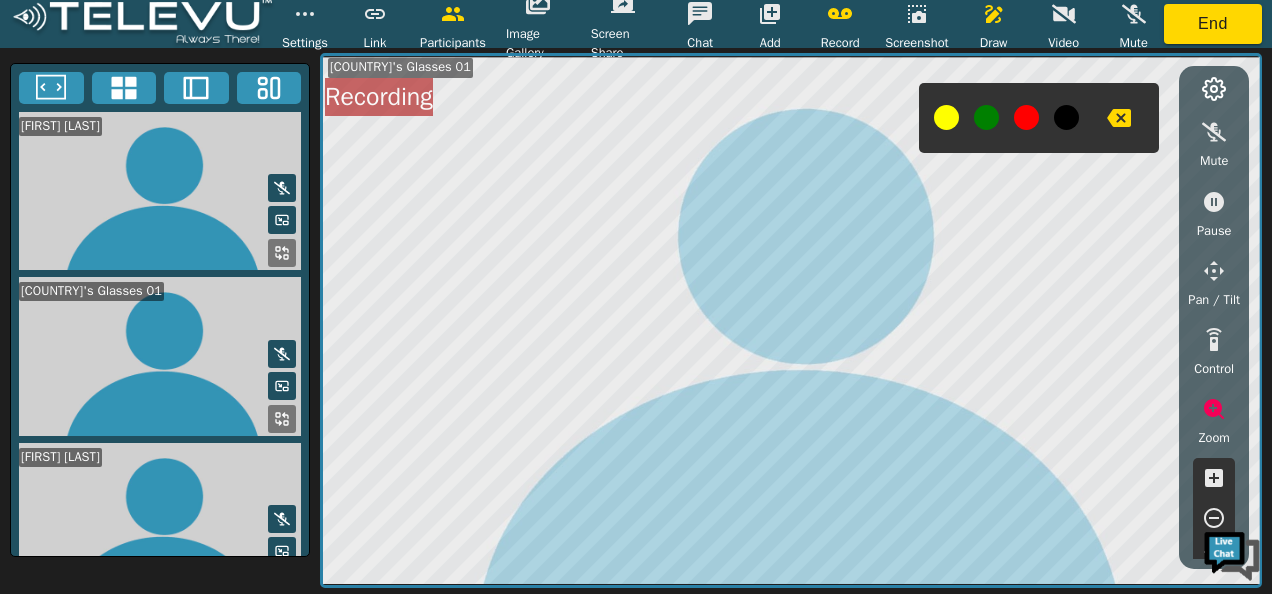 click 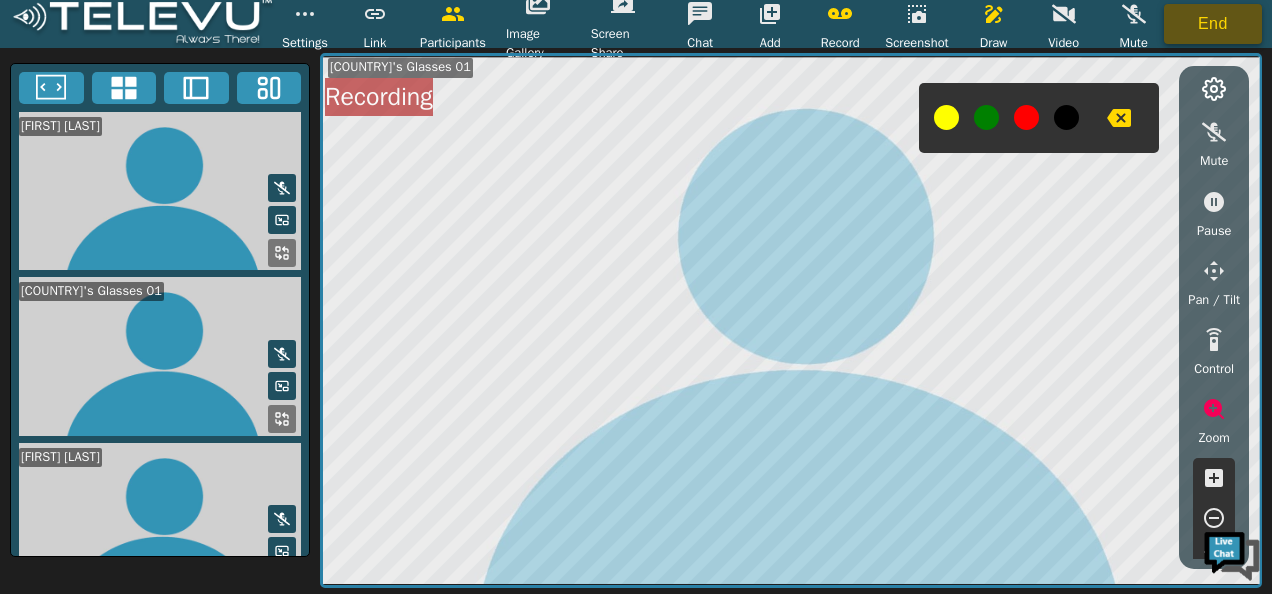 click on "End" at bounding box center (1213, 24) 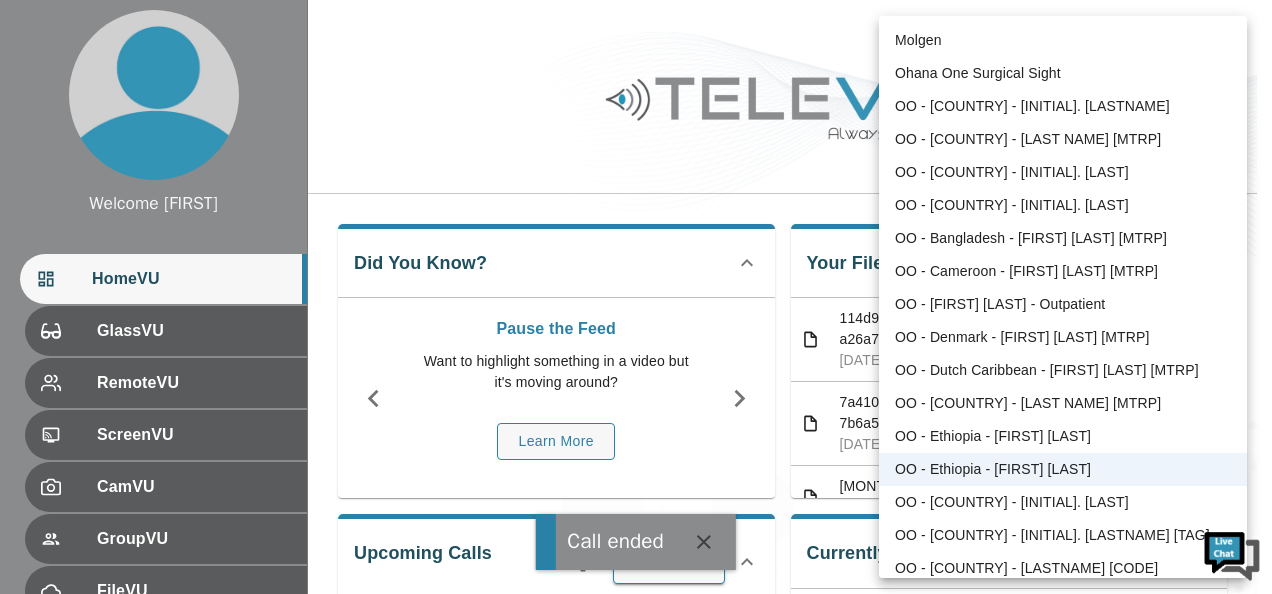 click on "Call ended Welcome   [FIRST] HomeVU GlassVU RemoteVU ScreenVU CamVU GroupVU FileVU ChatVU Settings Logout Refresh ©  [YEAR]   TeleVU Innovation Ltd. All Rights Reserved OO - [COUNTRY] - [INITIAL]. [LASTNAME] [CODE] ​ PR Did You Know? Pause the Feed Want to highlight something in a video but it's moving around? Learn More   Your Files and Recordings   [FILENAME]   [MONTH] [DAY], [YEAR], [HOUR]:[MINUTE] [AM/PM]   [FILENAME]   [MONTH] [DAY], [YEAR], [HOUR]:[MINUTE] [AM/PM]   [FILENAME]   [MONTH] [DAY], [YEAR], [HOUR]:[MINUTE] [AM/PM]   [FILENAME]   [MONTH] [DAY], [YEAR], [HOUR]:[MINUTE] [AM/PM]   [FILENAME]   [MONTH] [DAY], [YEAR], [HOUR]:[MINUTE] [AM/PM]   [FILENAME]   [MONTH] [DAY], [YEAR], [HOUR]:[MINUTE] [AM/PM]   [FILENAME]   [MONTH] [DAY], [YEAR], [HOUR]:[MINUTE] [AM/PM]   [FILENAME]   [MONTH] [DAY], [YEAR], [HOUR]:[MINUTE] [AM/PM] Upcoming Calls Schedule Currently Online No one is currently online! Past Calls :  2" at bounding box center [636, 665] 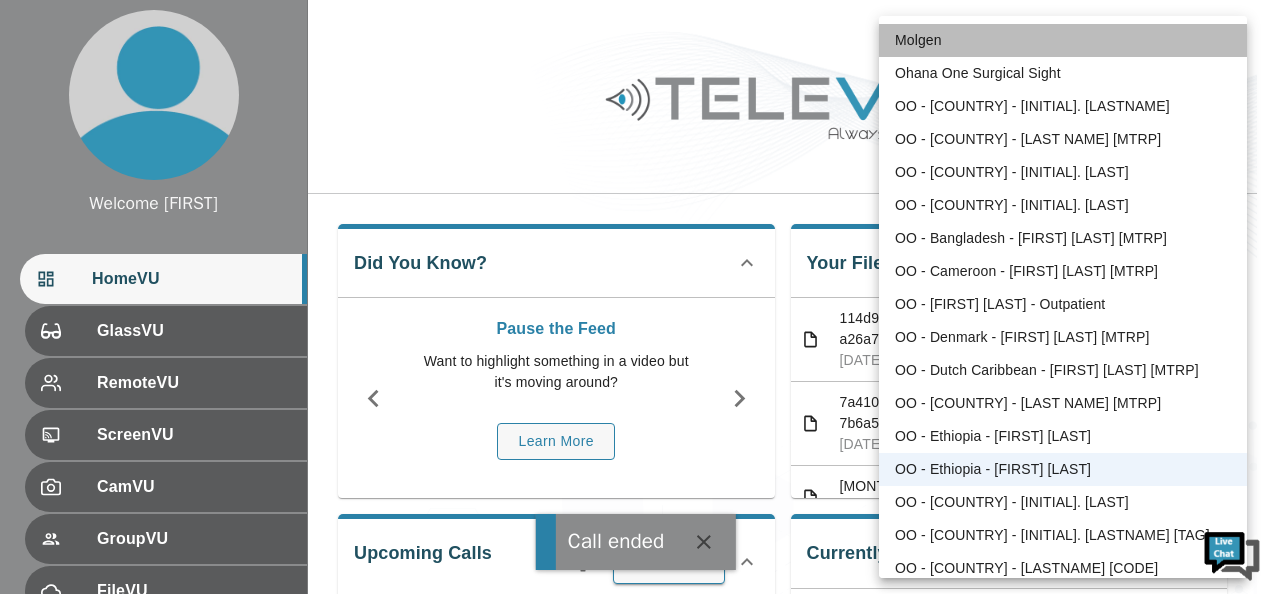click on "Molgen" at bounding box center (1063, 40) 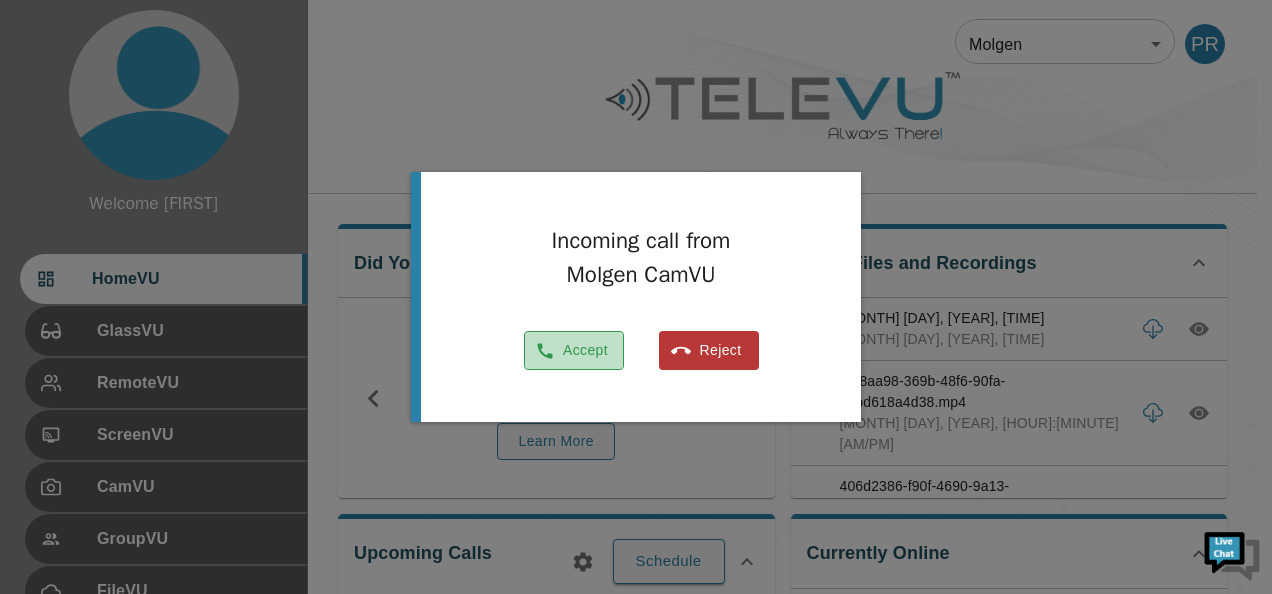 click on "Accept" at bounding box center [574, 350] 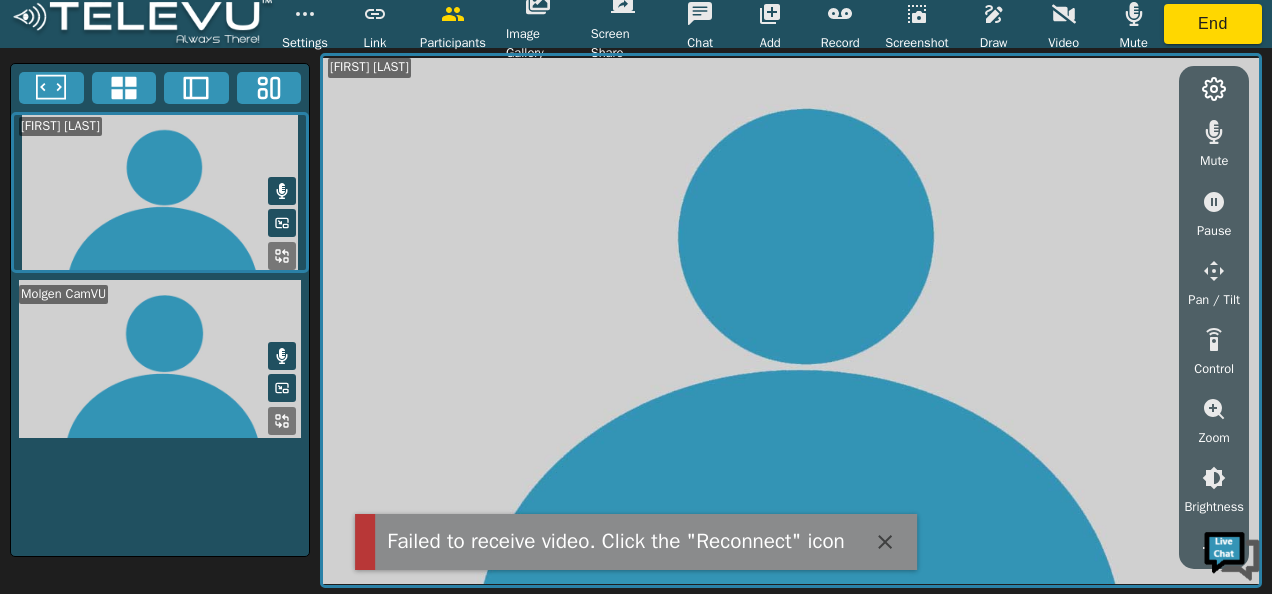 click 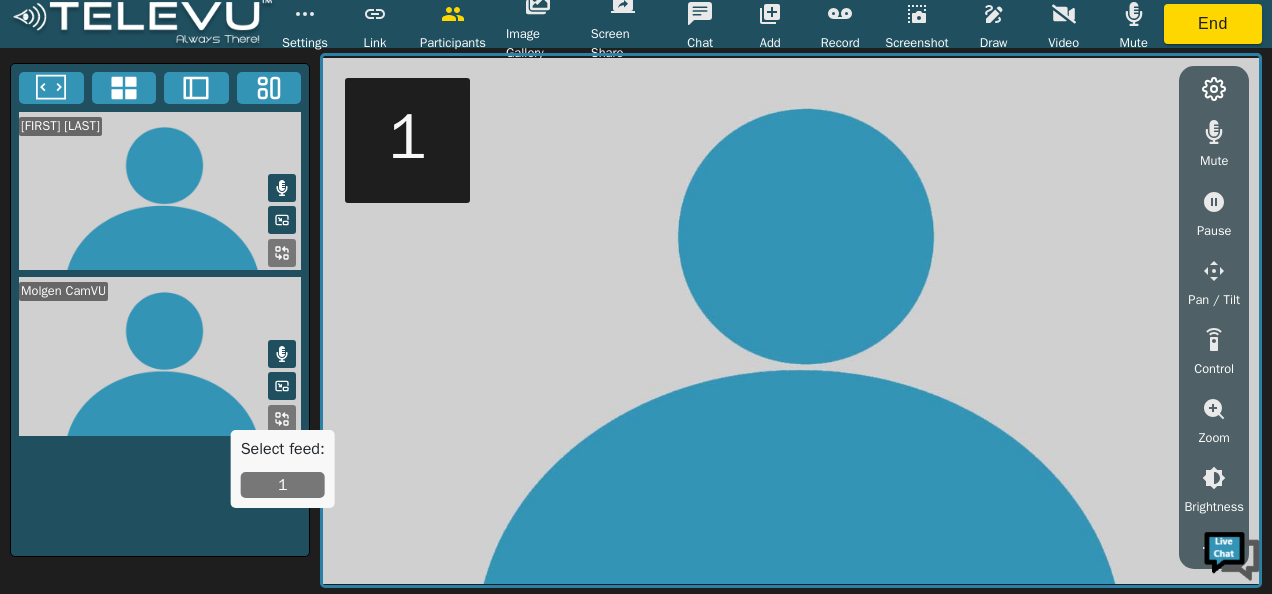 click on "1" at bounding box center (283, 485) 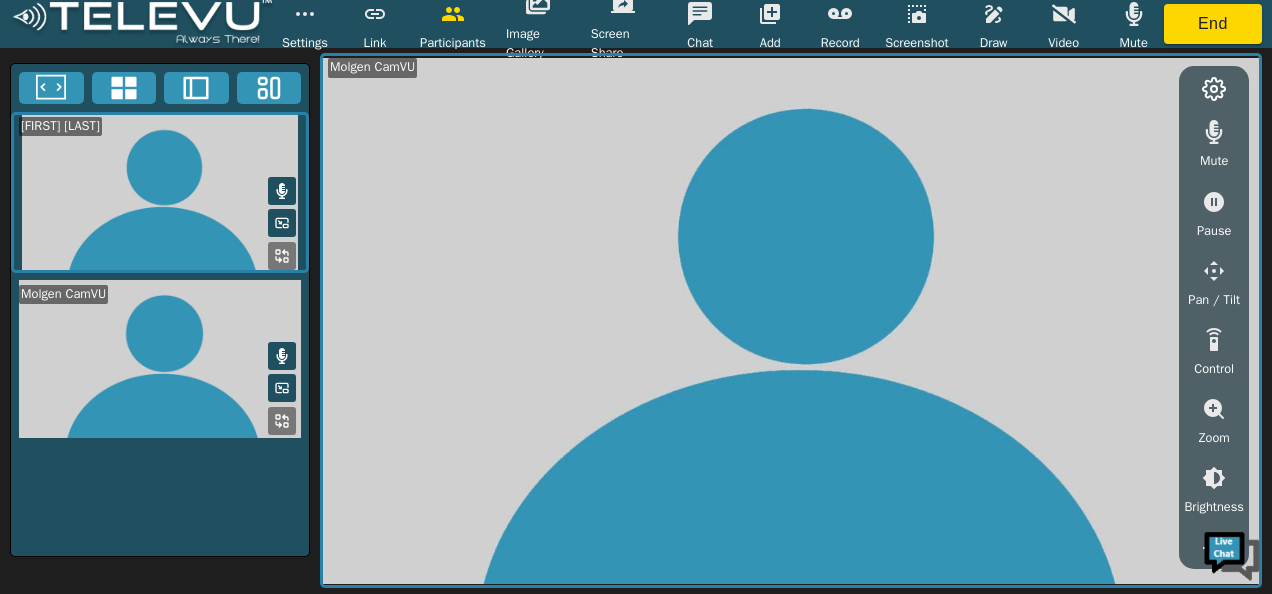 click on "[FIRST] [LAST] Molgen CamVU" at bounding box center [160, 310] 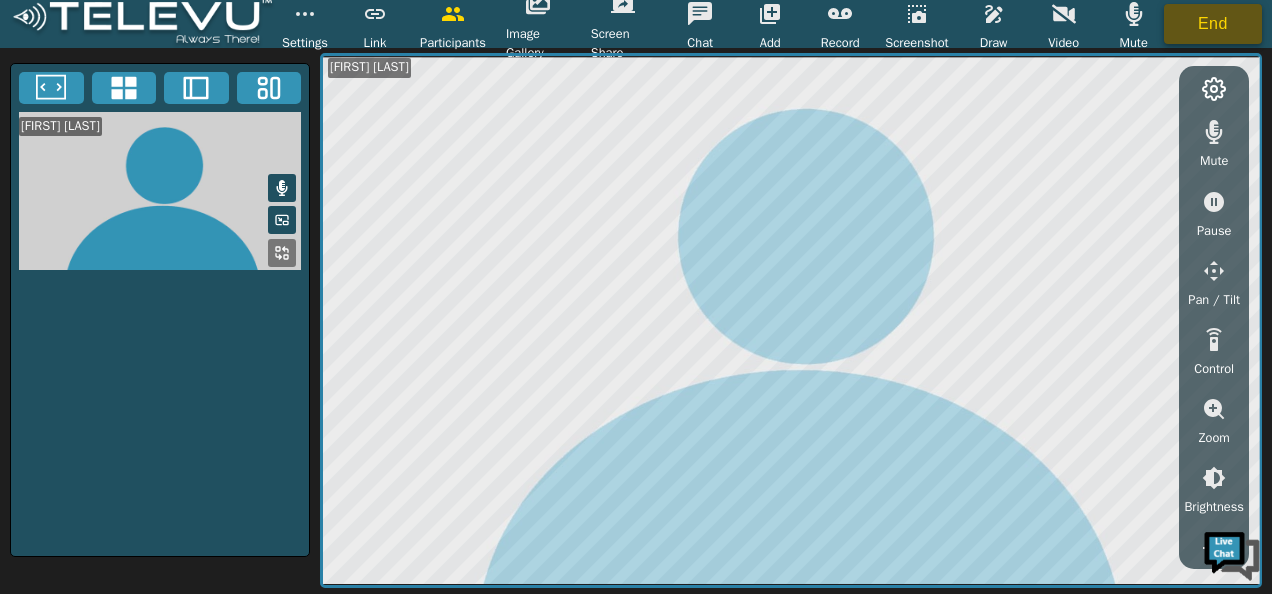 click on "End" at bounding box center (1213, 24) 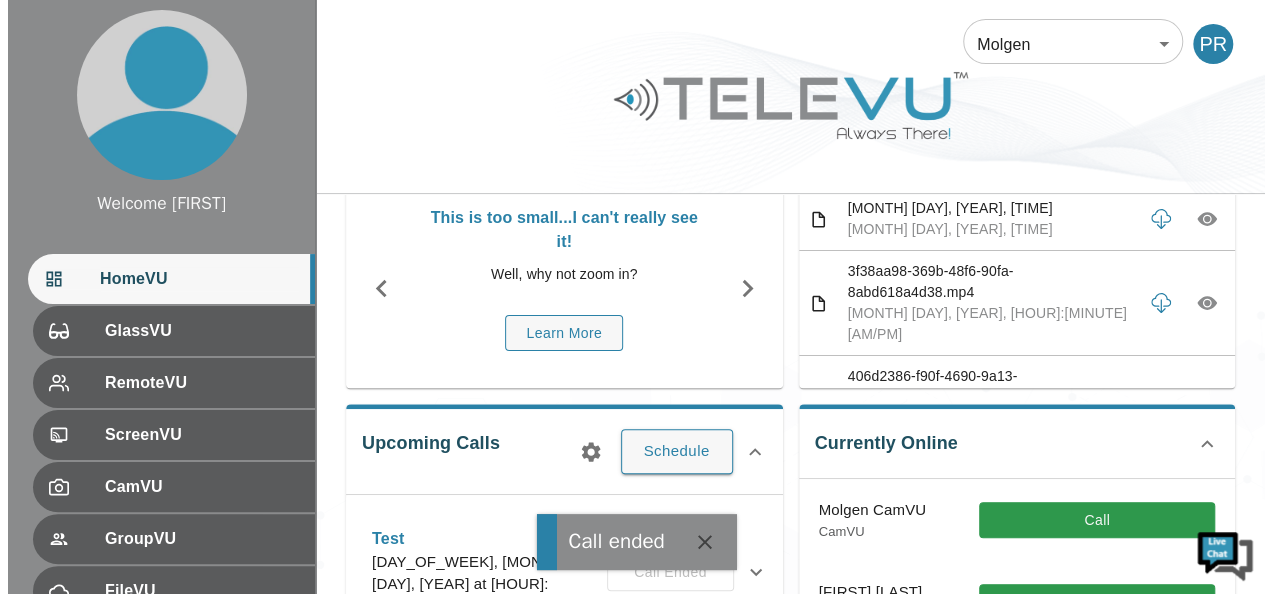 scroll, scrollTop: 120, scrollLeft: 0, axis: vertical 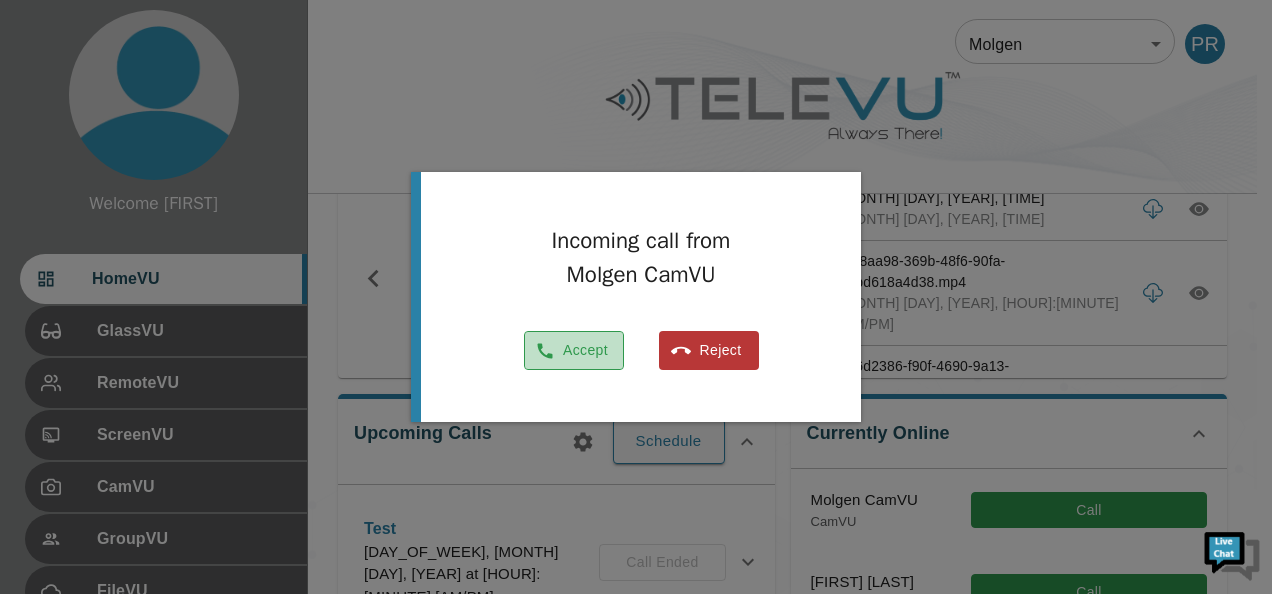 click on "Accept" at bounding box center [574, 350] 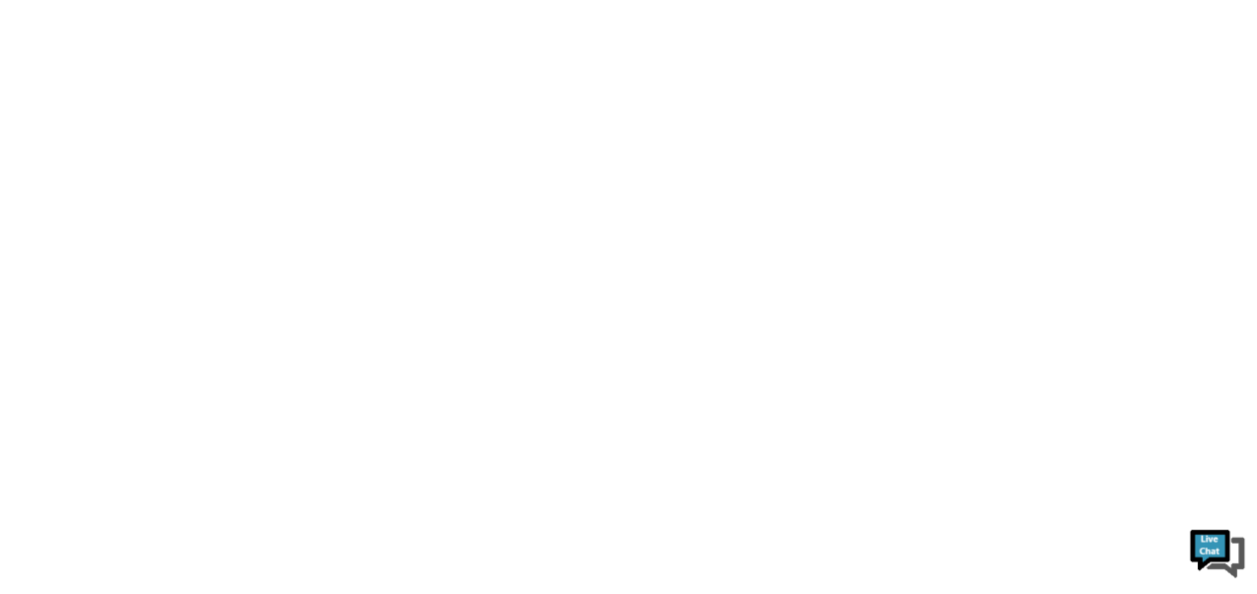 scroll, scrollTop: 0, scrollLeft: 0, axis: both 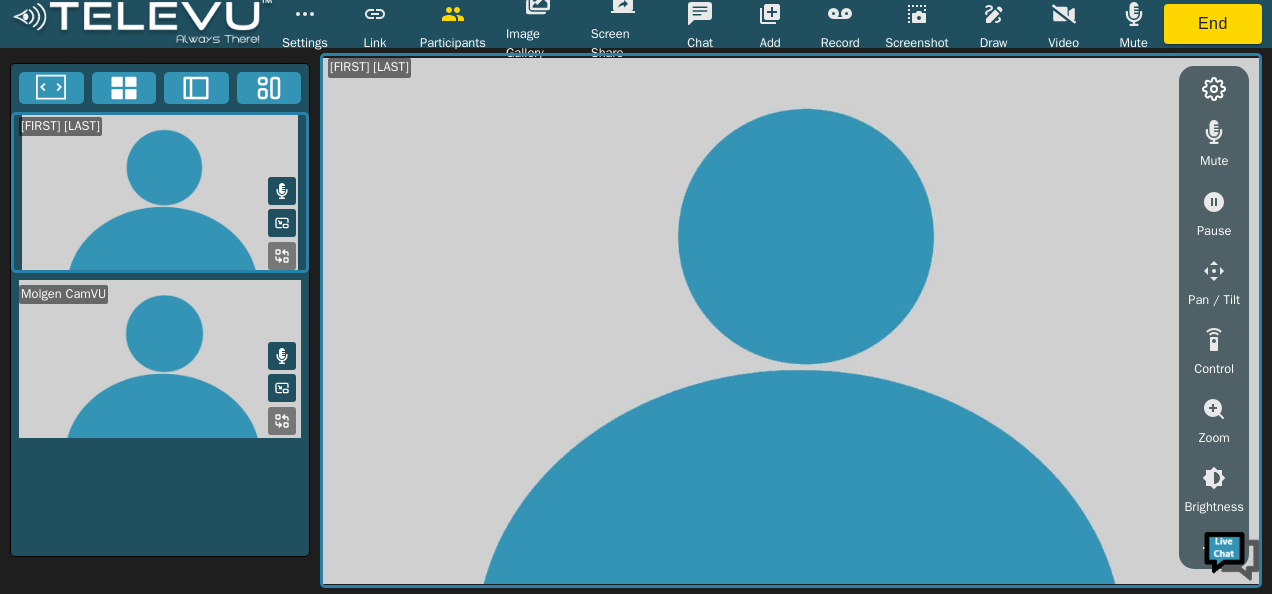 click 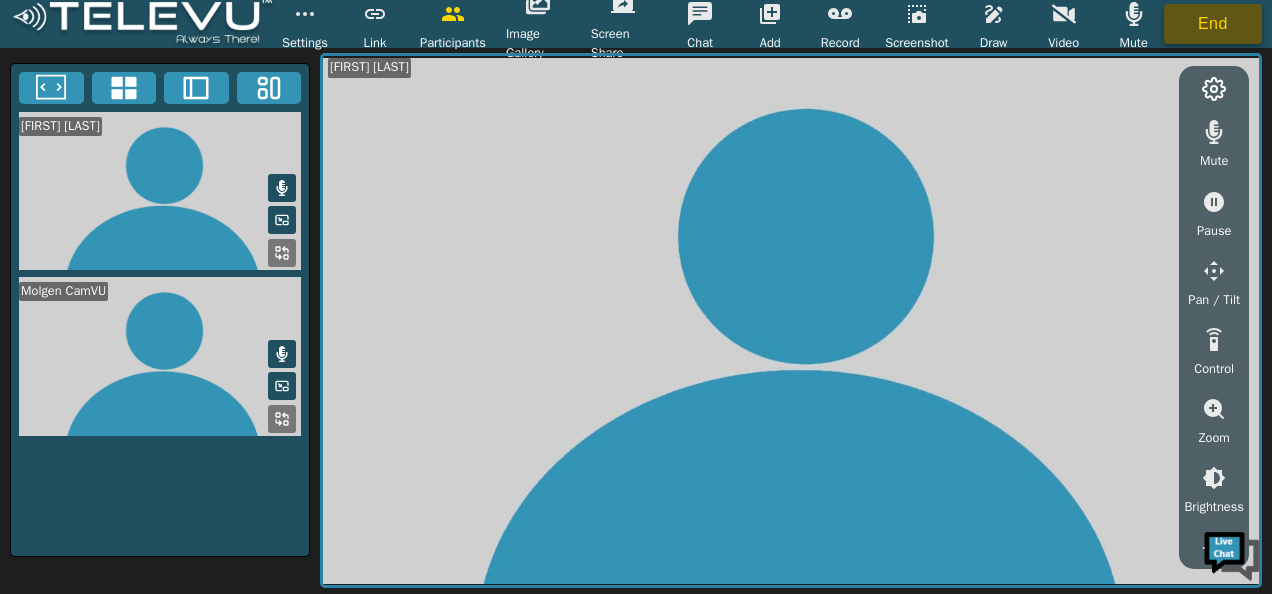 click on "End" at bounding box center [1213, 24] 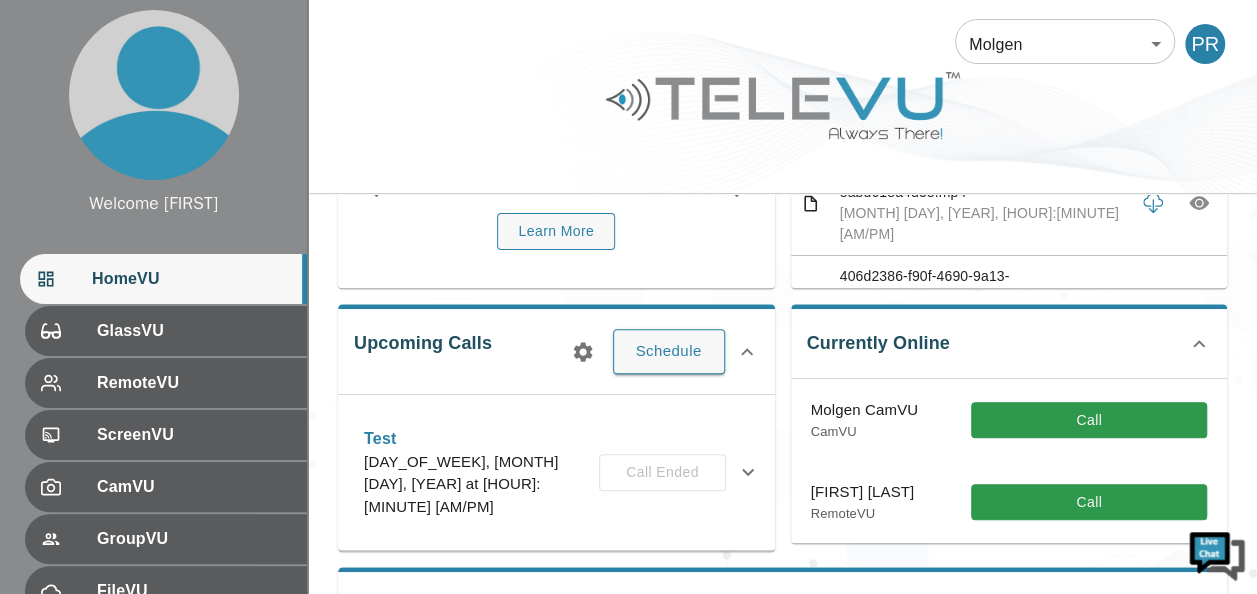scroll, scrollTop: 240, scrollLeft: 0, axis: vertical 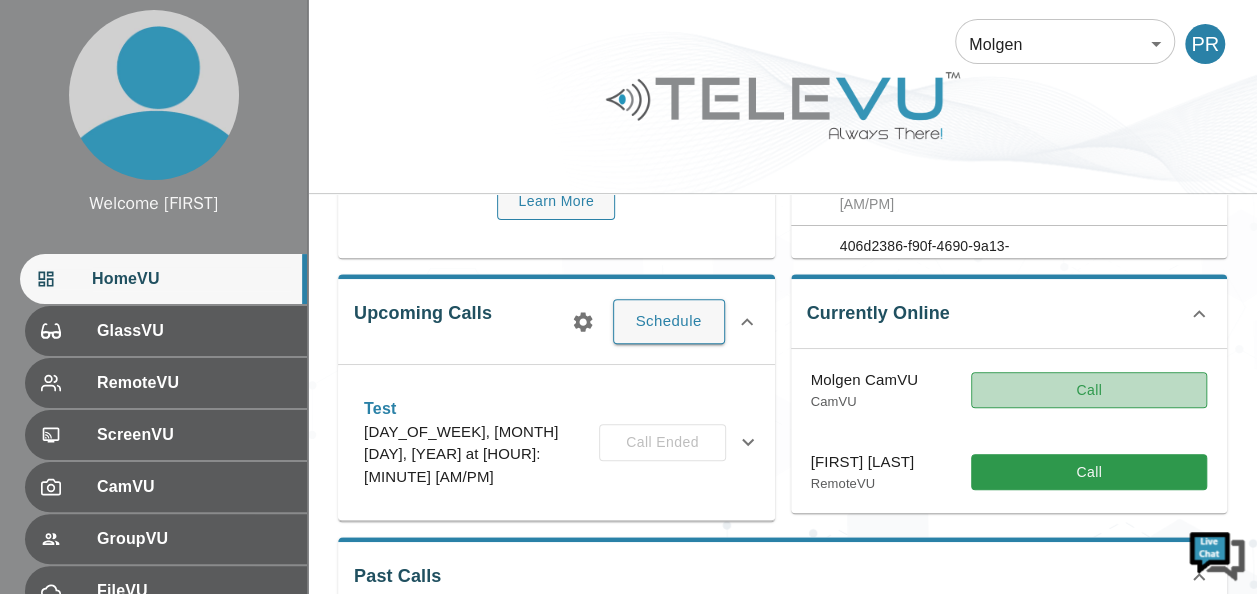 click on "Call" at bounding box center (1089, 390) 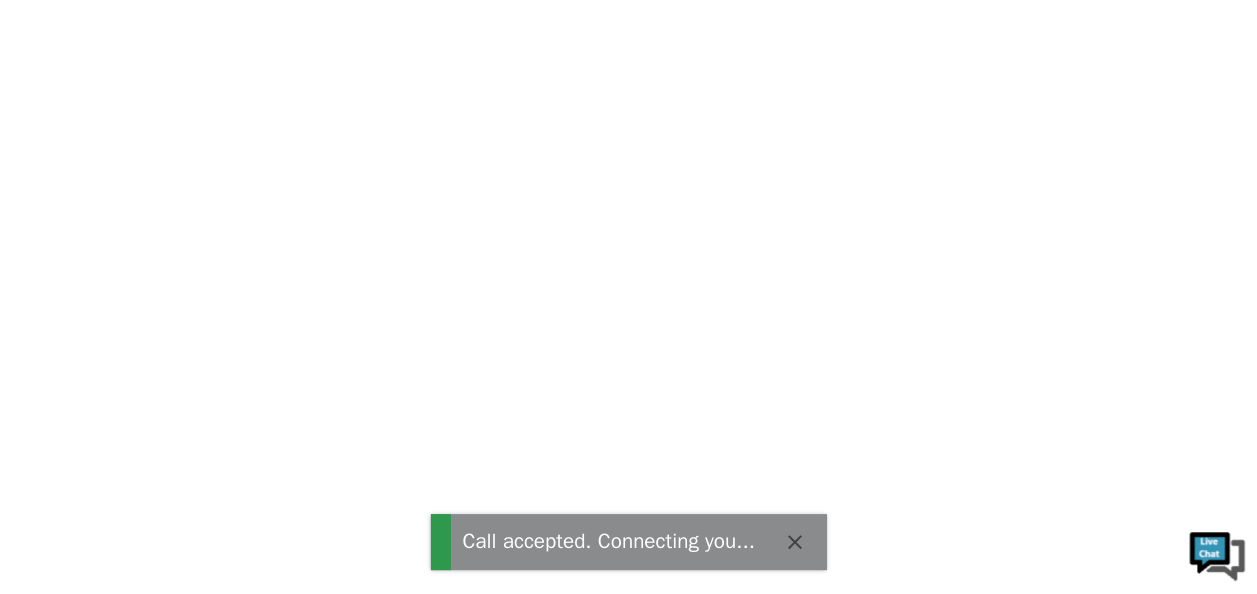 scroll, scrollTop: 0, scrollLeft: 0, axis: both 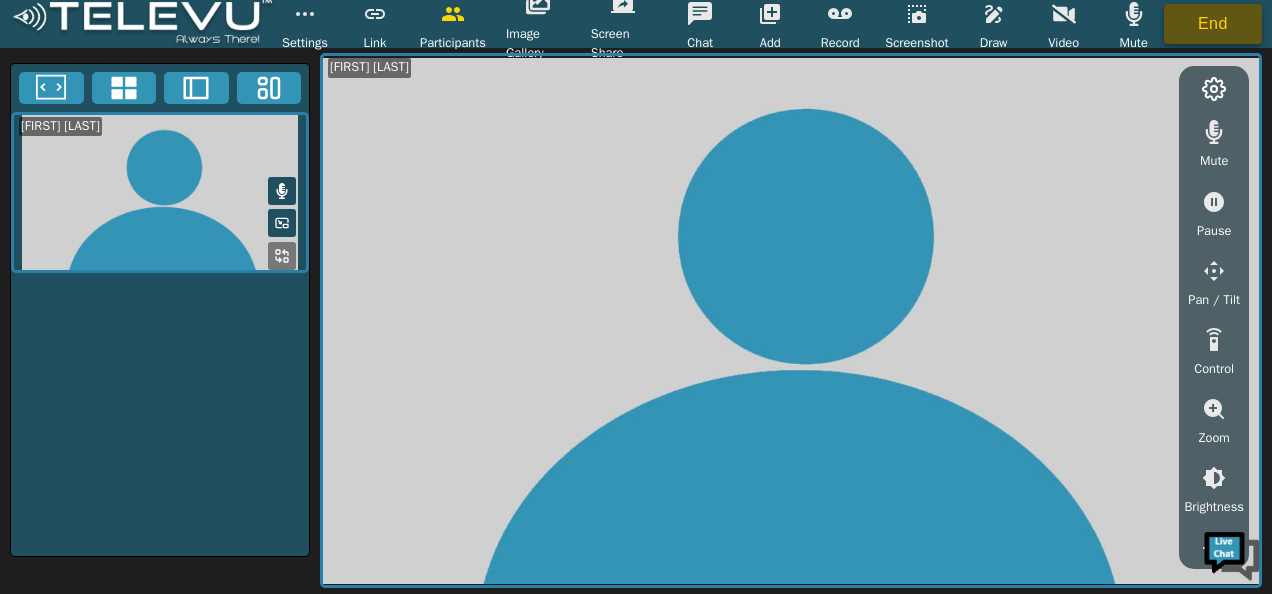 click on "End" at bounding box center [1213, 24] 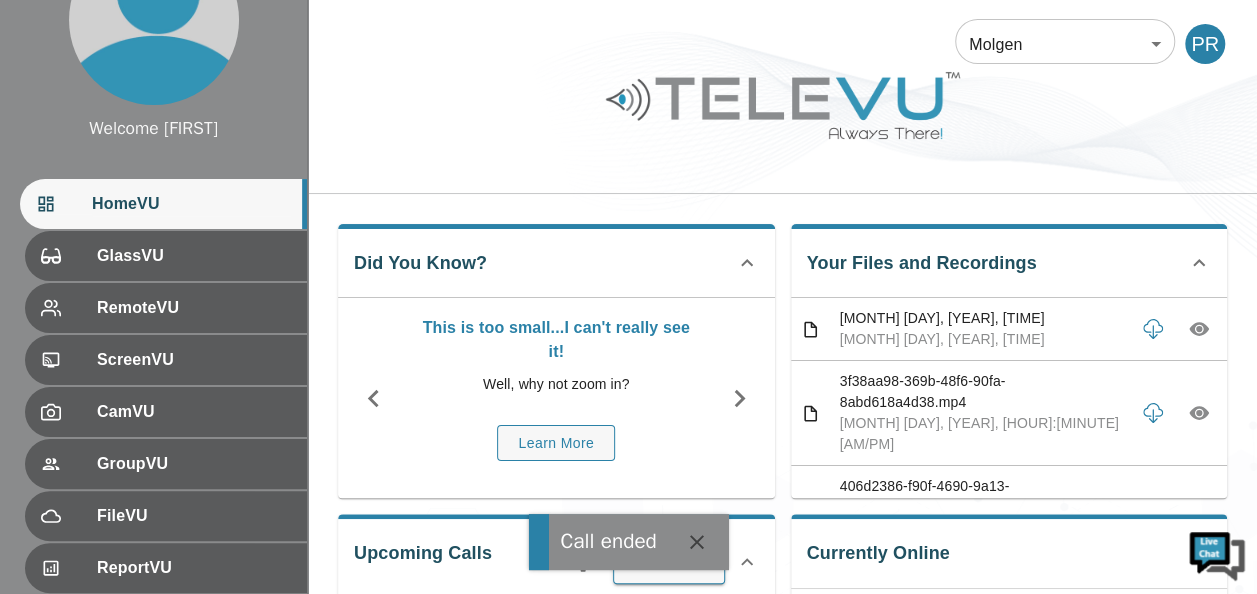scroll, scrollTop: 80, scrollLeft: 0, axis: vertical 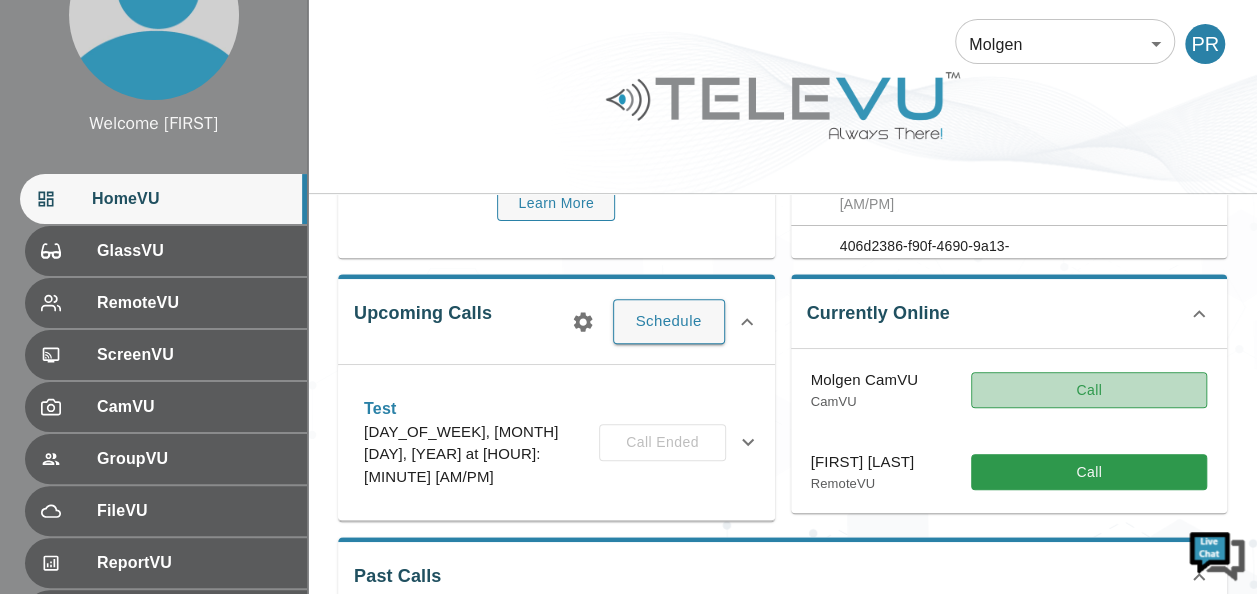 click on "Call" at bounding box center (1089, 390) 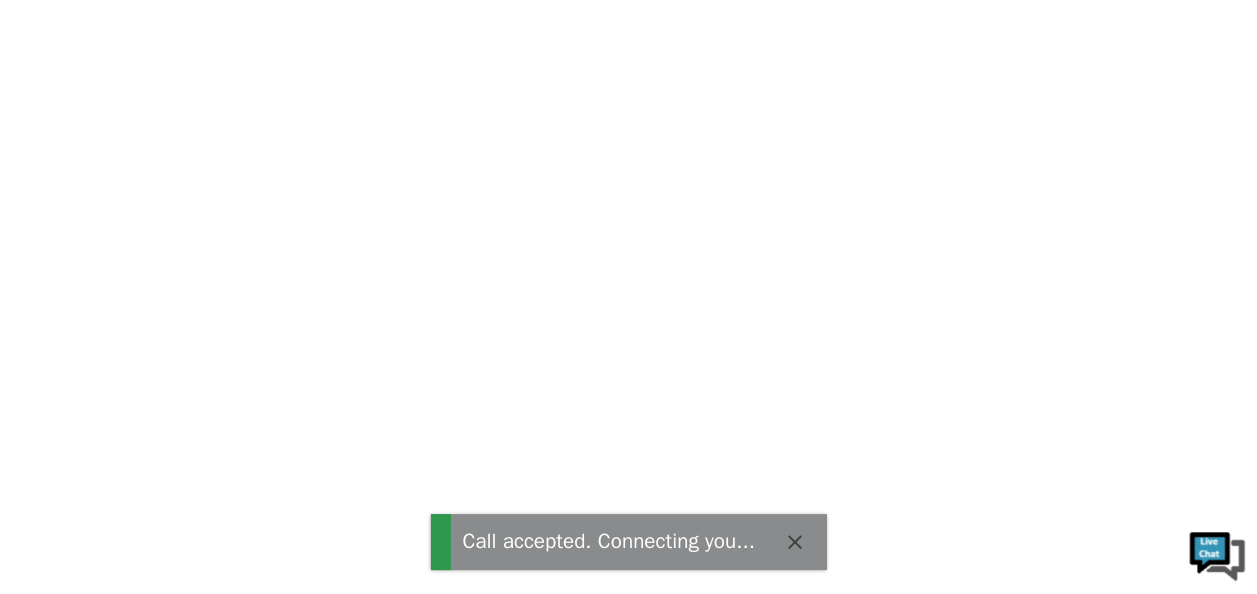 scroll, scrollTop: 0, scrollLeft: 0, axis: both 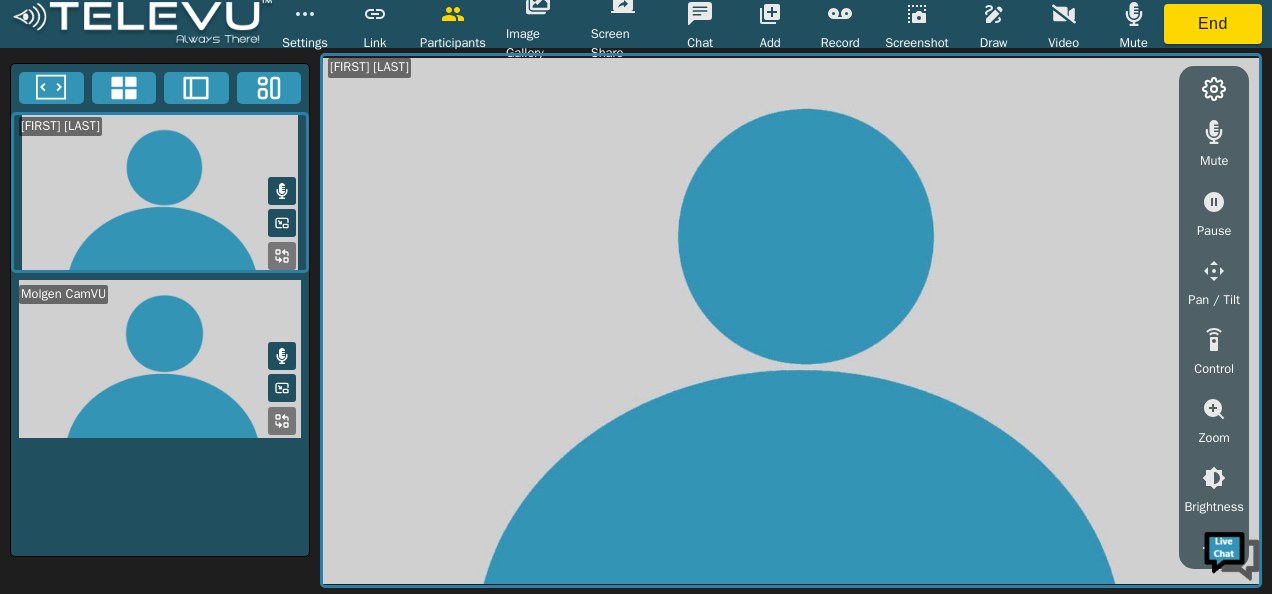 click 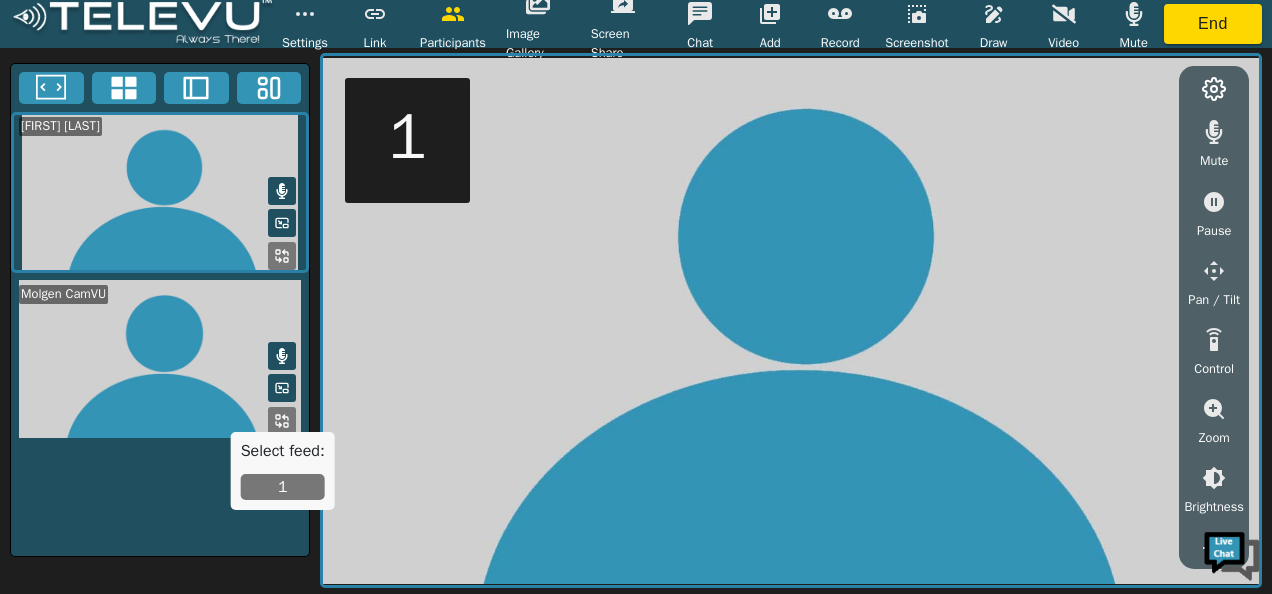 click on "1" at bounding box center [283, 487] 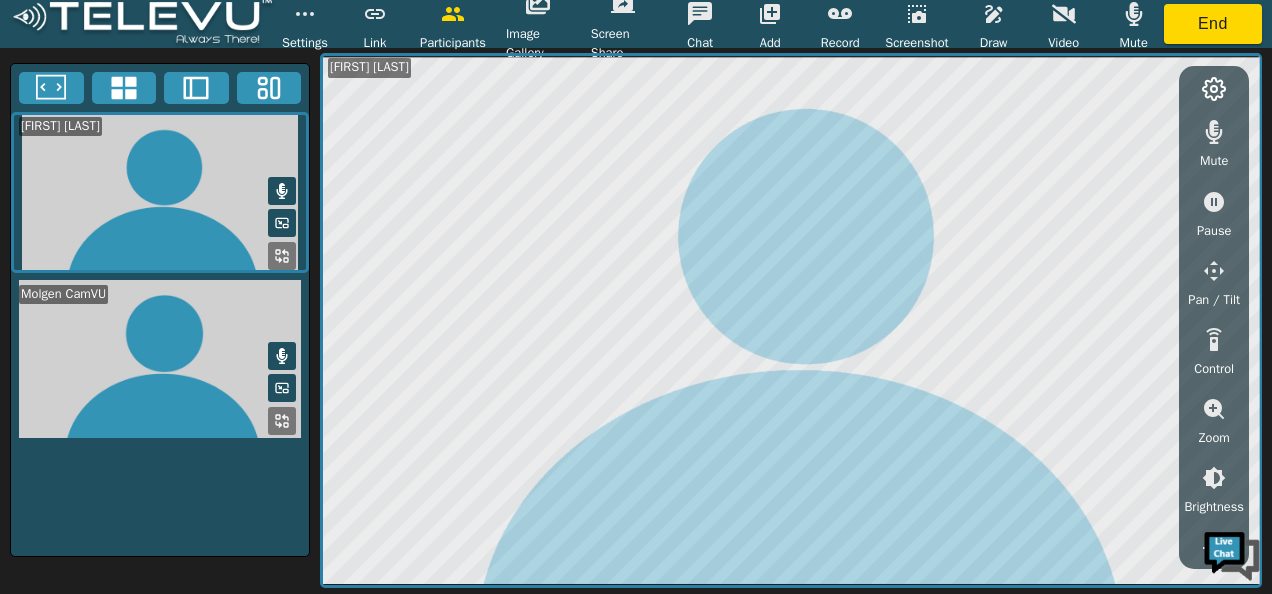 click at bounding box center (282, 421) 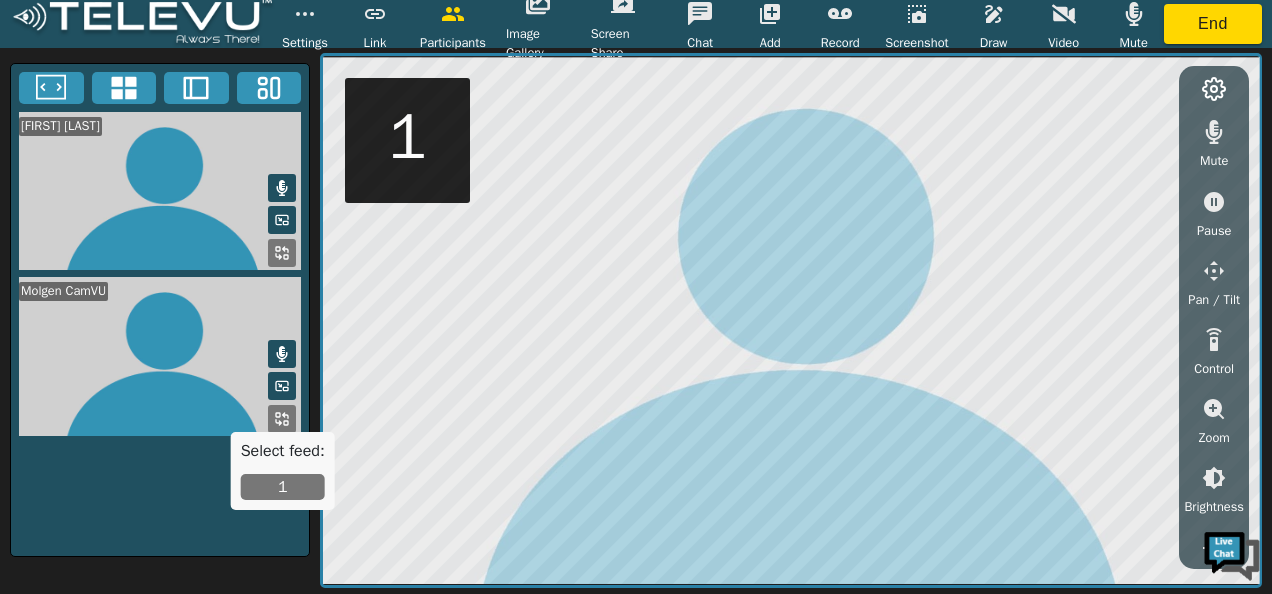 click on "1" at bounding box center [283, 487] 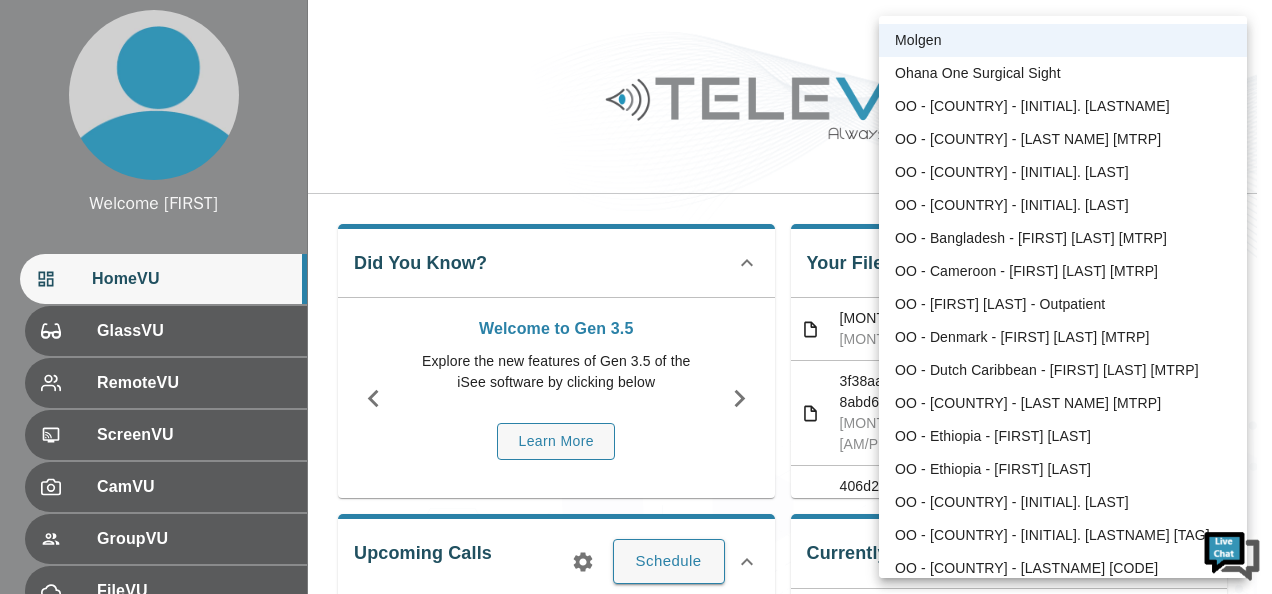 click on "Welcome   [FIRSTNAME] HomeVU GlassVU RemoteVU ScreenVU CamVU GroupVU FileVU ReportVU ChatVU Settings Logout Refresh ©  [YEAR]   TeleVU Innovation Ltd. All Rights Reserved Molgen 102 ​ PR Did You Know? Welcome to Gen 3.5 Explore the new features of Gen 3.5 of the iSee software by clicking below Learn More   Your Files and Recordings   [UUID].mp4   [MONTH] [DAY], [YEAR], [TIME]   [UUID].mp4   [MONTH] [DAY], [YEAR], [TIME]   [UUID].mp4   [MONTH] [DAY], [YEAR], [TIME]   [UUID].png   [MONTH] [DAY], [YEAR], [TIME]   [UUID].png   [MONTH] [DAY], [YEAR], [TIME]   [UUID].mp4   [MONTH] [DAY], [YEAR], [TIME]   [UUID].mp4   [MONTH] [DAY], [YEAR], [TIME]   [UUID].mp4   [MONTH] [DAY], [YEAR], [TIME]   [UUID].png   [MONTH] [DAY], [YEAR], [TIME]   [UUID].png   [MONTH] [DAY], [YEAR], [TIME]" at bounding box center [636, 504] 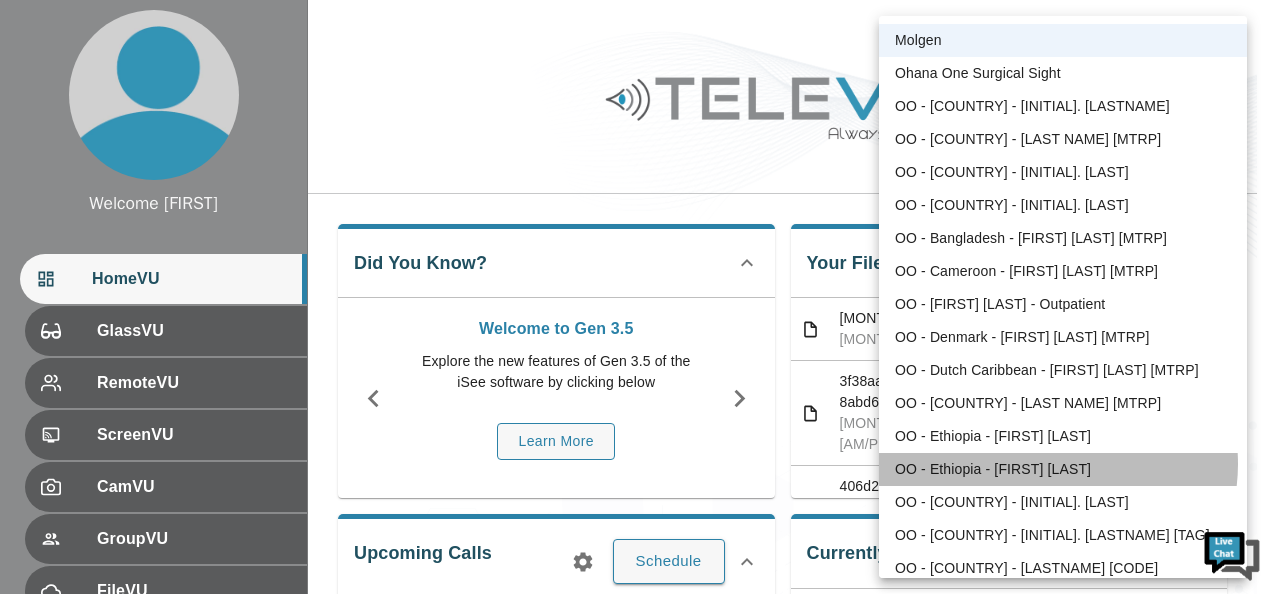 click on "OO - Ethiopia - [FIRST] [LAST]" at bounding box center [1063, 469] 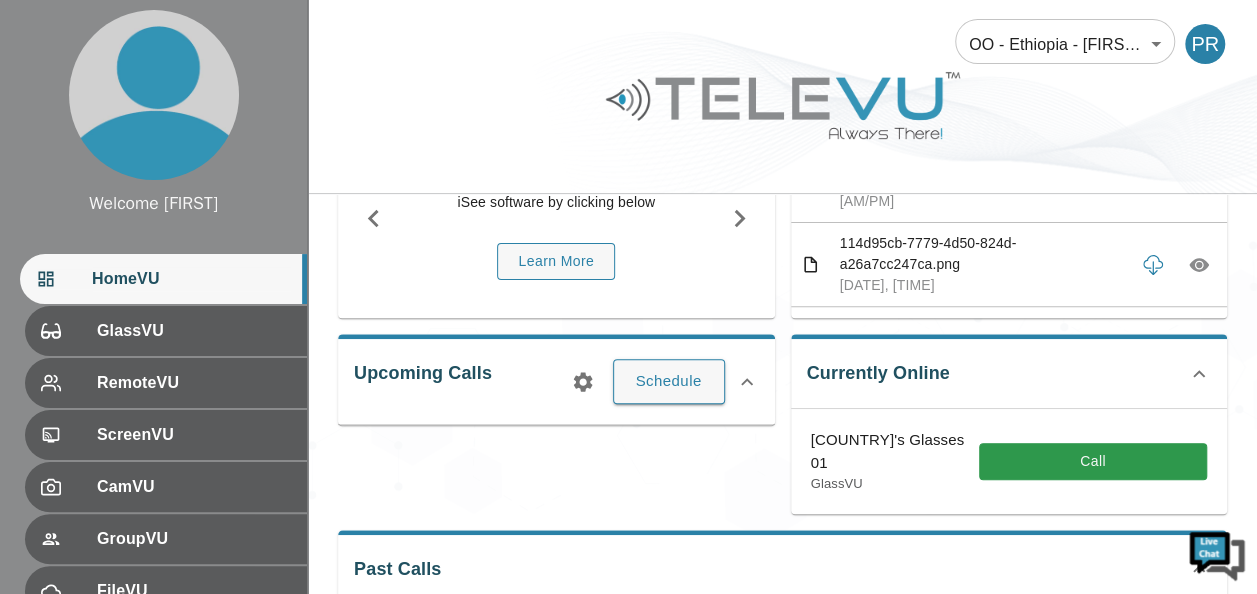 scroll, scrollTop: 200, scrollLeft: 0, axis: vertical 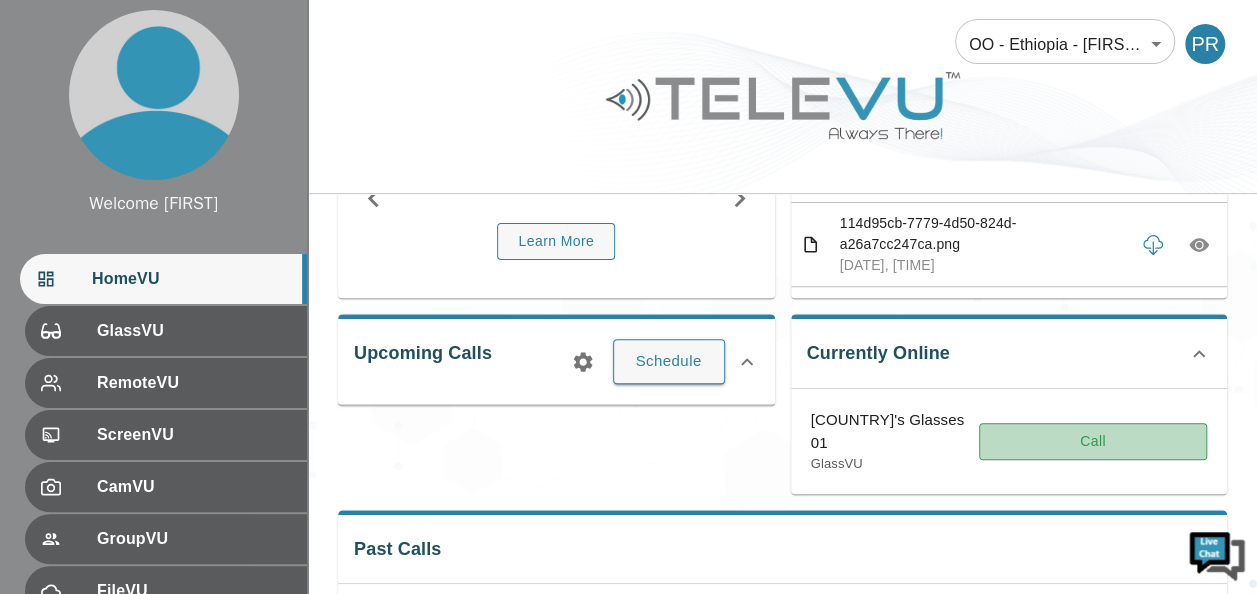 click on "Call" at bounding box center [1093, 441] 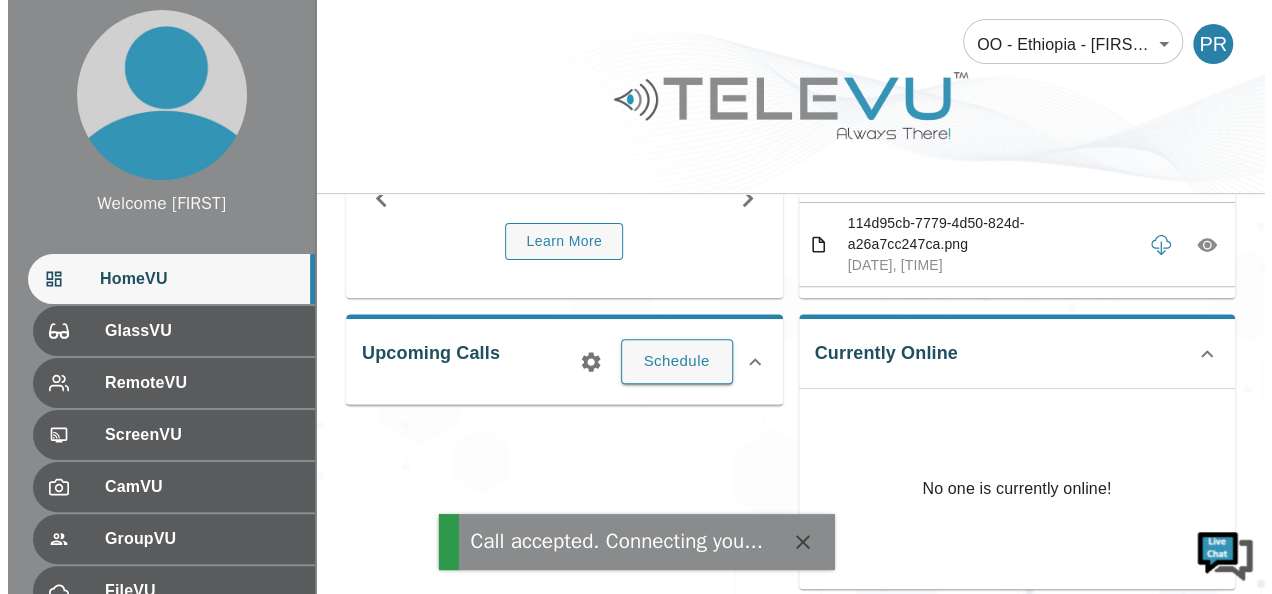 scroll, scrollTop: 0, scrollLeft: 0, axis: both 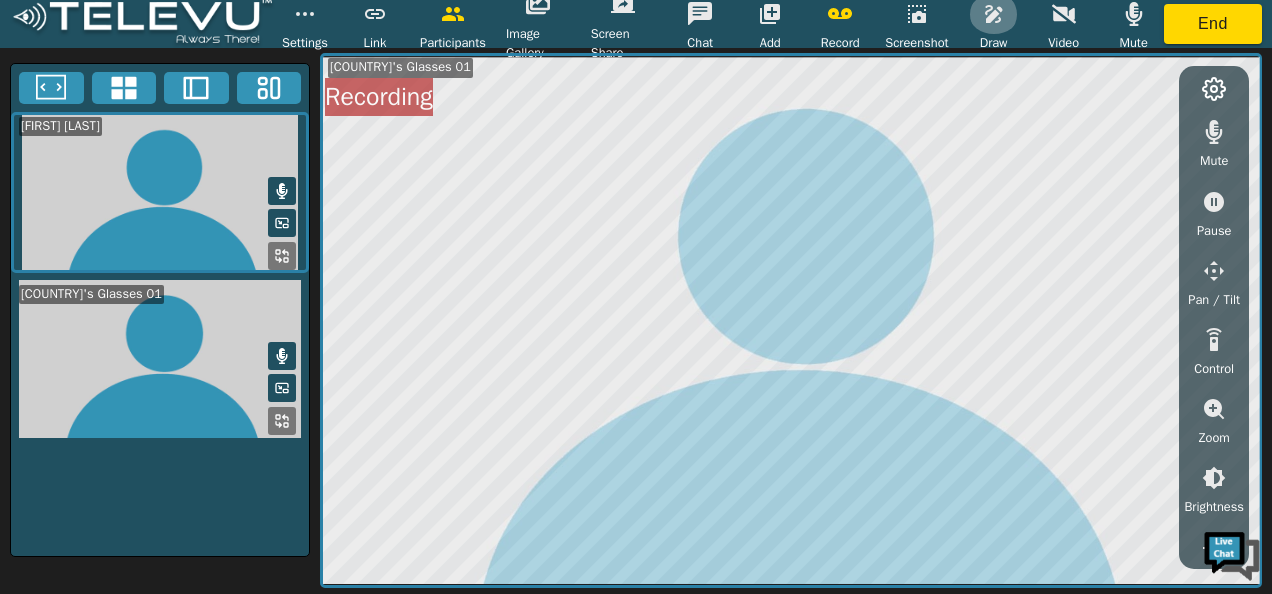 click 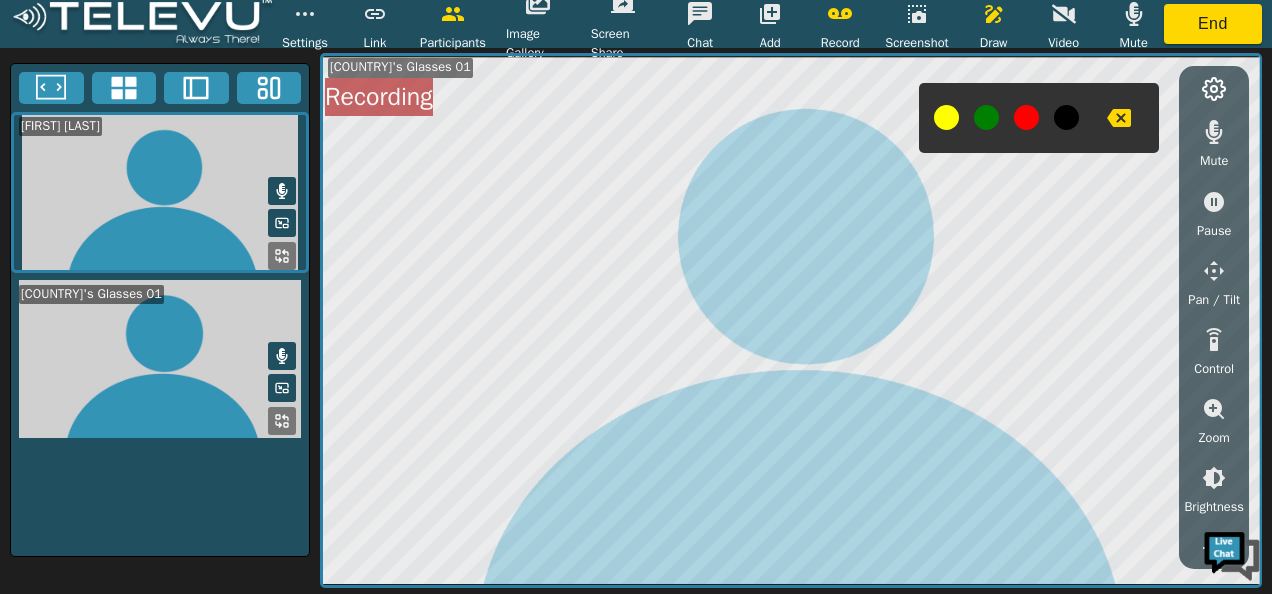 click at bounding box center (1026, 117) 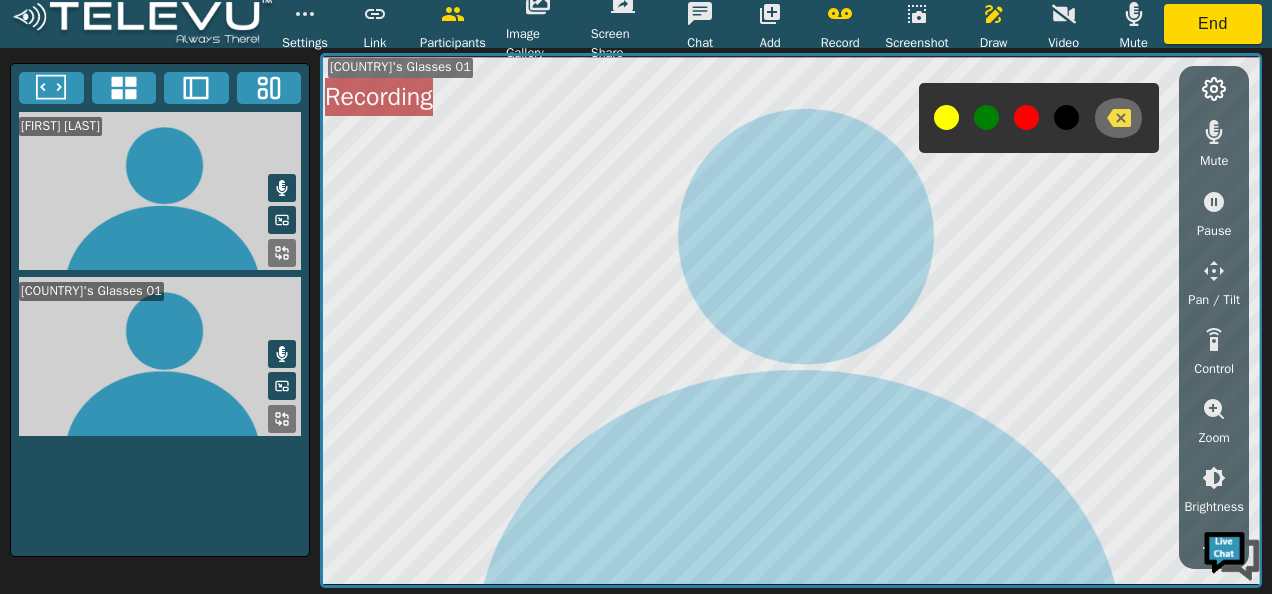 click 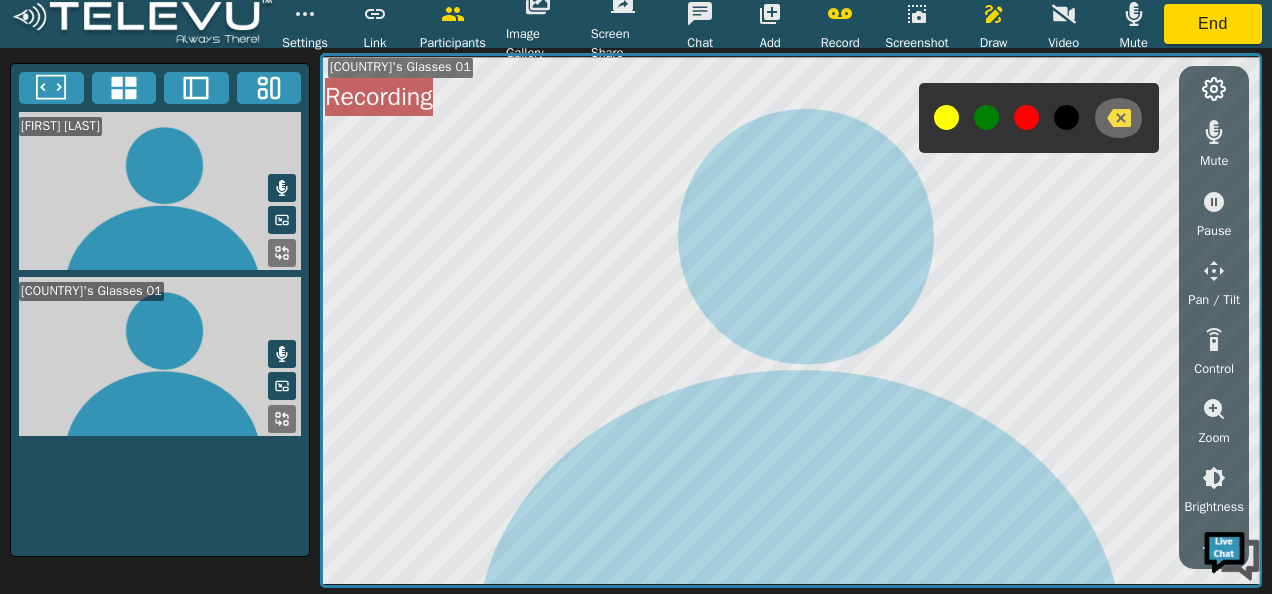 click 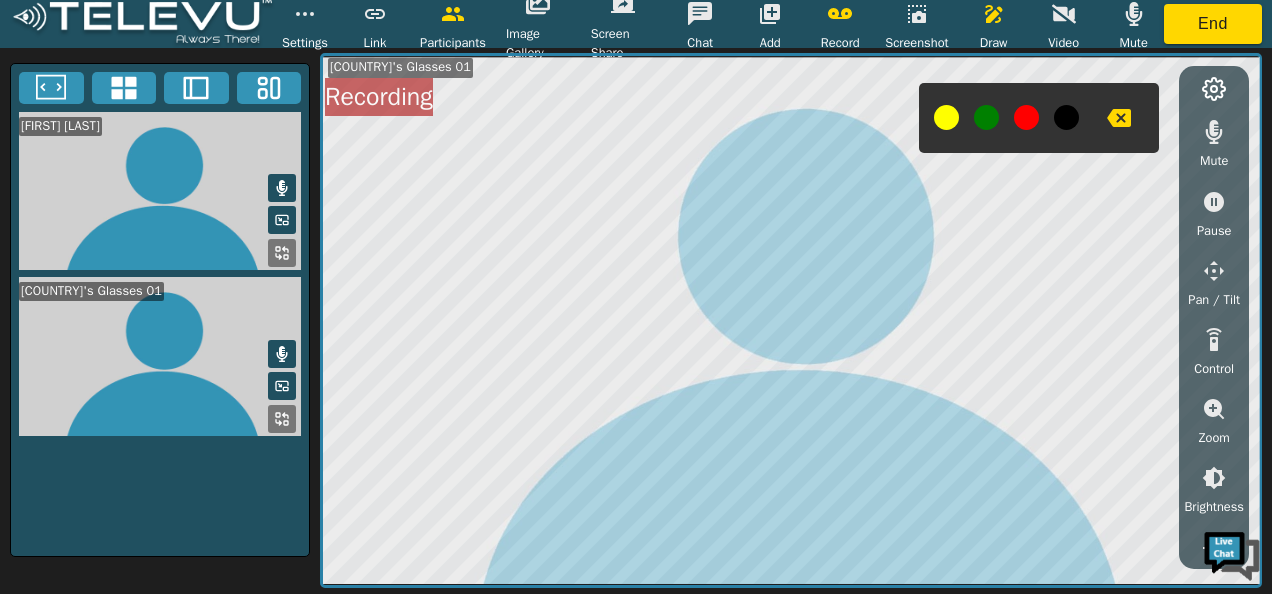 click 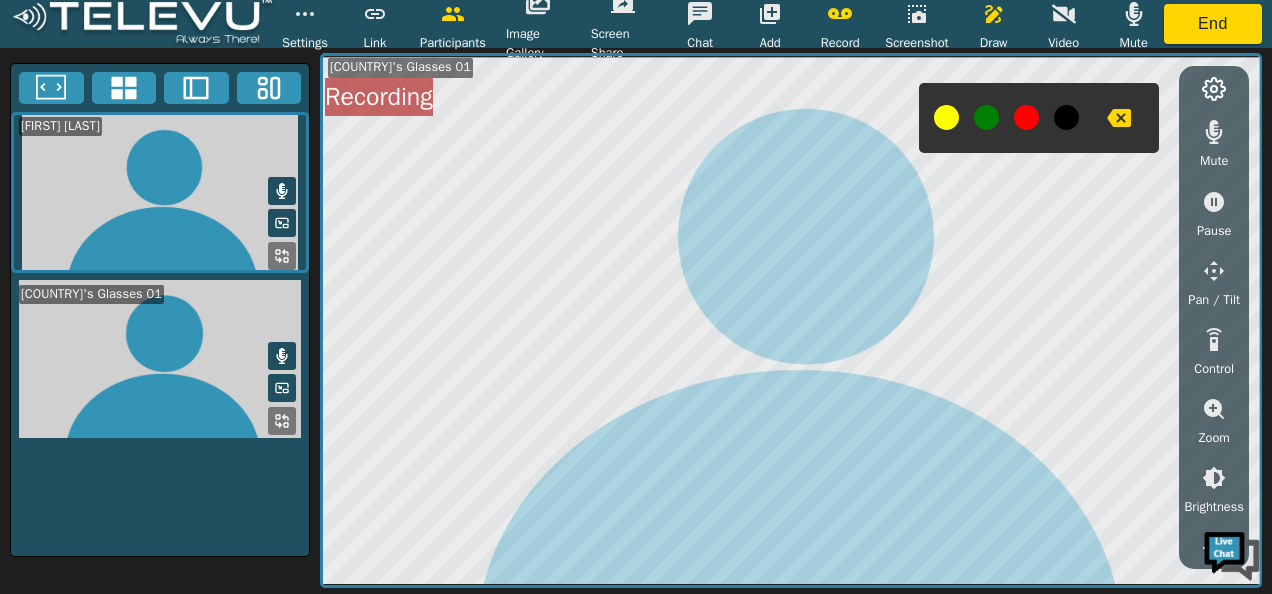 click 